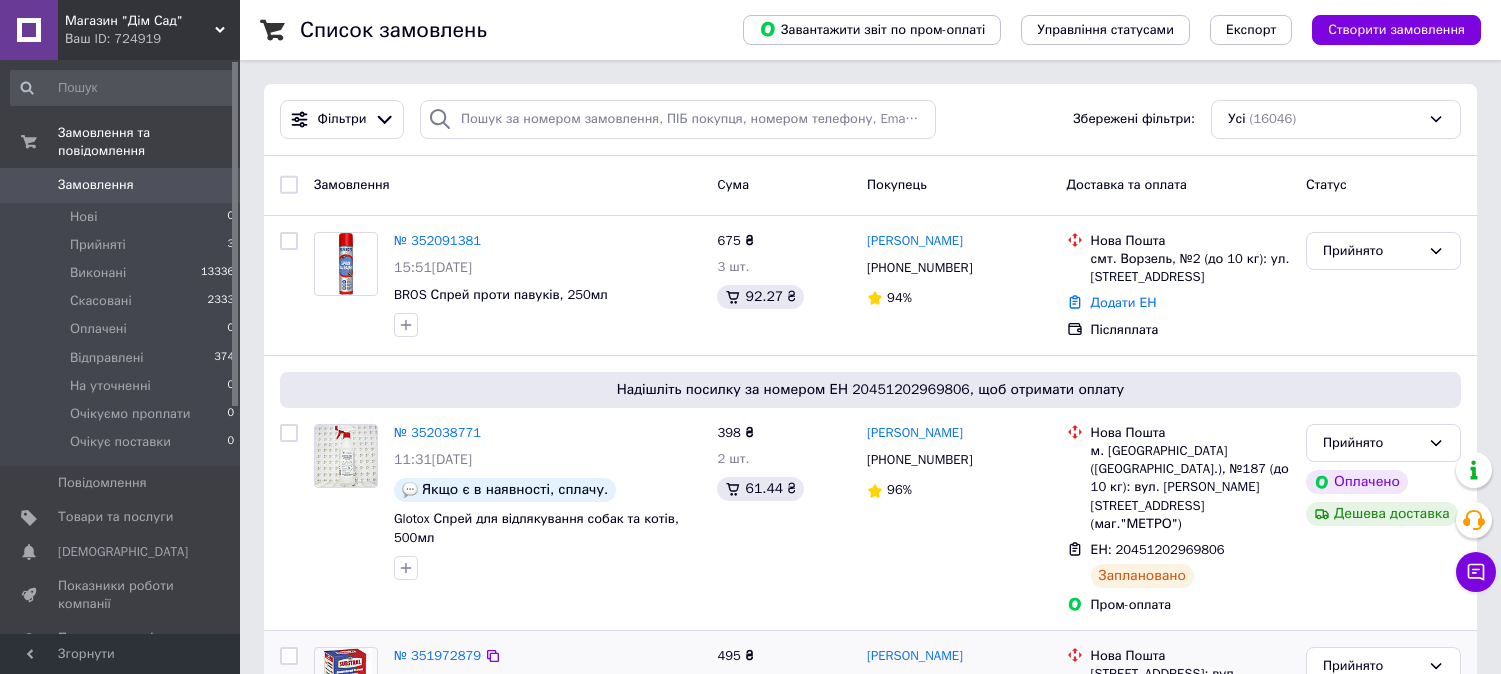 scroll, scrollTop: 0, scrollLeft: 0, axis: both 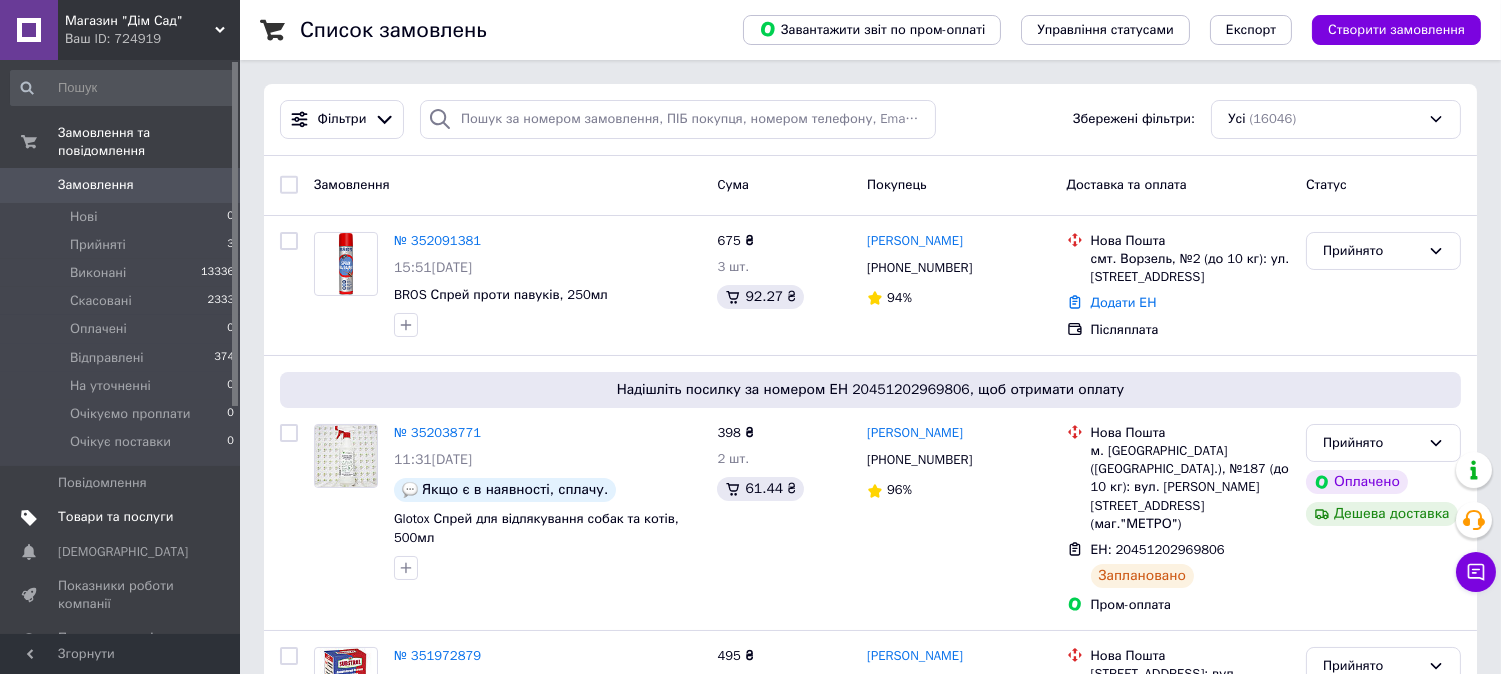click on "Товари та послуги" at bounding box center [121, 517] 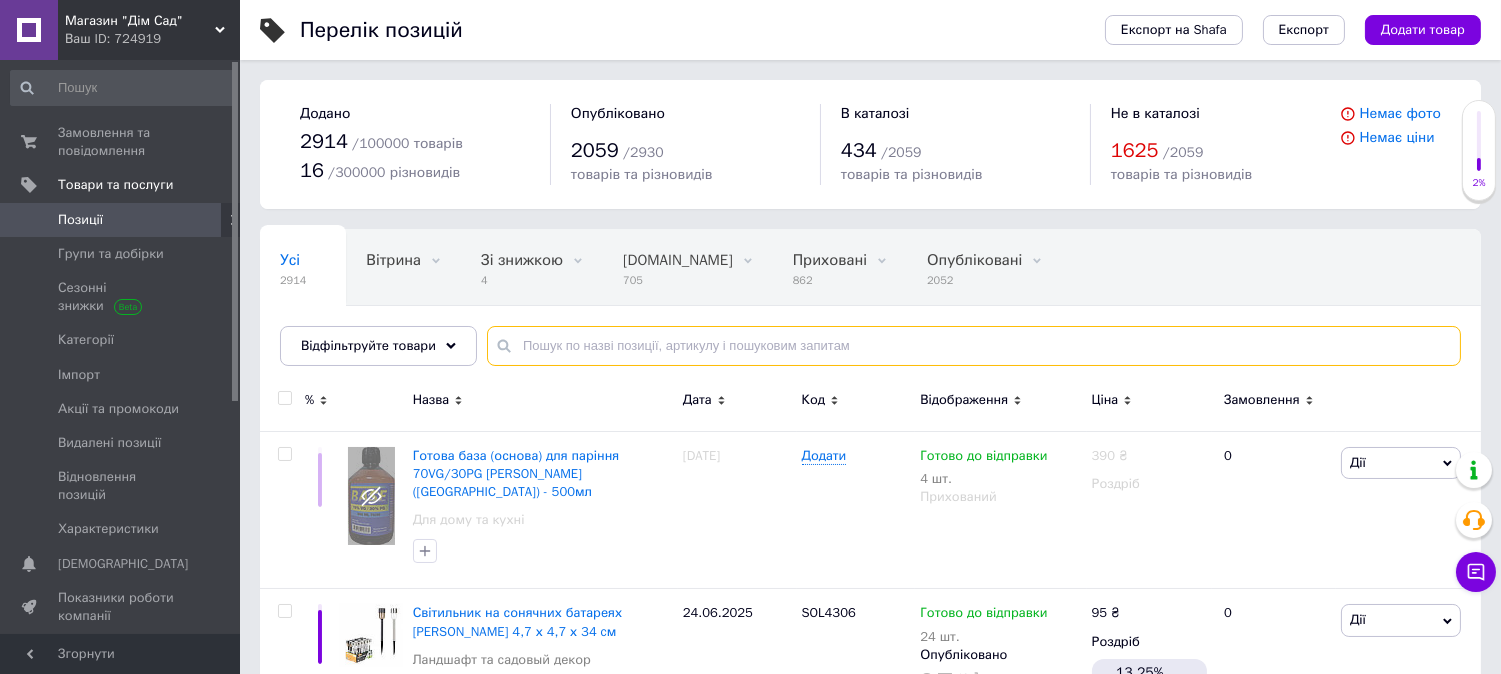 click at bounding box center [974, 346] 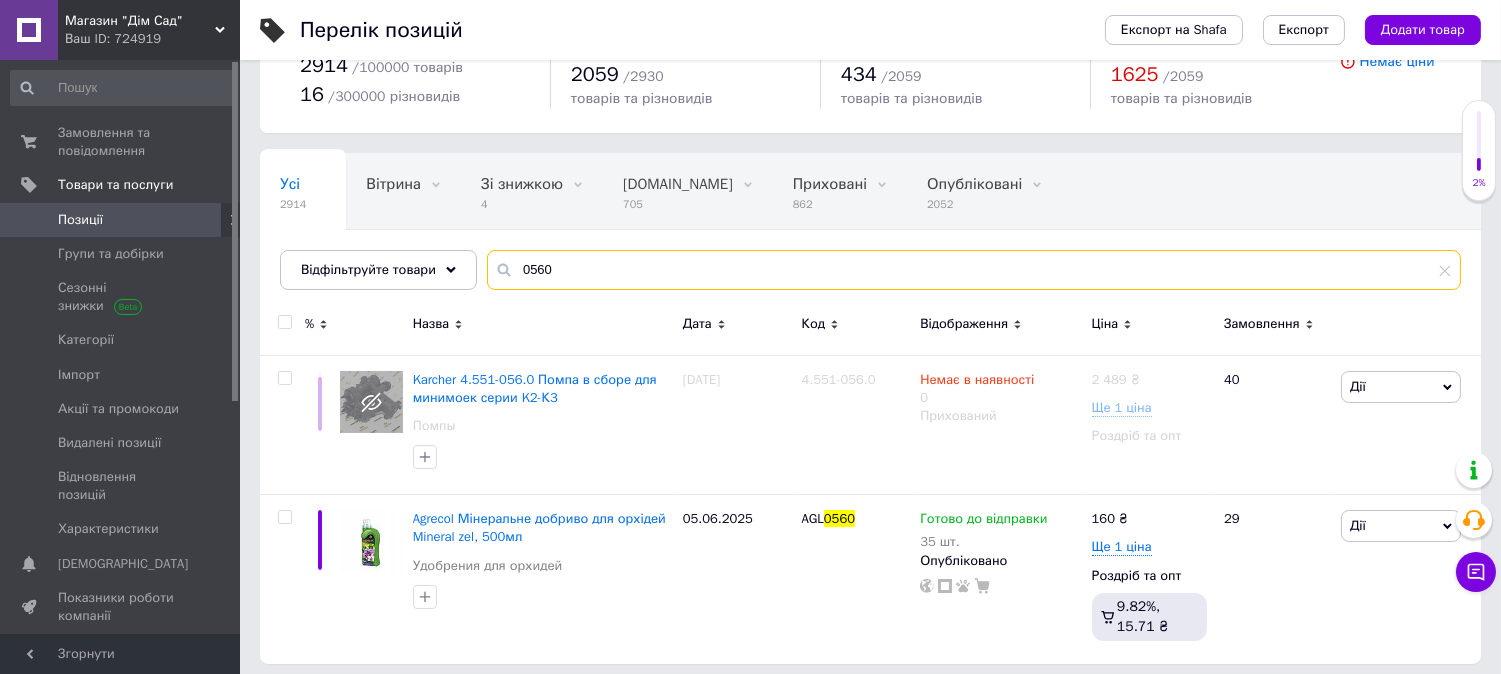 scroll, scrollTop: 85, scrollLeft: 0, axis: vertical 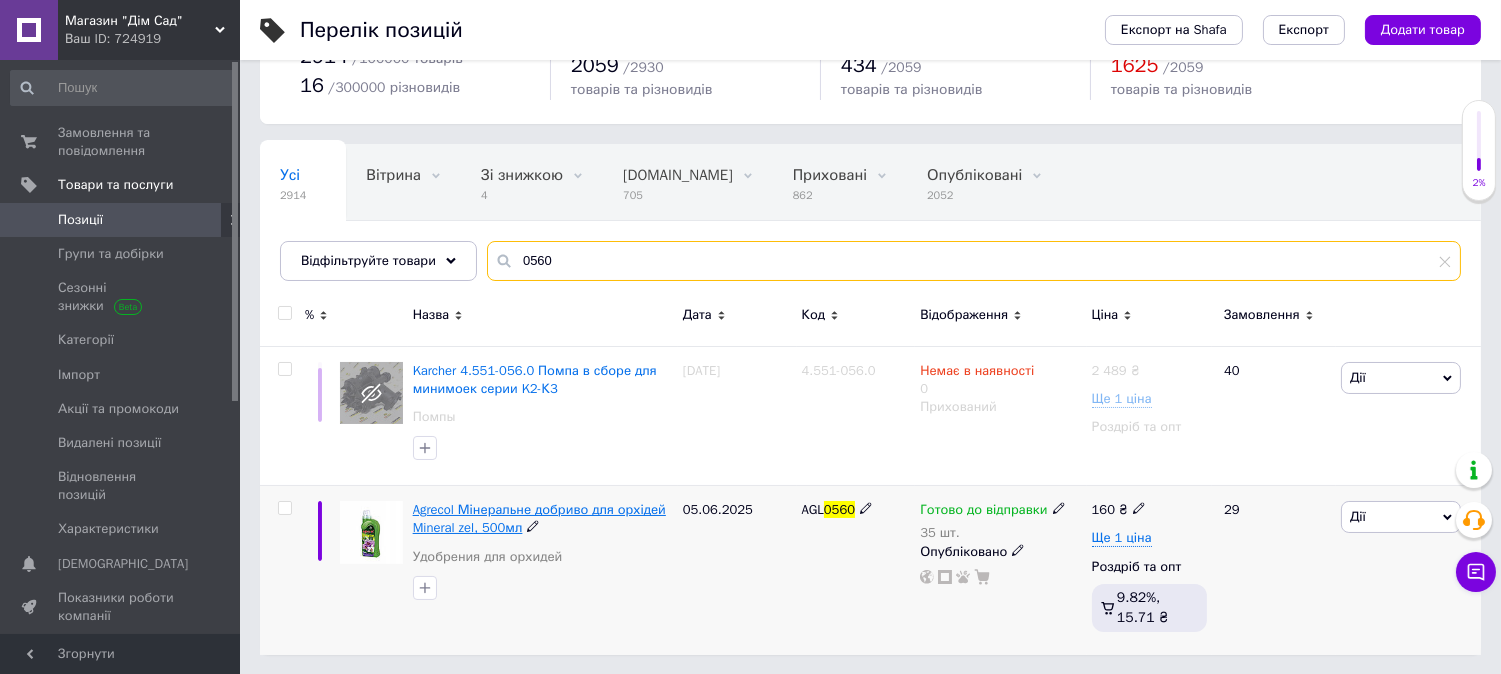 type on "0560" 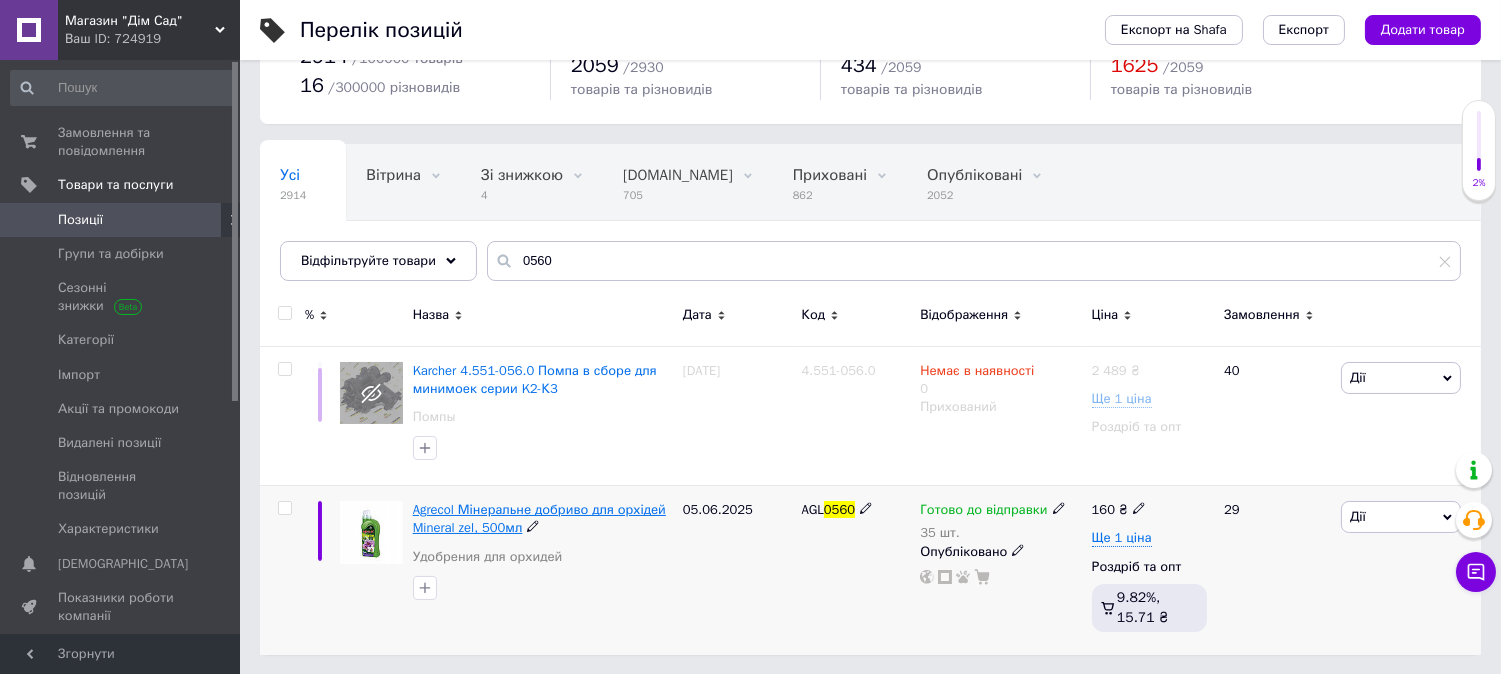 click on "Agrecol Мінеральне добриво для орхідей Mineral zel, 500мл" at bounding box center (539, 518) 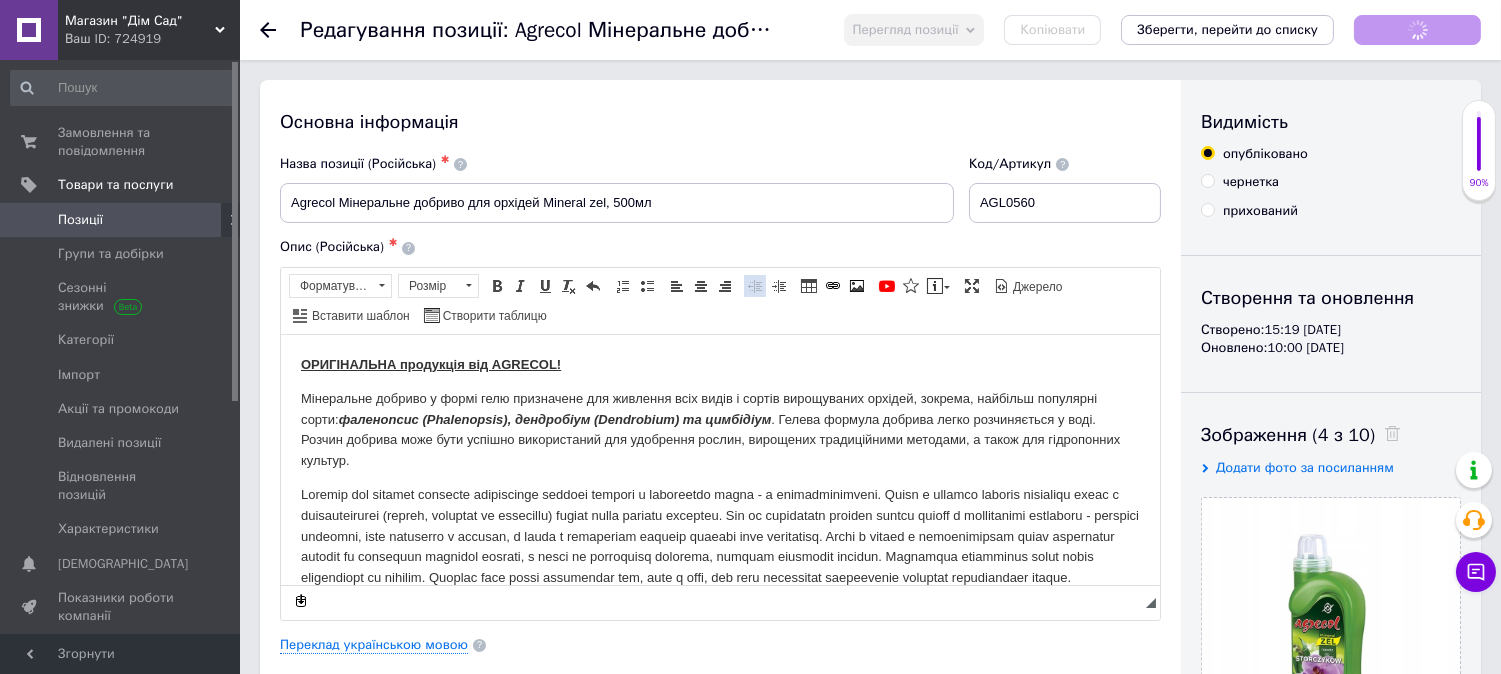 scroll, scrollTop: 0, scrollLeft: 0, axis: both 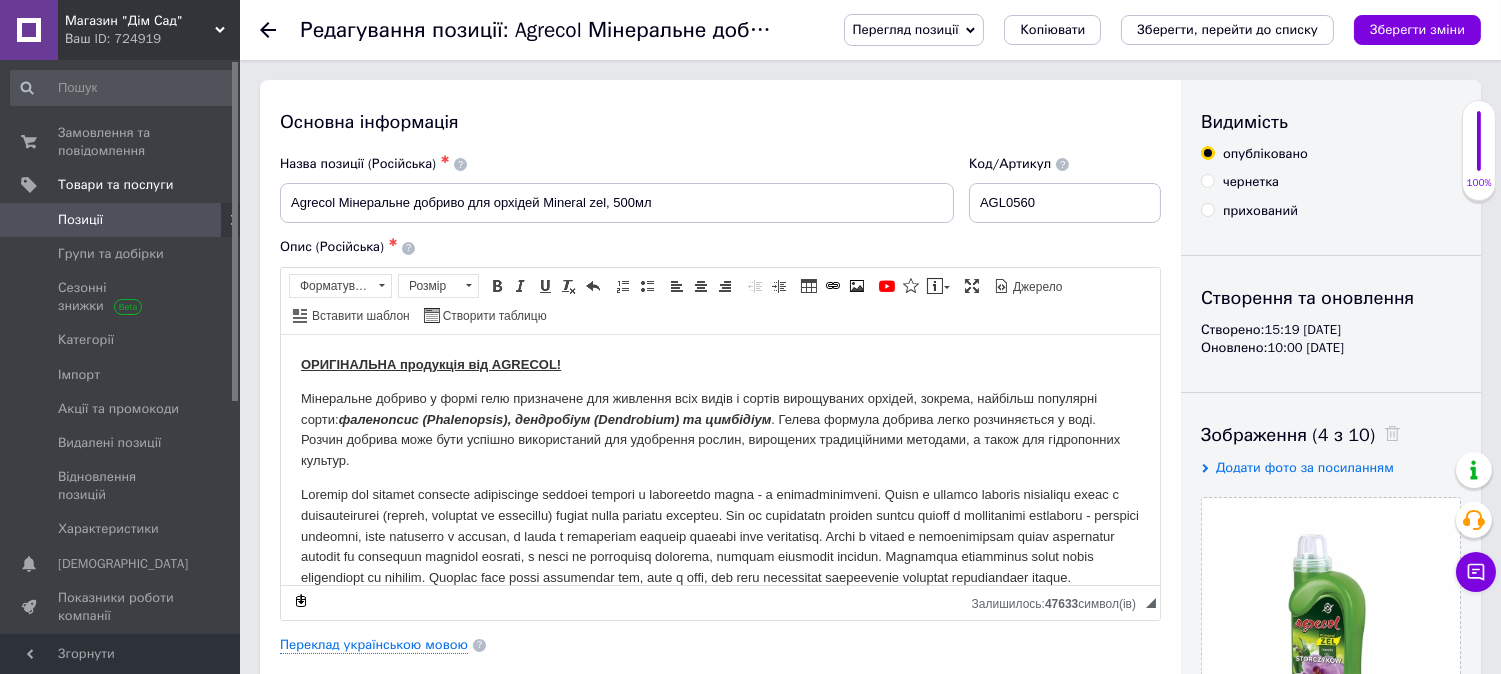 click on "Перегляд позиції" at bounding box center (906, 29) 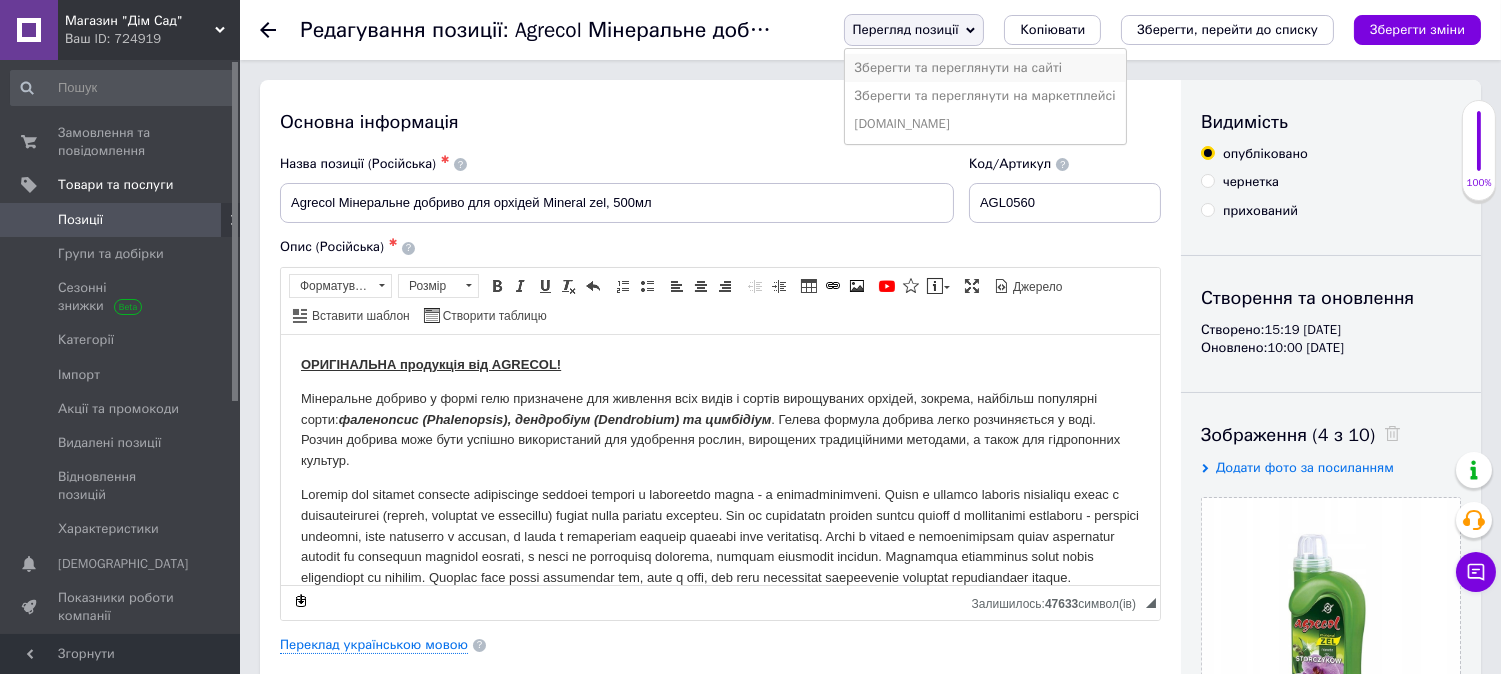 click on "Зберегти та переглянути на сайті" at bounding box center [985, 68] 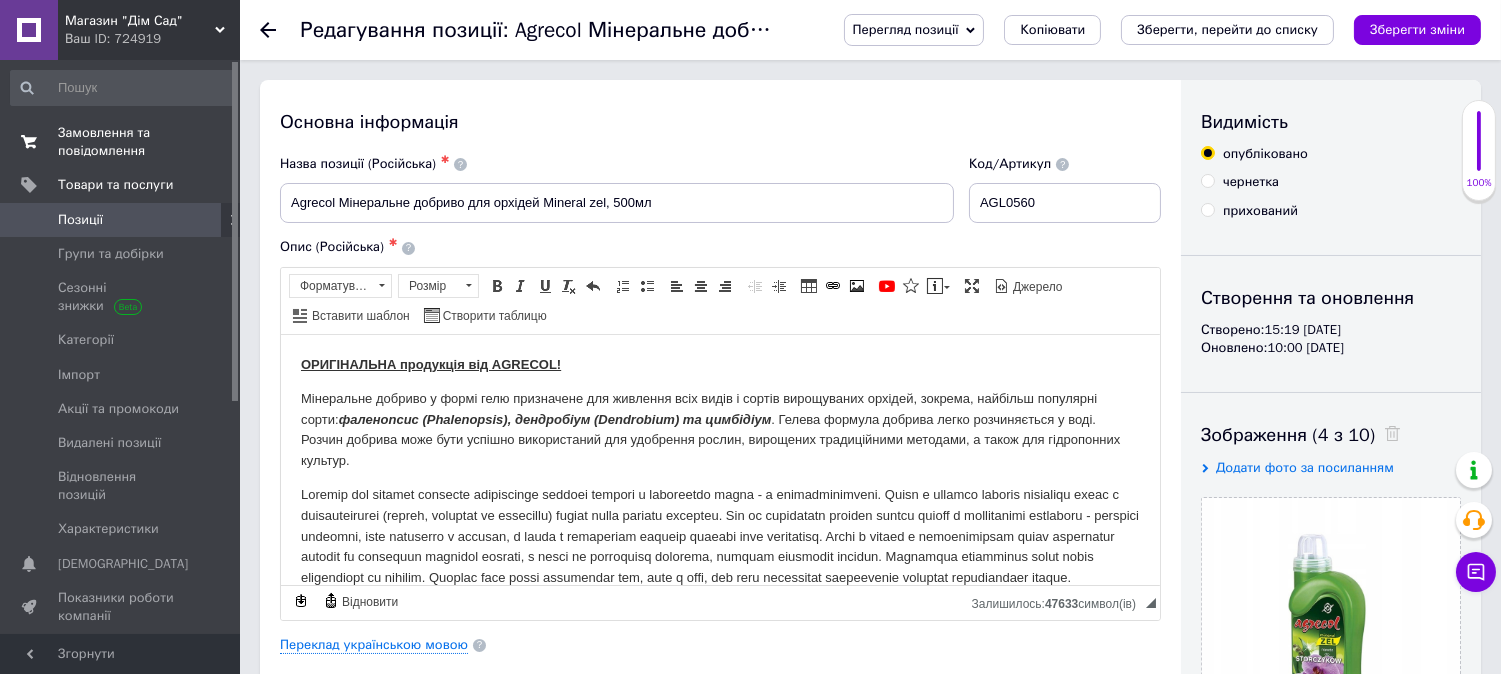 click on "Замовлення та повідомлення" at bounding box center [121, 142] 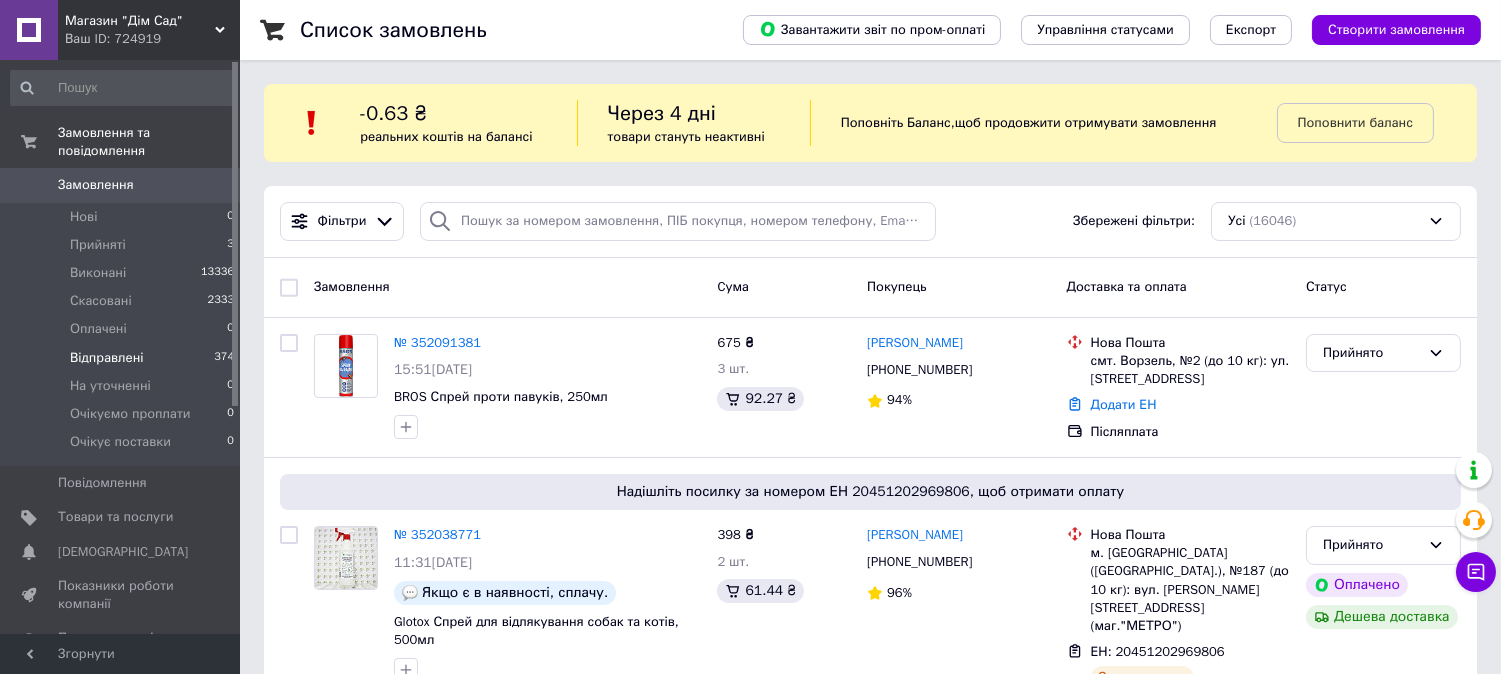 click on "Відправлені" at bounding box center (107, 358) 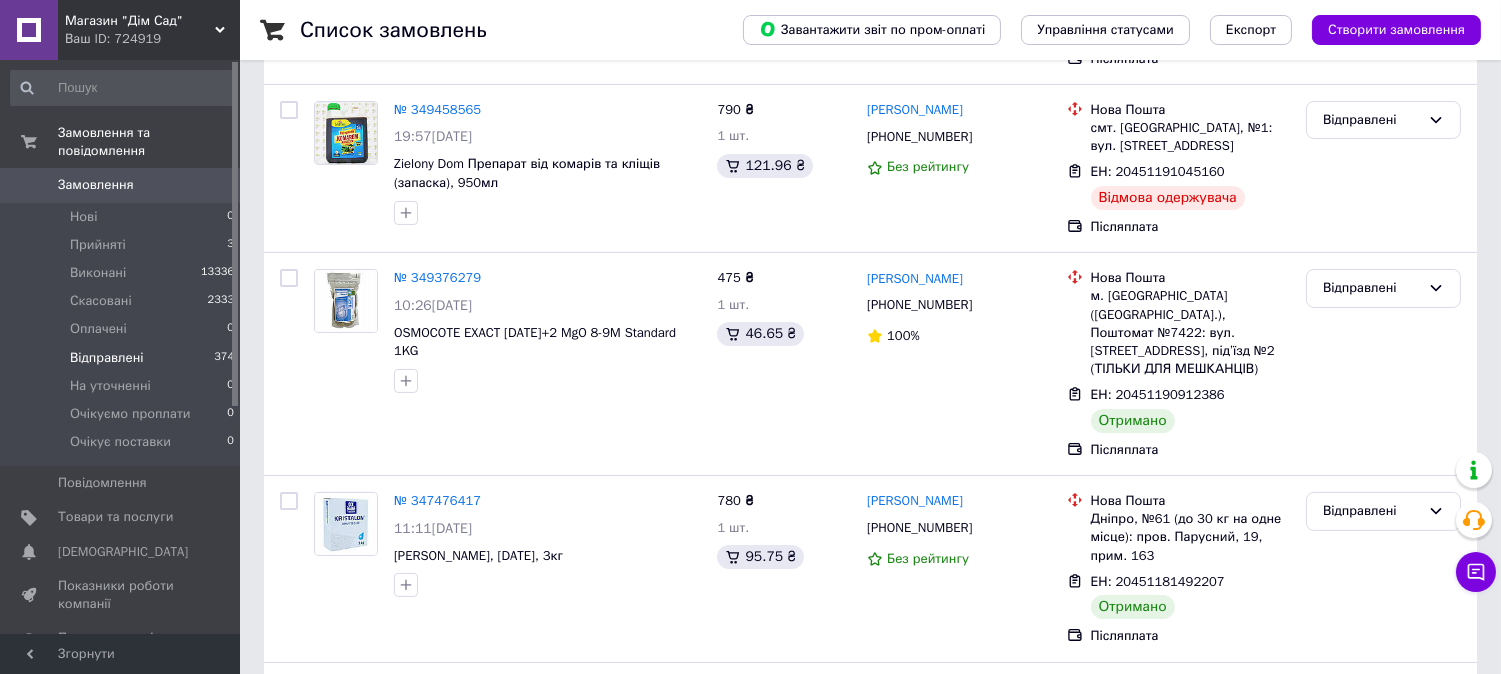 scroll, scrollTop: 518, scrollLeft: 0, axis: vertical 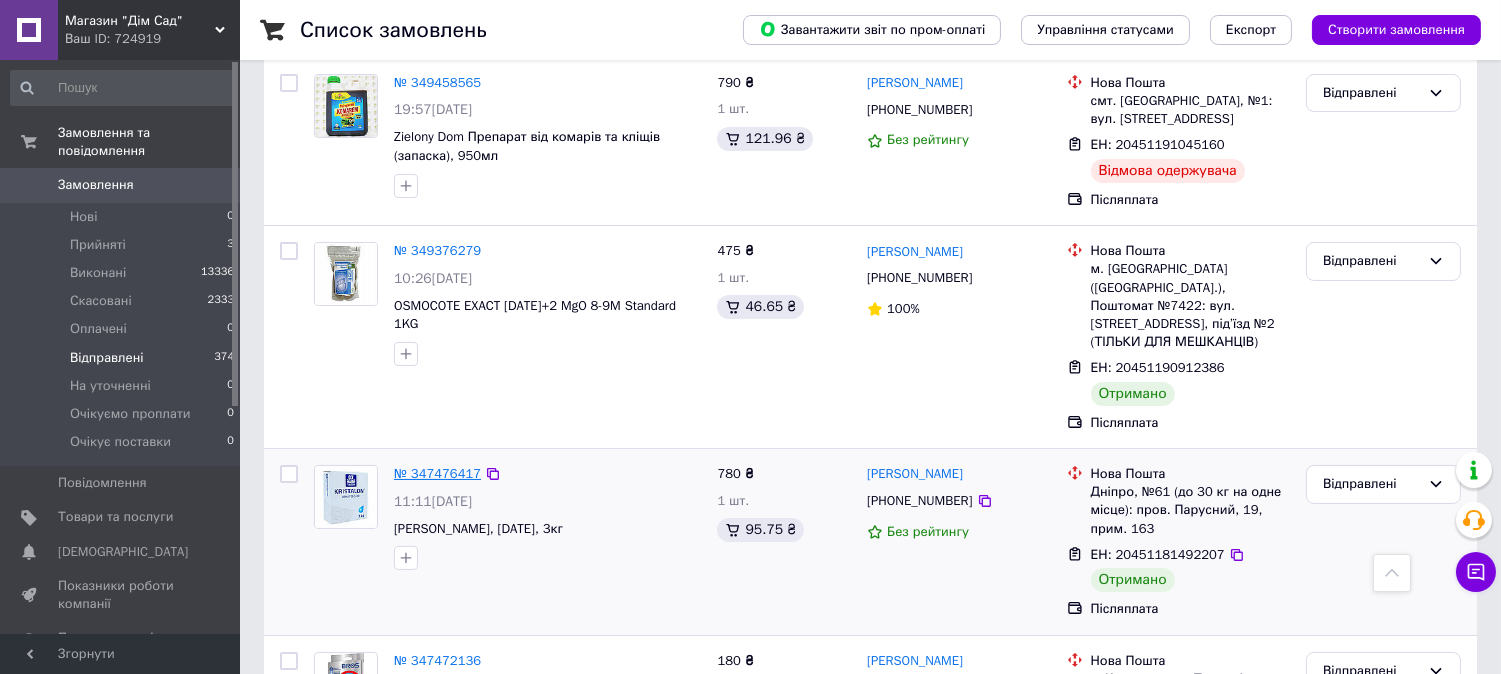 click on "№ 347476417" at bounding box center (437, 473) 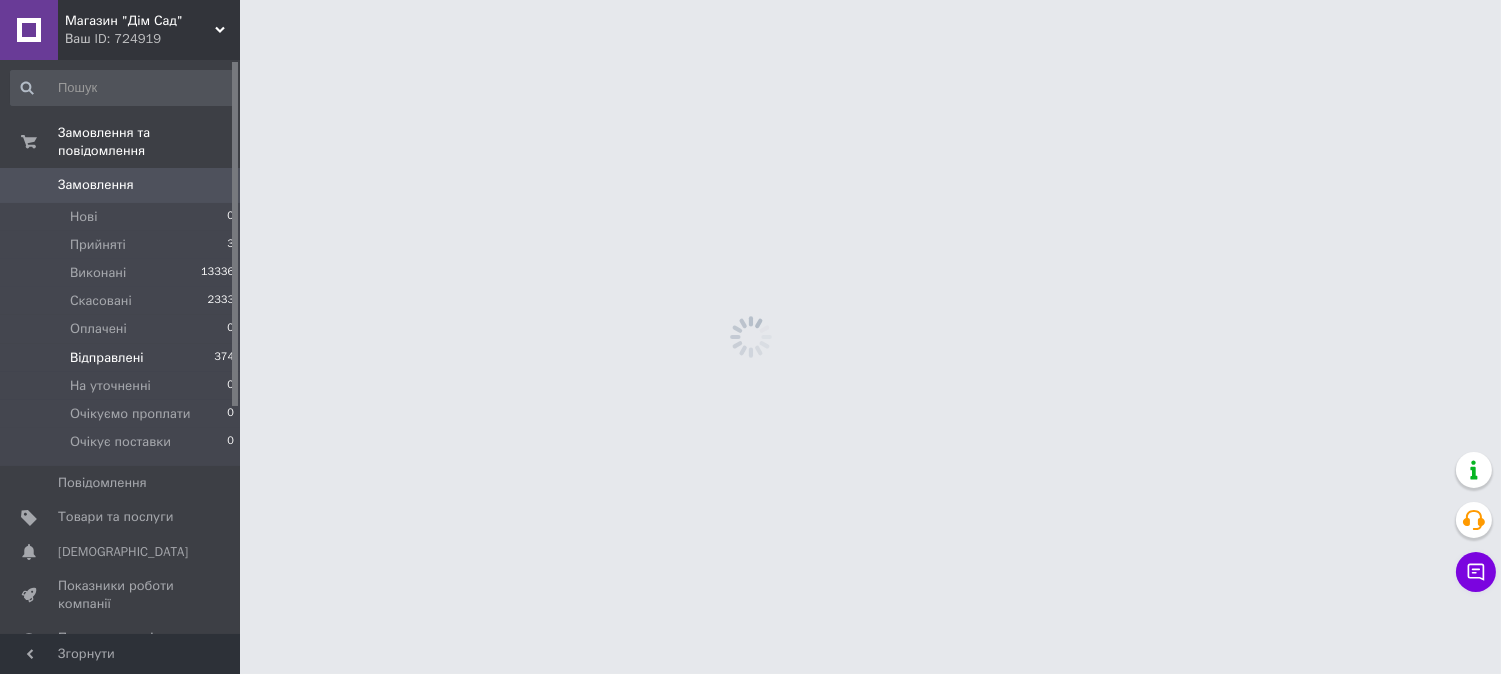 scroll, scrollTop: 0, scrollLeft: 0, axis: both 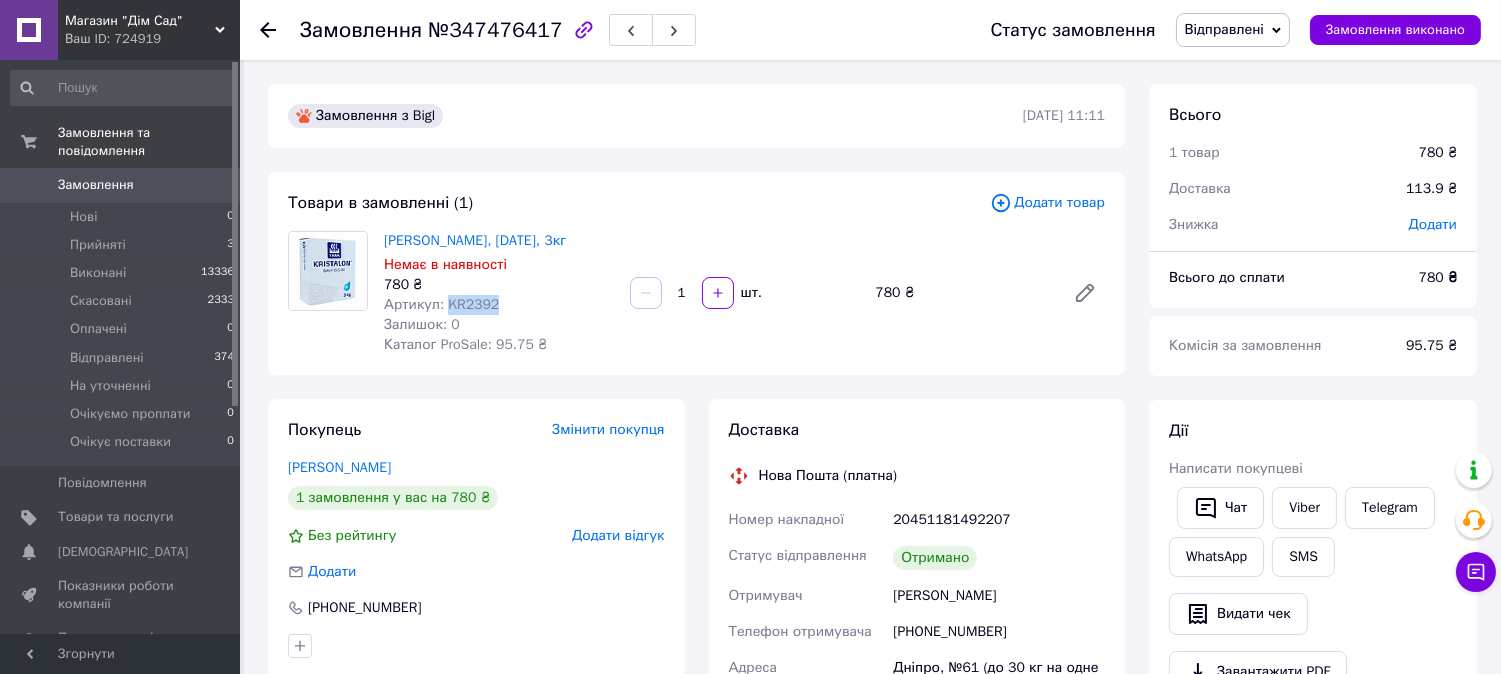 drag, startPoint x: 490, startPoint y: 302, endPoint x: 447, endPoint y: 305, distance: 43.104523 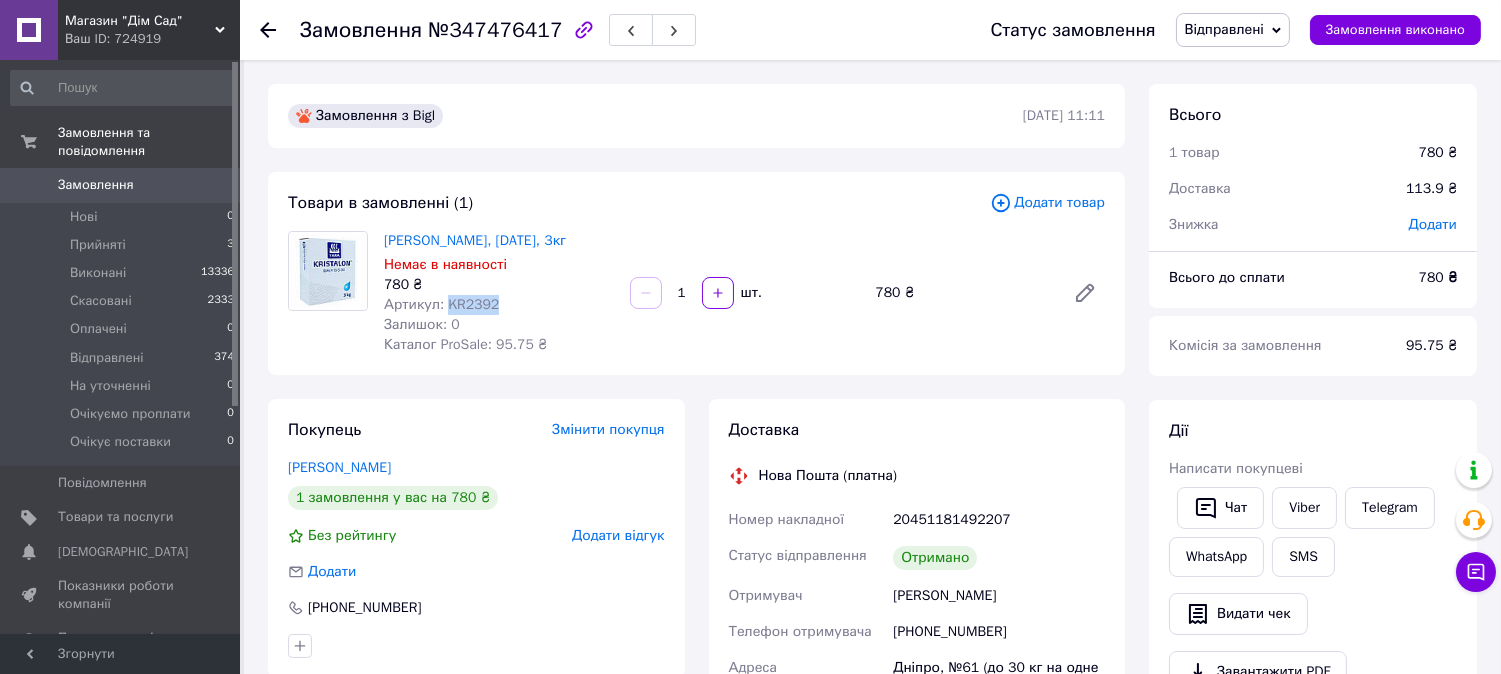 copy on "KR2392" 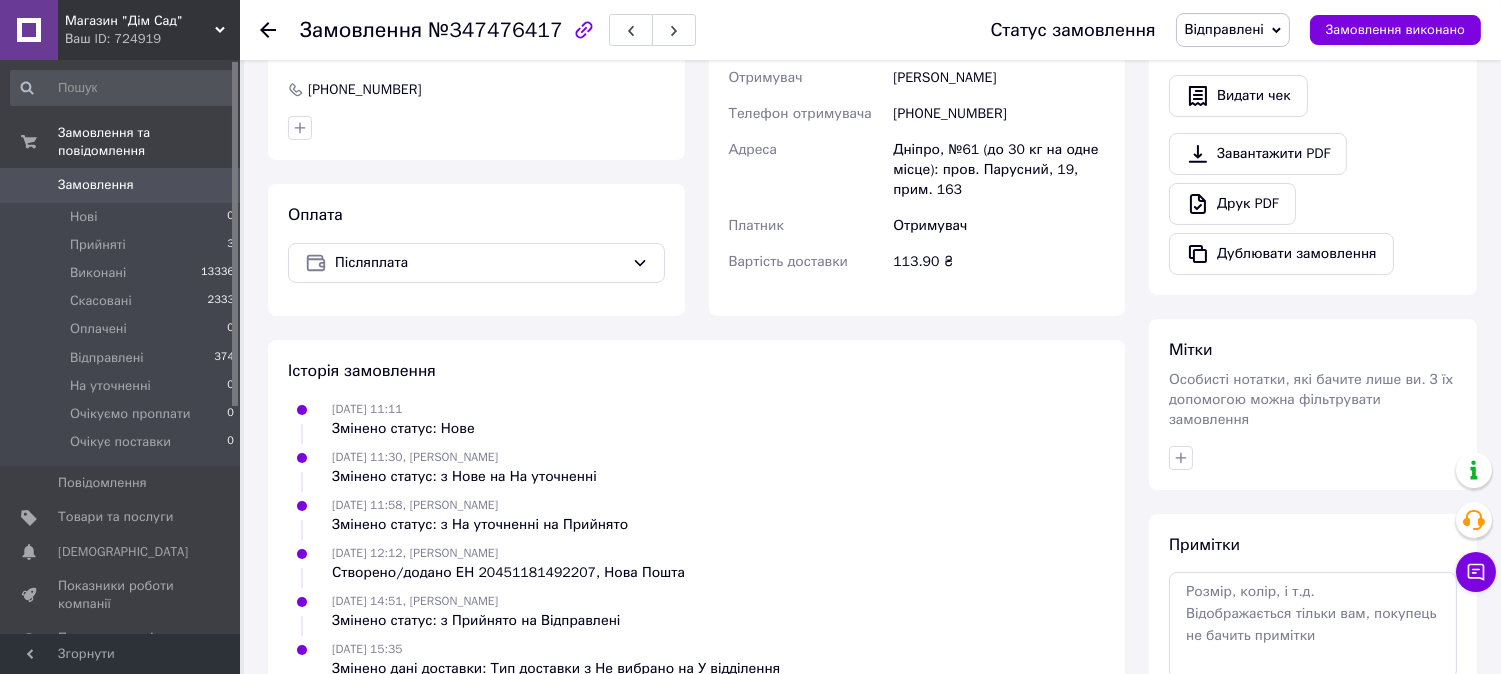 scroll, scrollTop: 258, scrollLeft: 0, axis: vertical 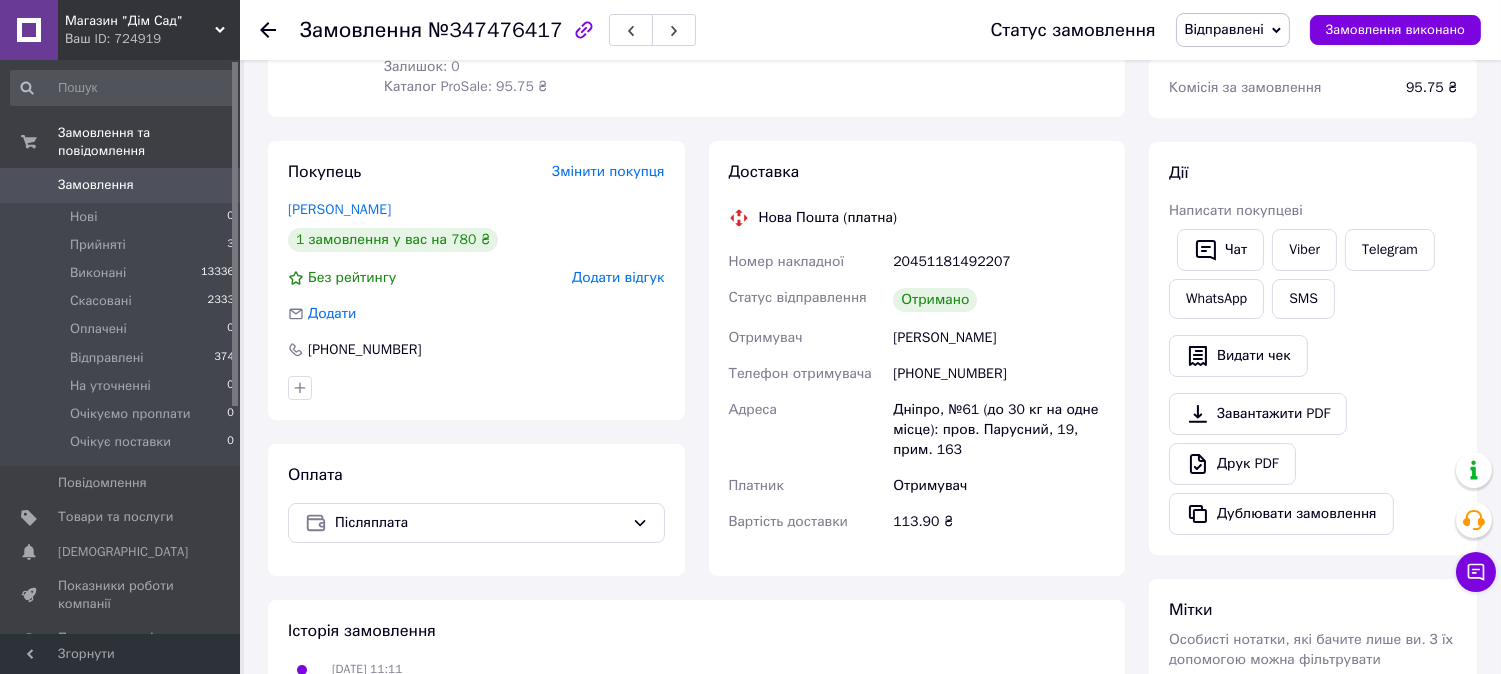 drag, startPoint x: 1035, startPoint y: 340, endPoint x: 895, endPoint y: 345, distance: 140.08926 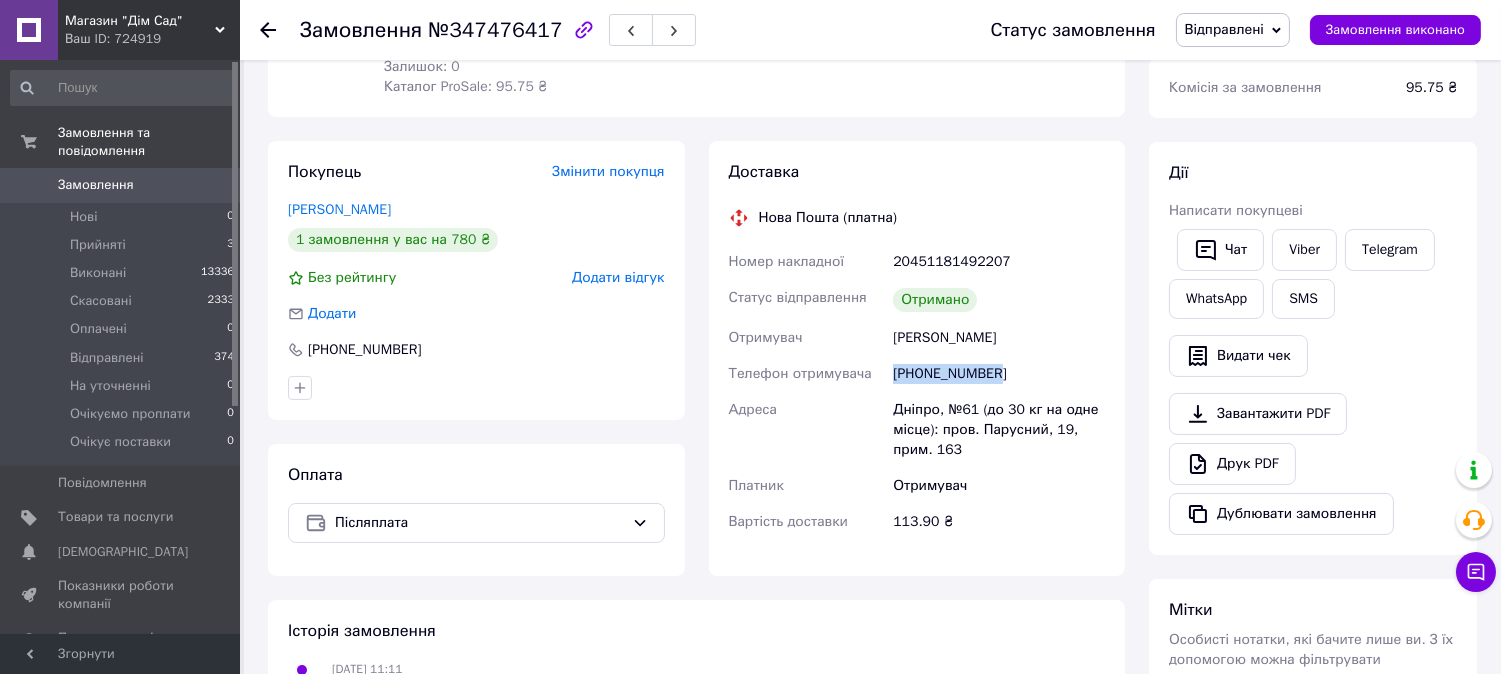 drag, startPoint x: 998, startPoint y: 374, endPoint x: 897, endPoint y: 376, distance: 101.0198 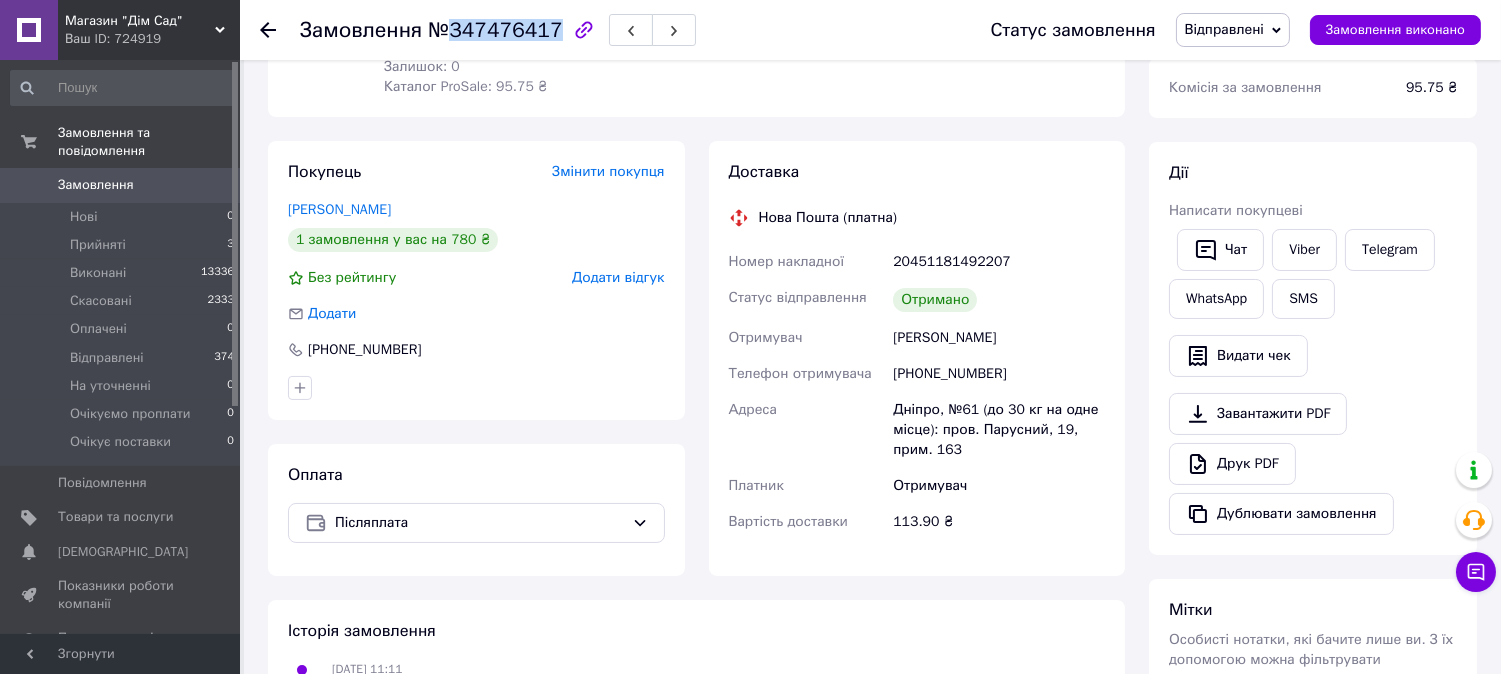 drag, startPoint x: 447, startPoint y: 27, endPoint x: 547, endPoint y: 26, distance: 100.005 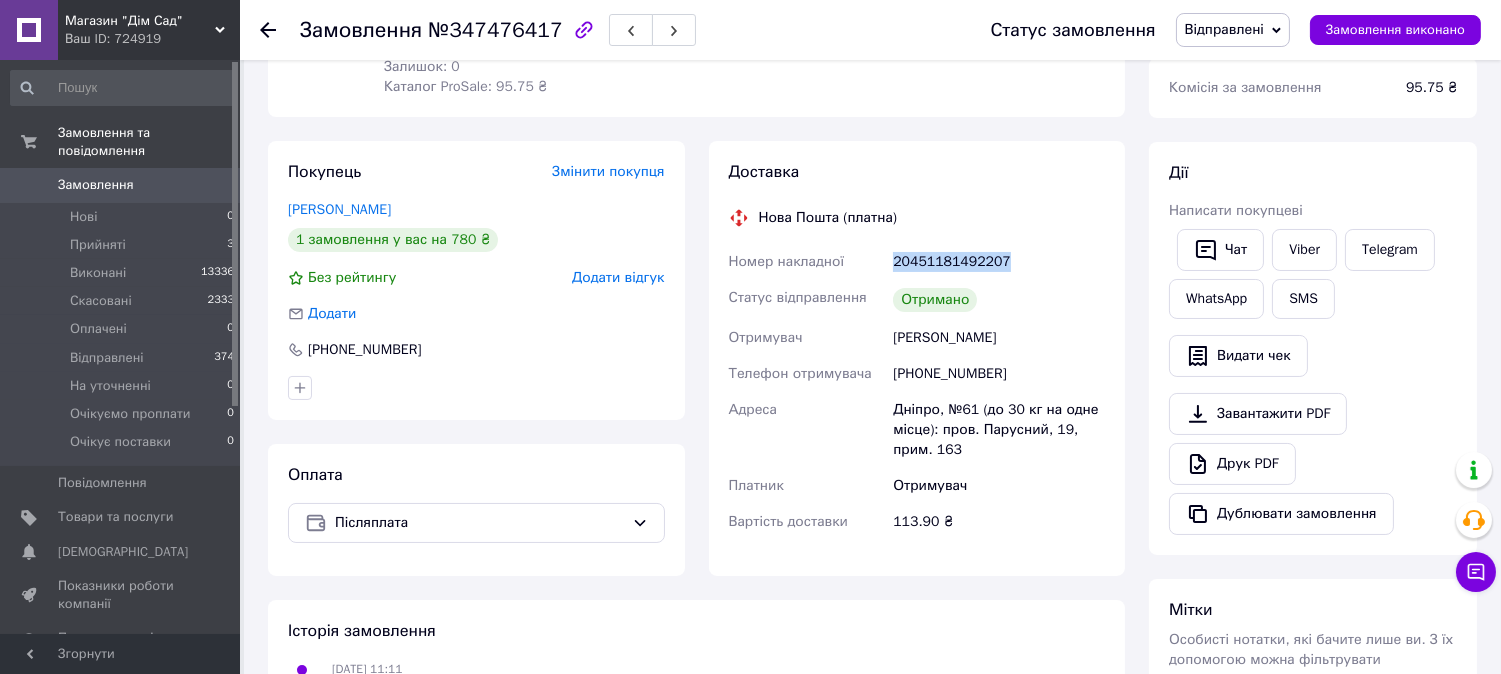 drag, startPoint x: 893, startPoint y: 263, endPoint x: 997, endPoint y: 258, distance: 104.120125 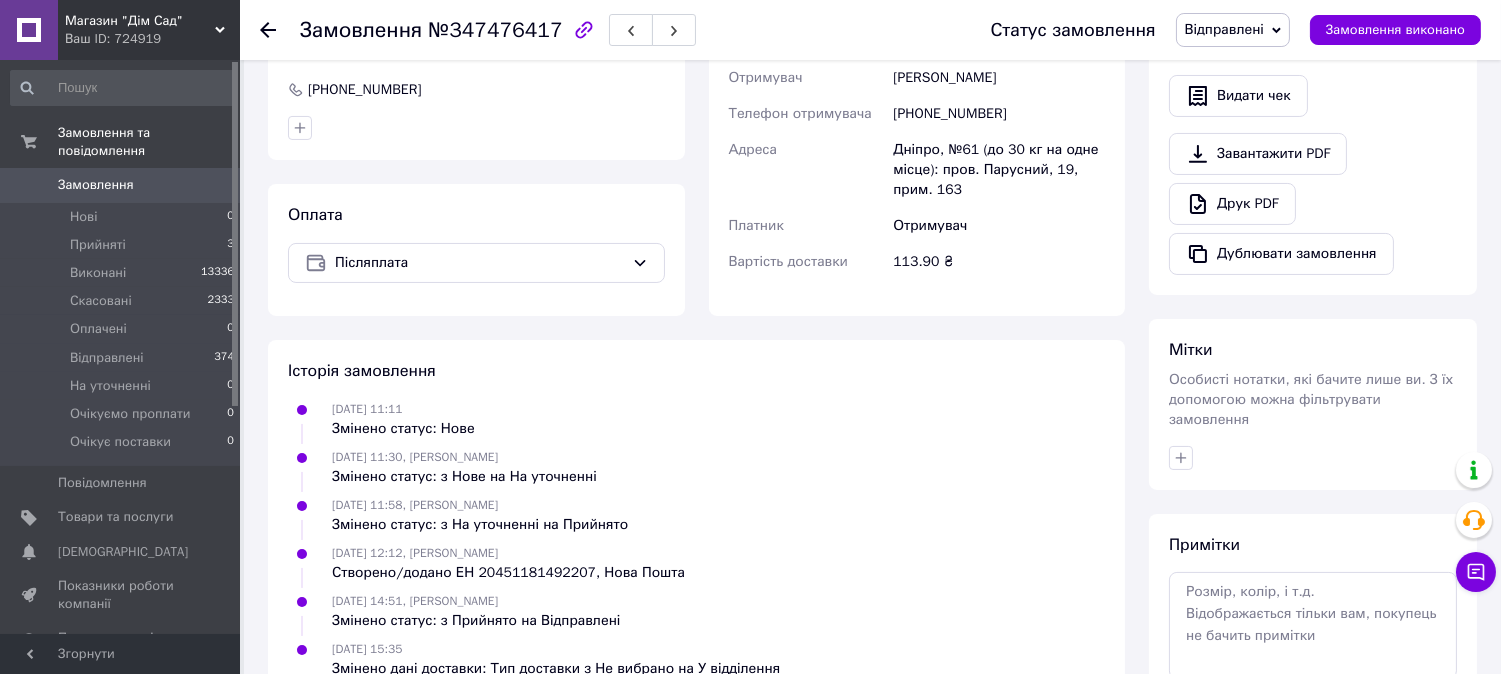 scroll, scrollTop: 0, scrollLeft: 0, axis: both 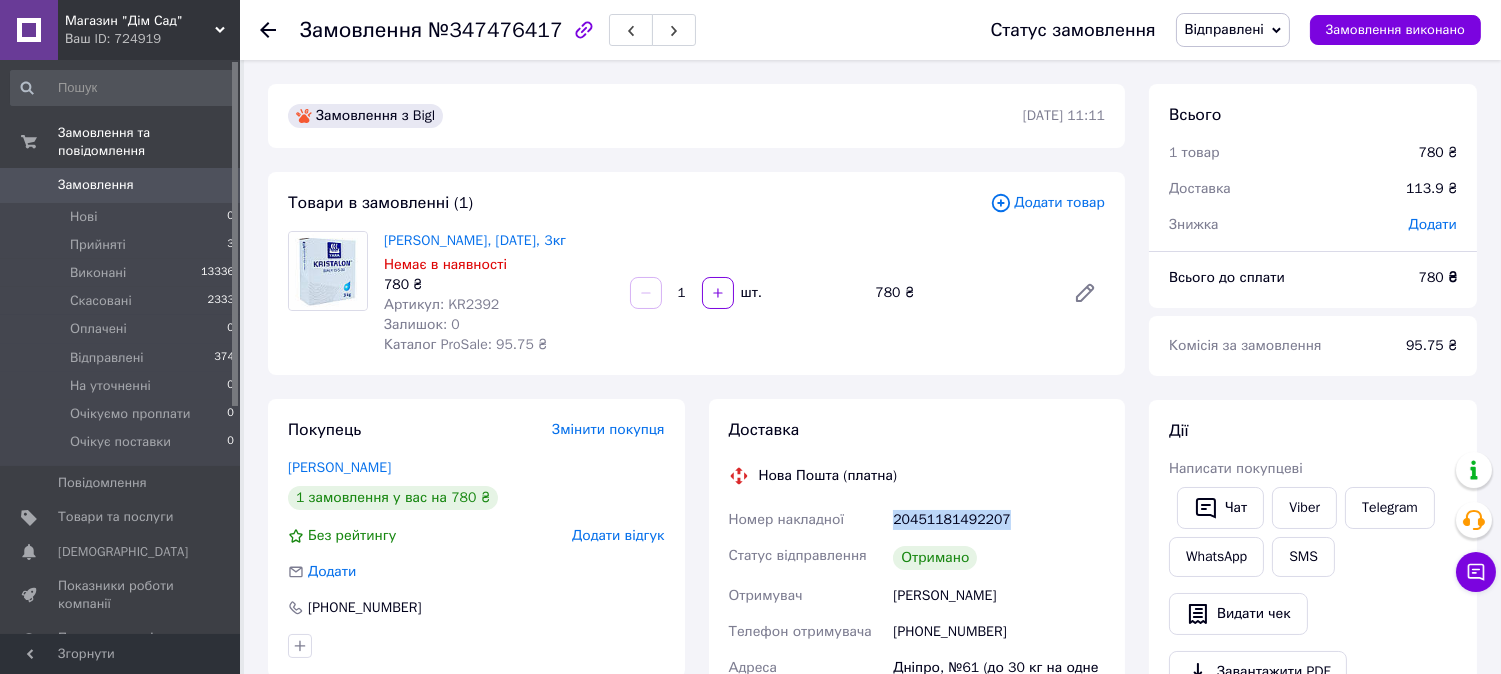 click on "Відправлені" at bounding box center (1233, 30) 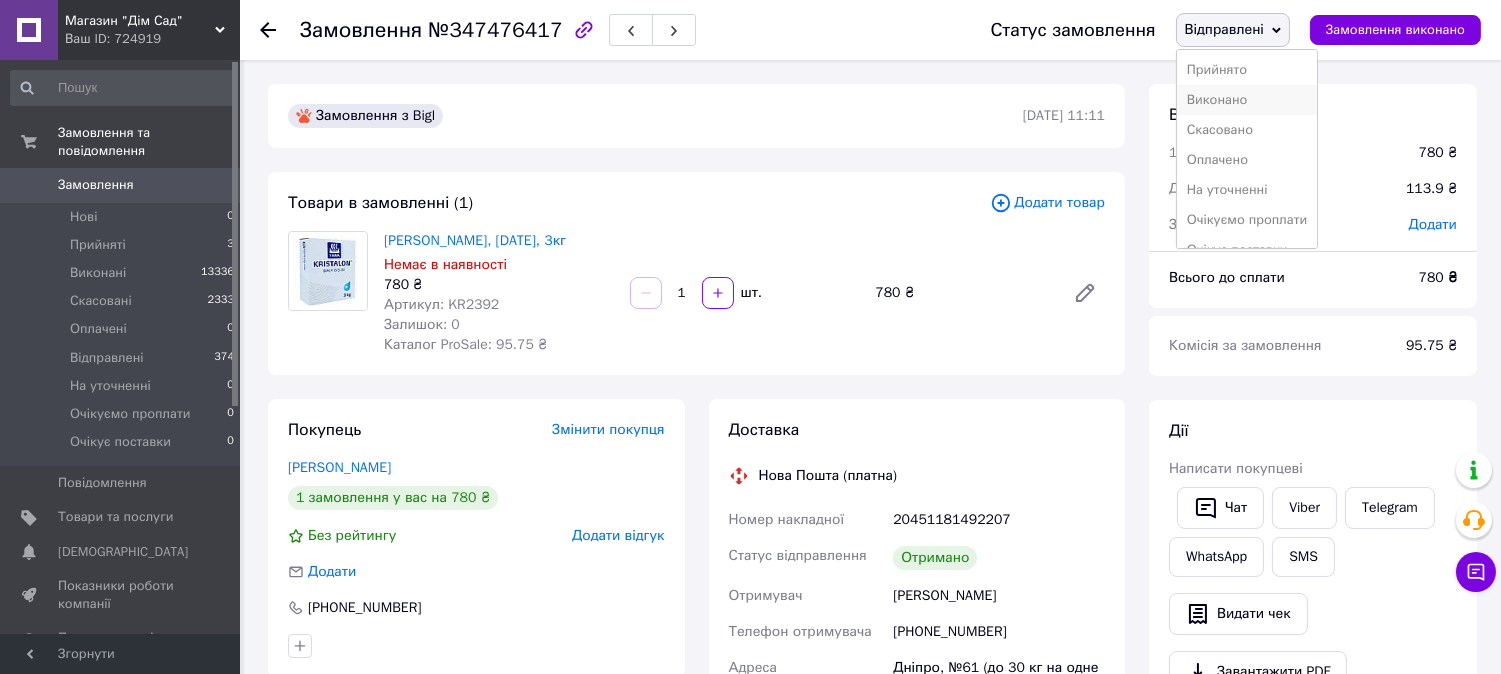 click on "Виконано" at bounding box center (1247, 100) 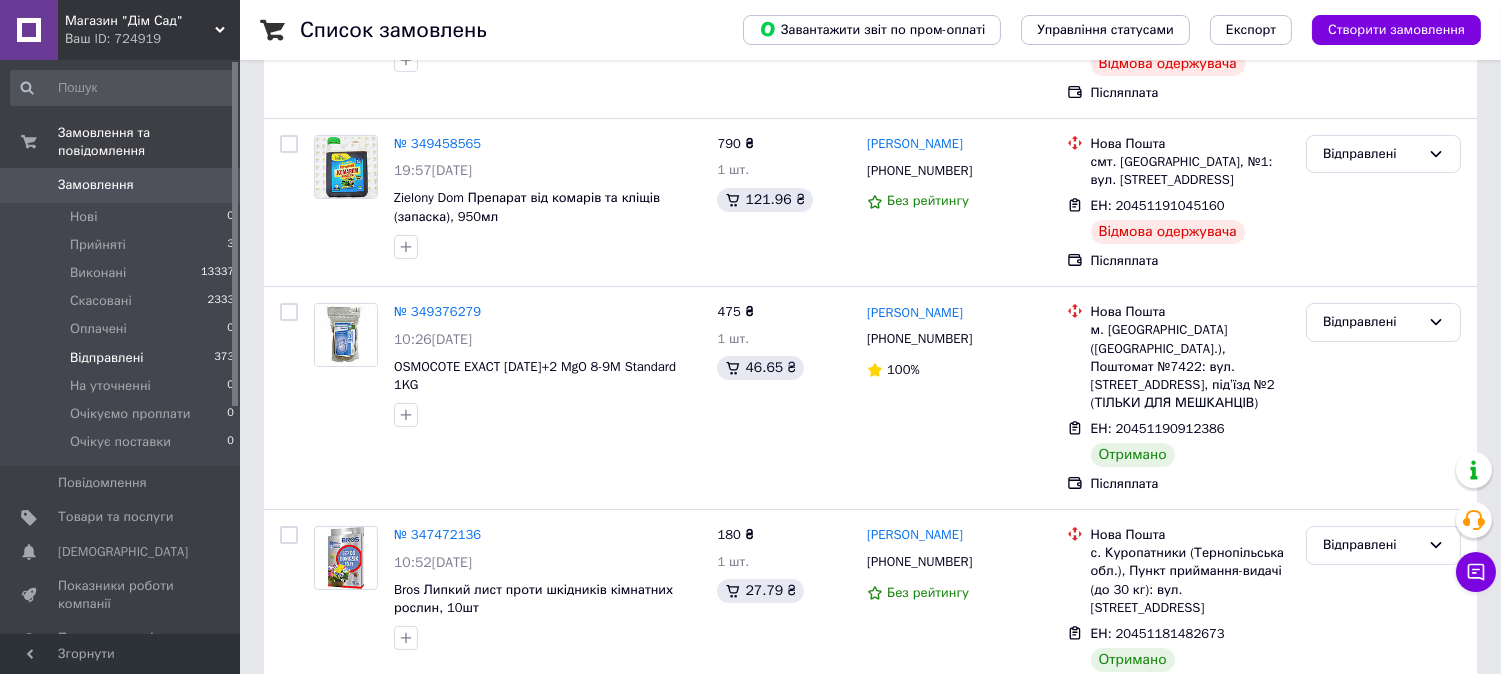 scroll, scrollTop: 518, scrollLeft: 0, axis: vertical 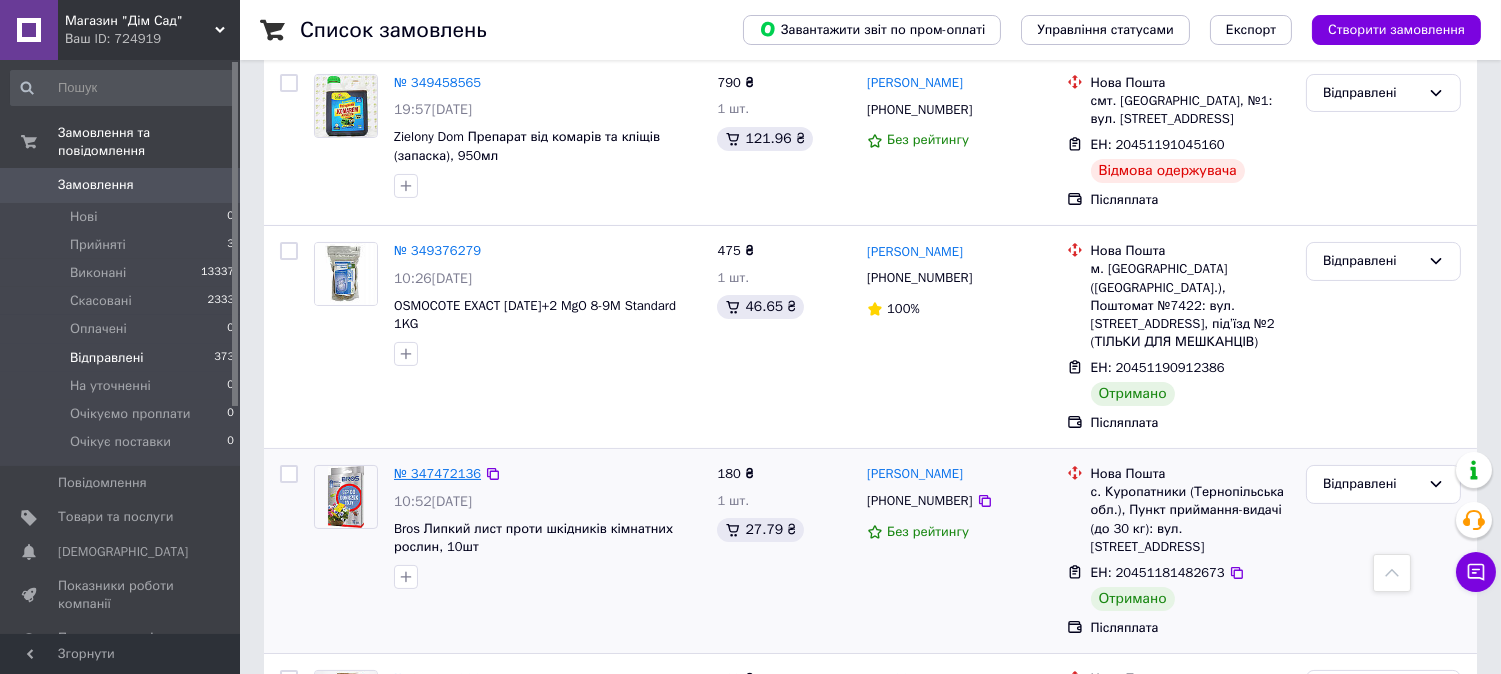 click on "№ 347472136" at bounding box center (437, 473) 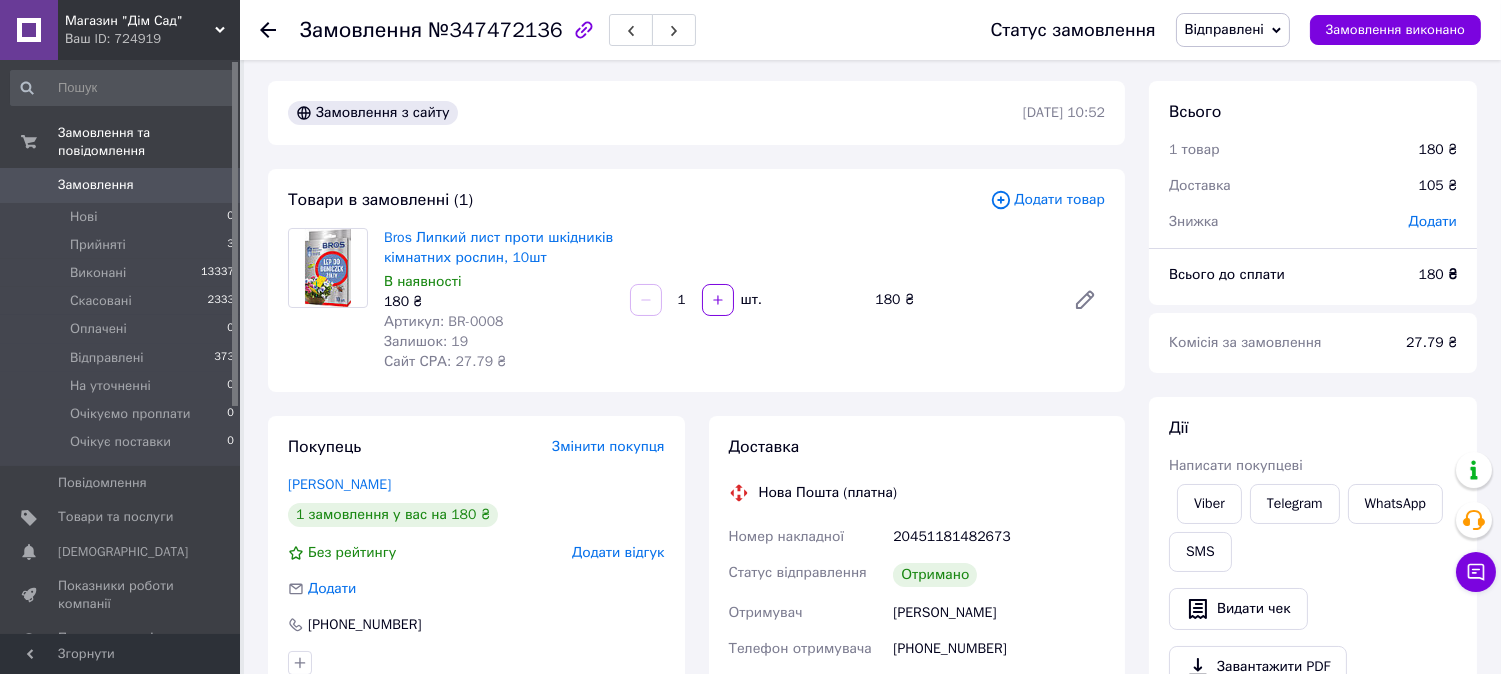 scroll, scrollTop: 0, scrollLeft: 0, axis: both 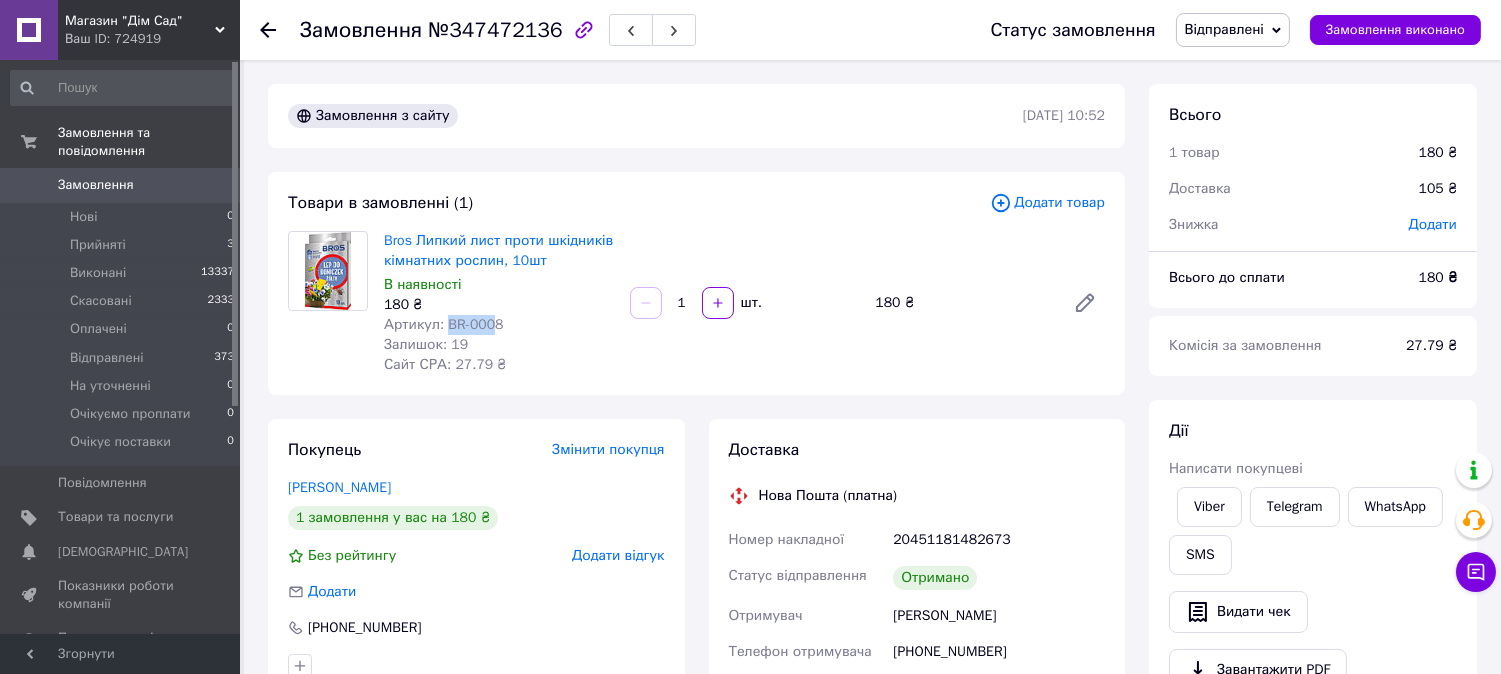 drag, startPoint x: 491, startPoint y: 323, endPoint x: 464, endPoint y: 324, distance: 27.018513 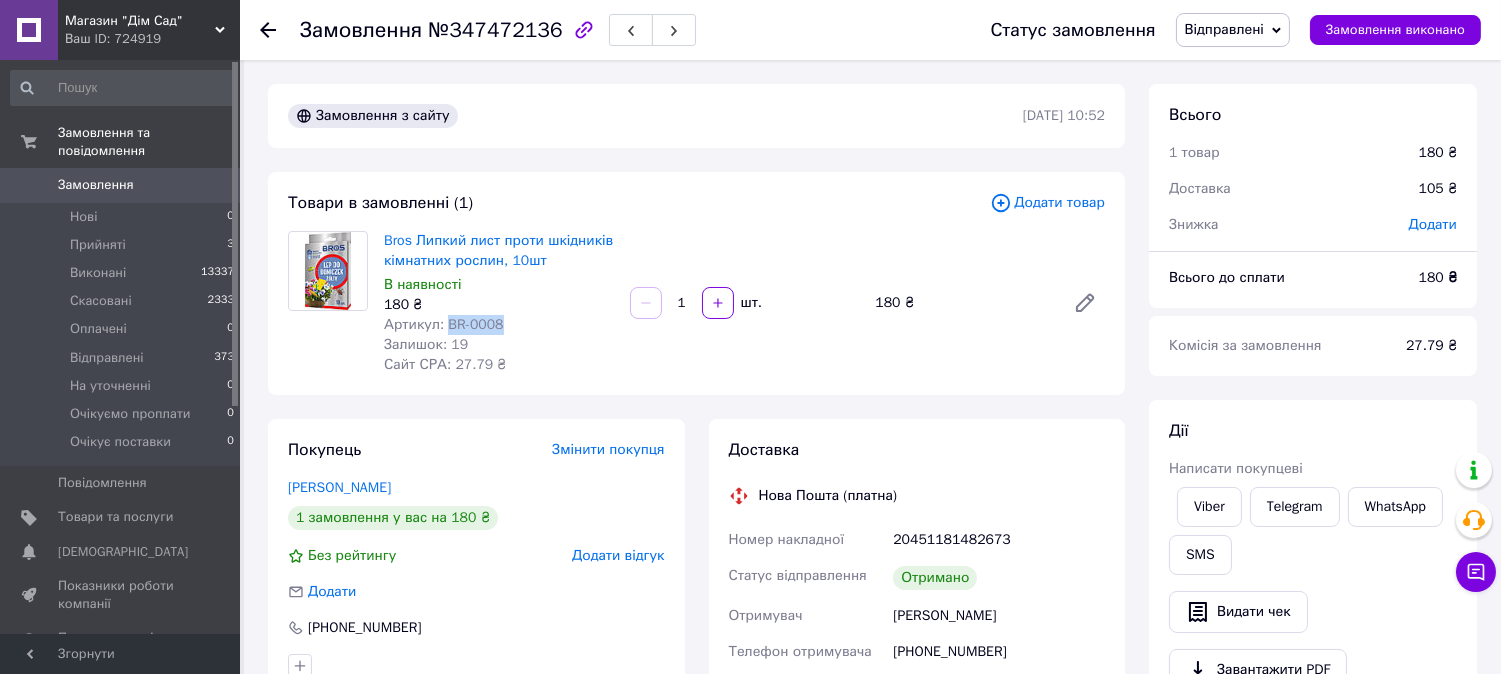 drag, startPoint x: 497, startPoint y: 324, endPoint x: 444, endPoint y: 322, distance: 53.037724 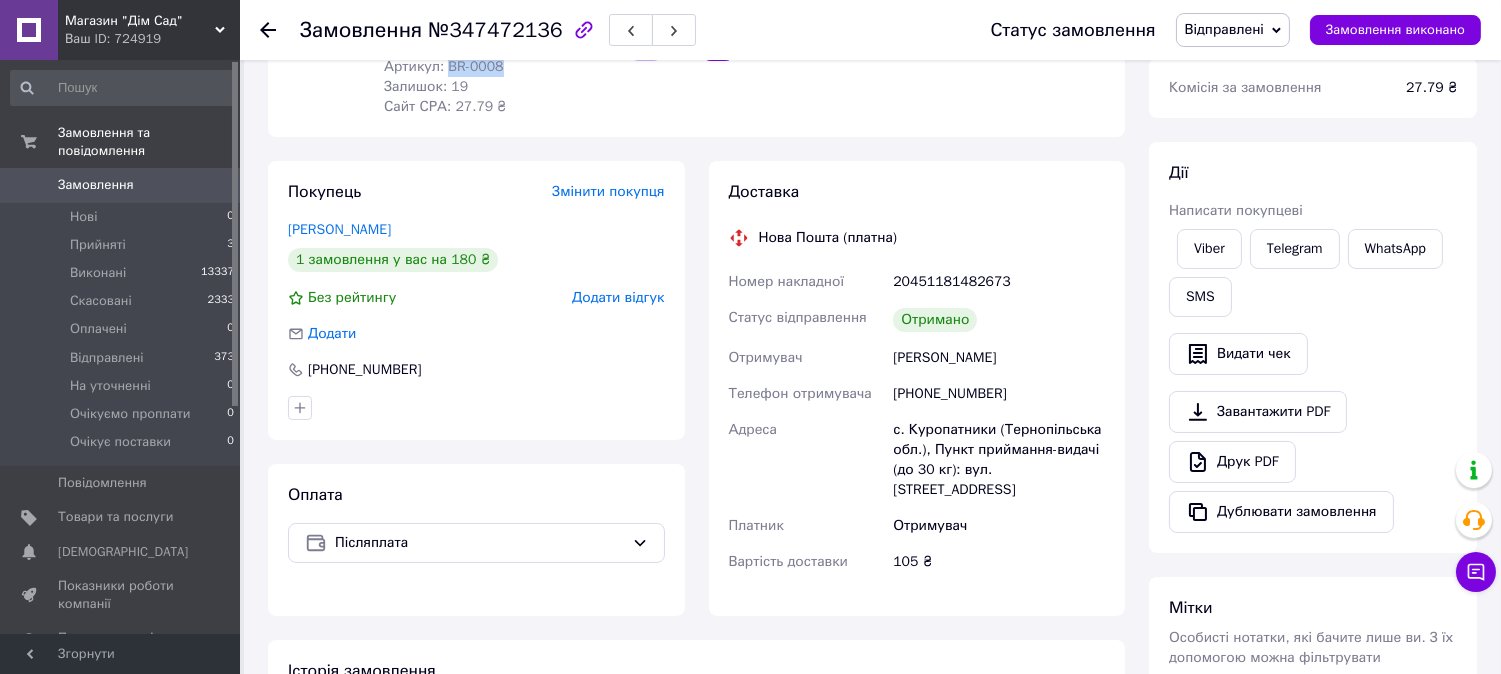 drag, startPoint x: 1017, startPoint y: 355, endPoint x: 888, endPoint y: 363, distance: 129.24782 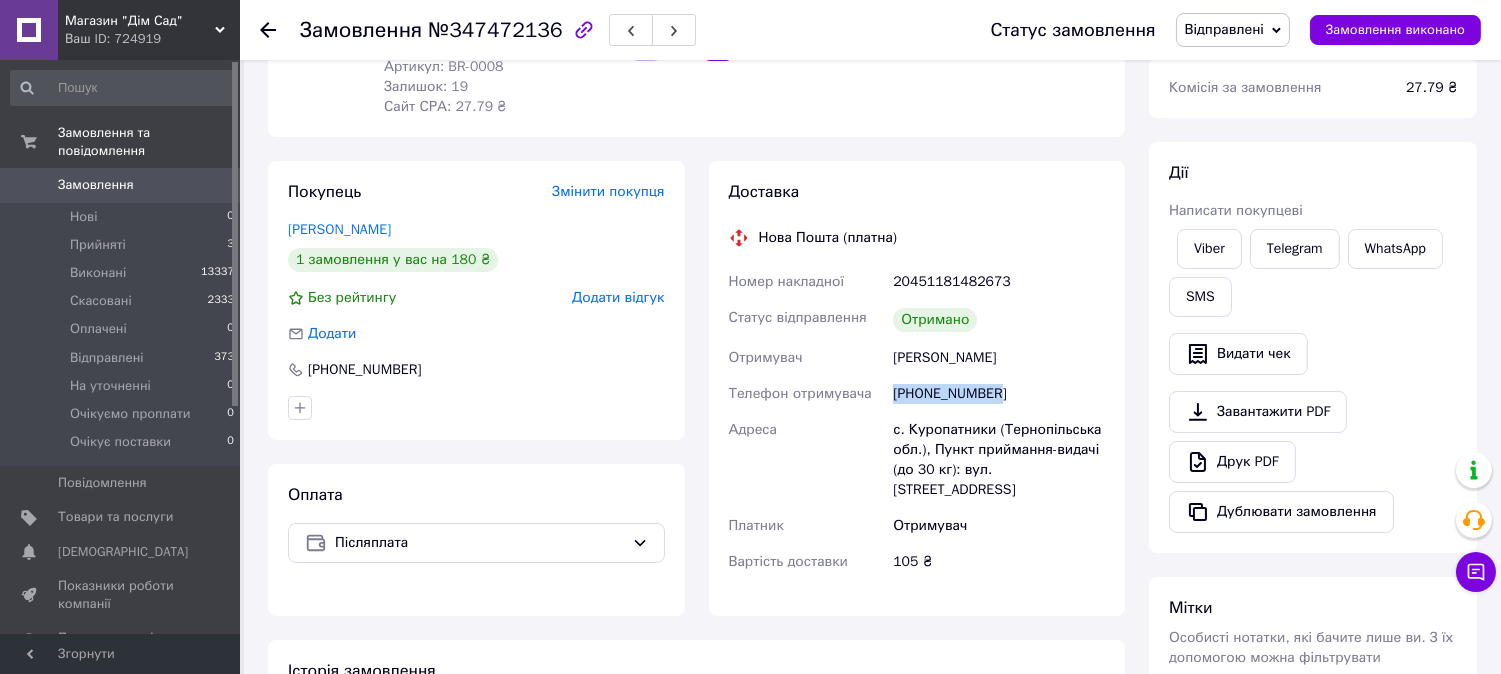 drag, startPoint x: 991, startPoint y: 397, endPoint x: 896, endPoint y: 394, distance: 95.047356 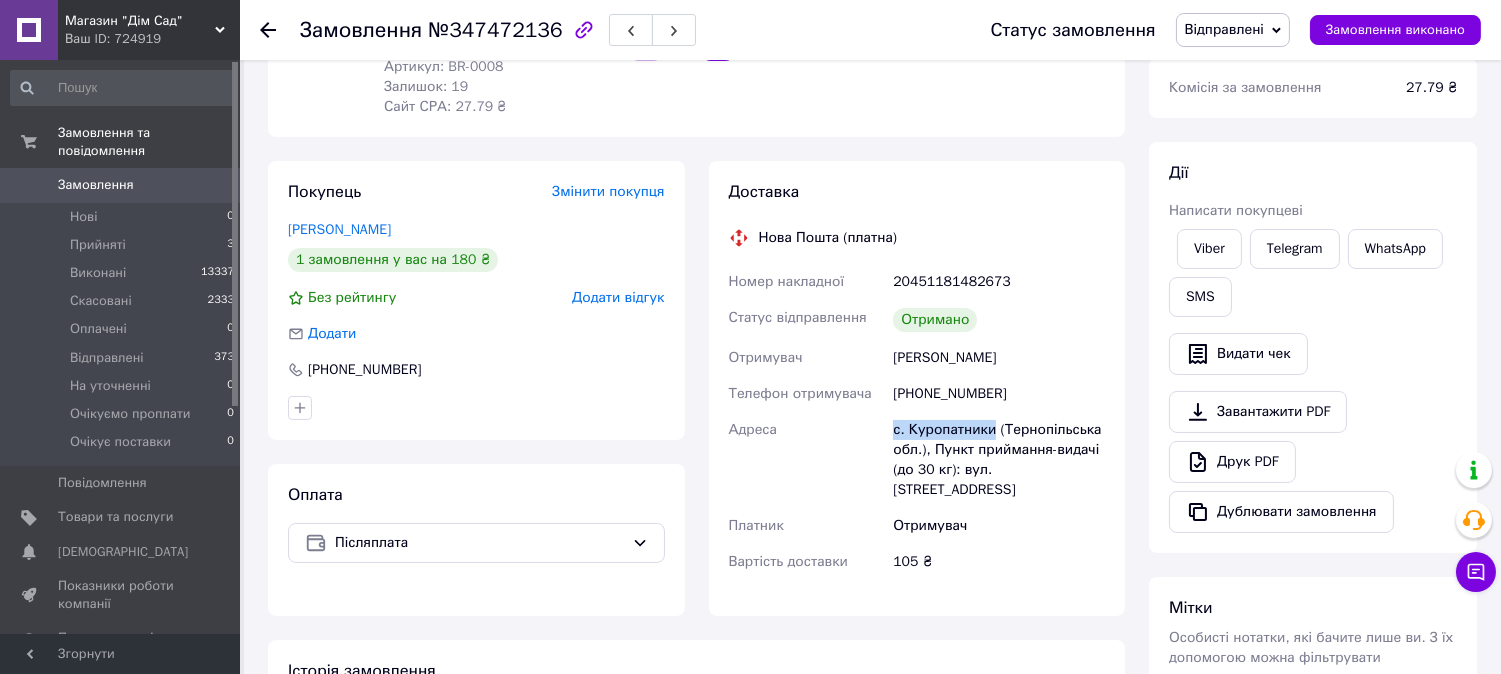 drag, startPoint x: 991, startPoint y: 427, endPoint x: 884, endPoint y: 425, distance: 107.01869 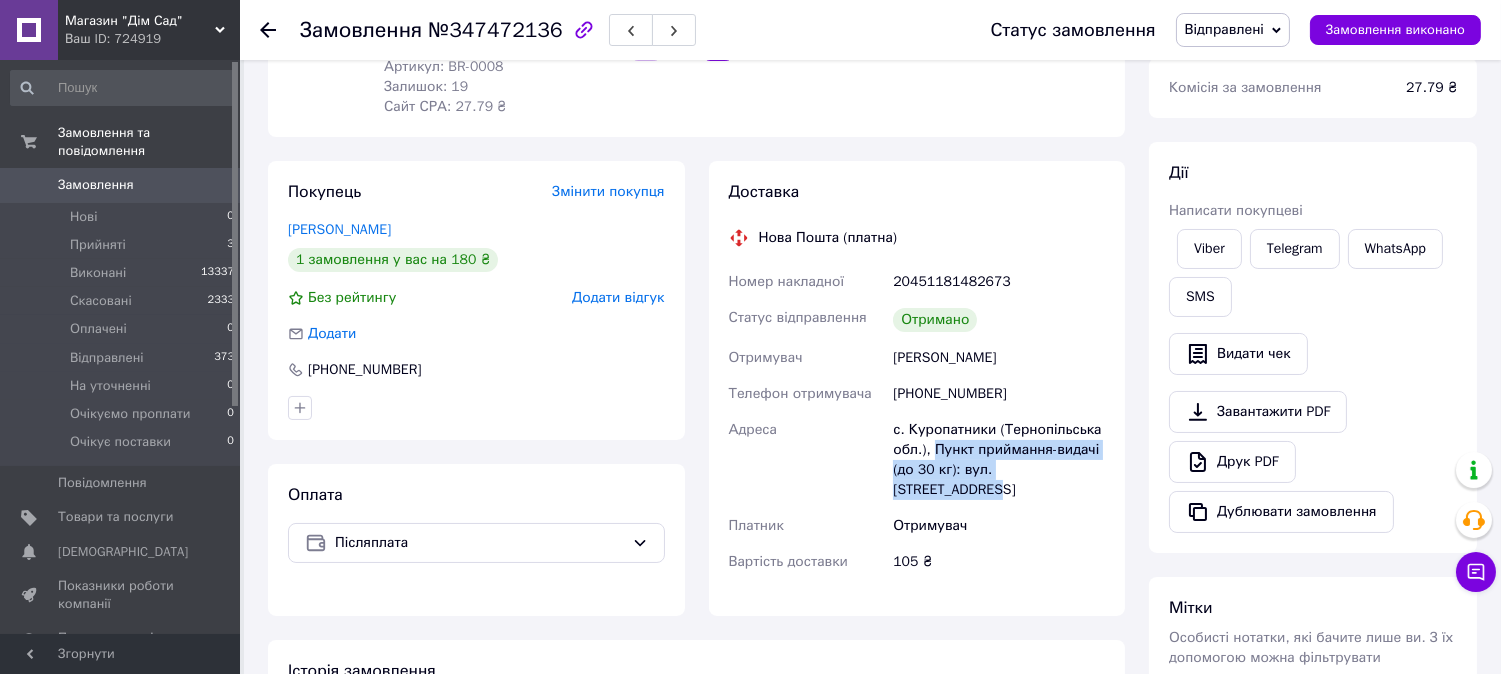 drag, startPoint x: 930, startPoint y: 447, endPoint x: 1092, endPoint y: 467, distance: 163.2299 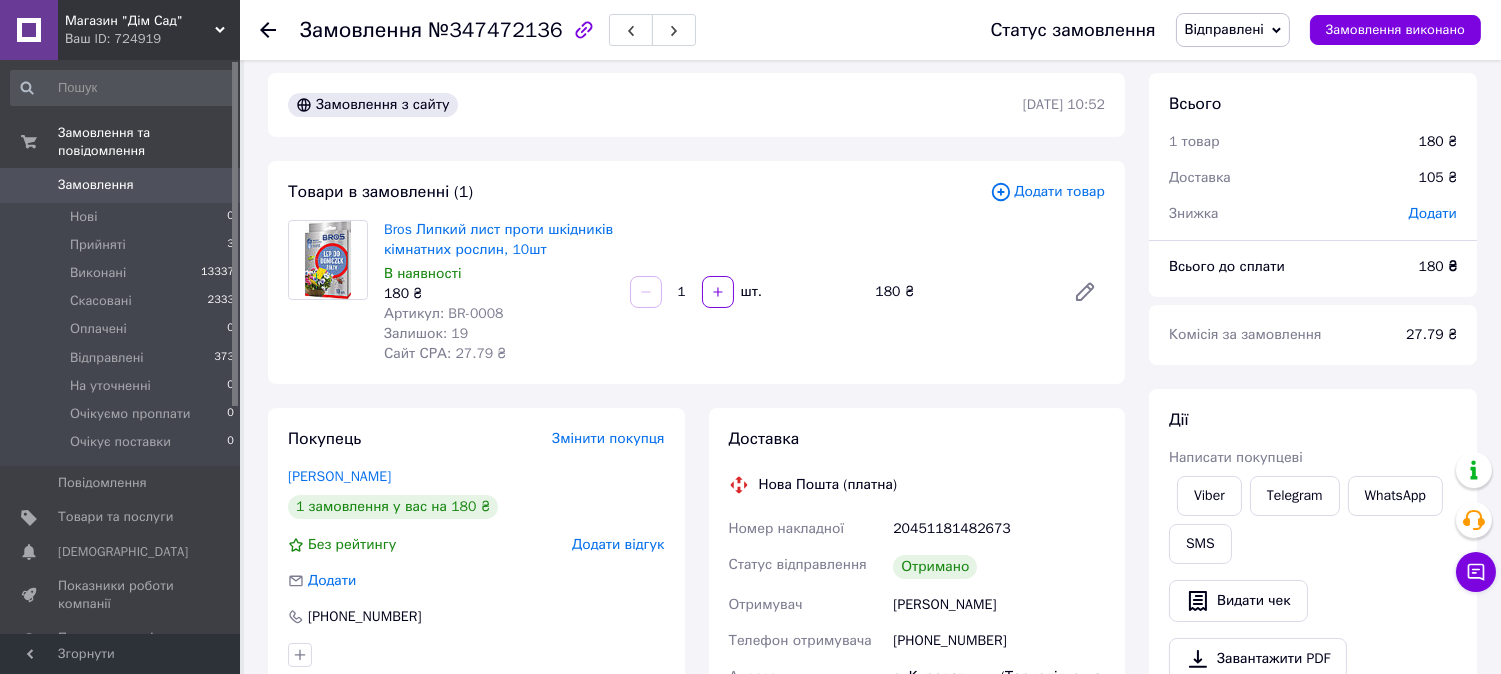 scroll, scrollTop: 0, scrollLeft: 0, axis: both 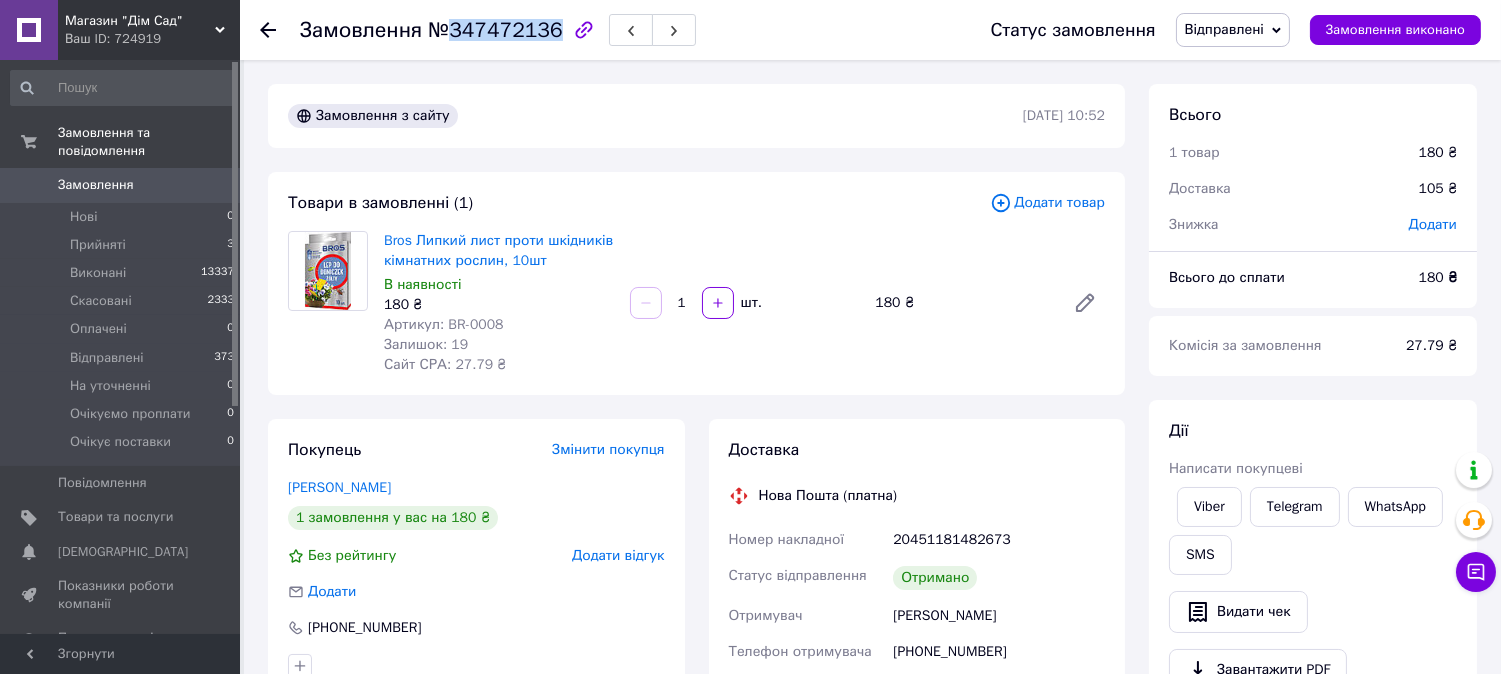 drag, startPoint x: 446, startPoint y: 27, endPoint x: 547, endPoint y: 27, distance: 101 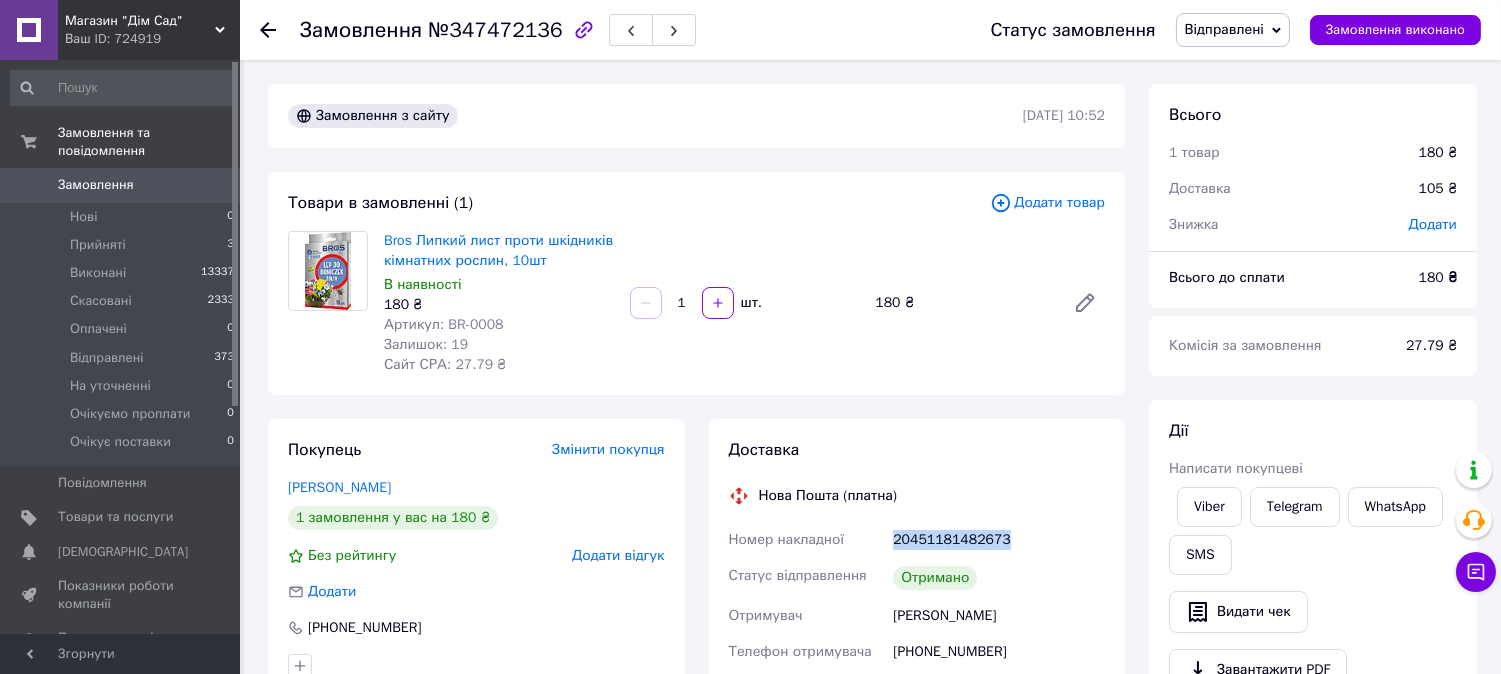 drag, startPoint x: 892, startPoint y: 537, endPoint x: 1010, endPoint y: 541, distance: 118.06778 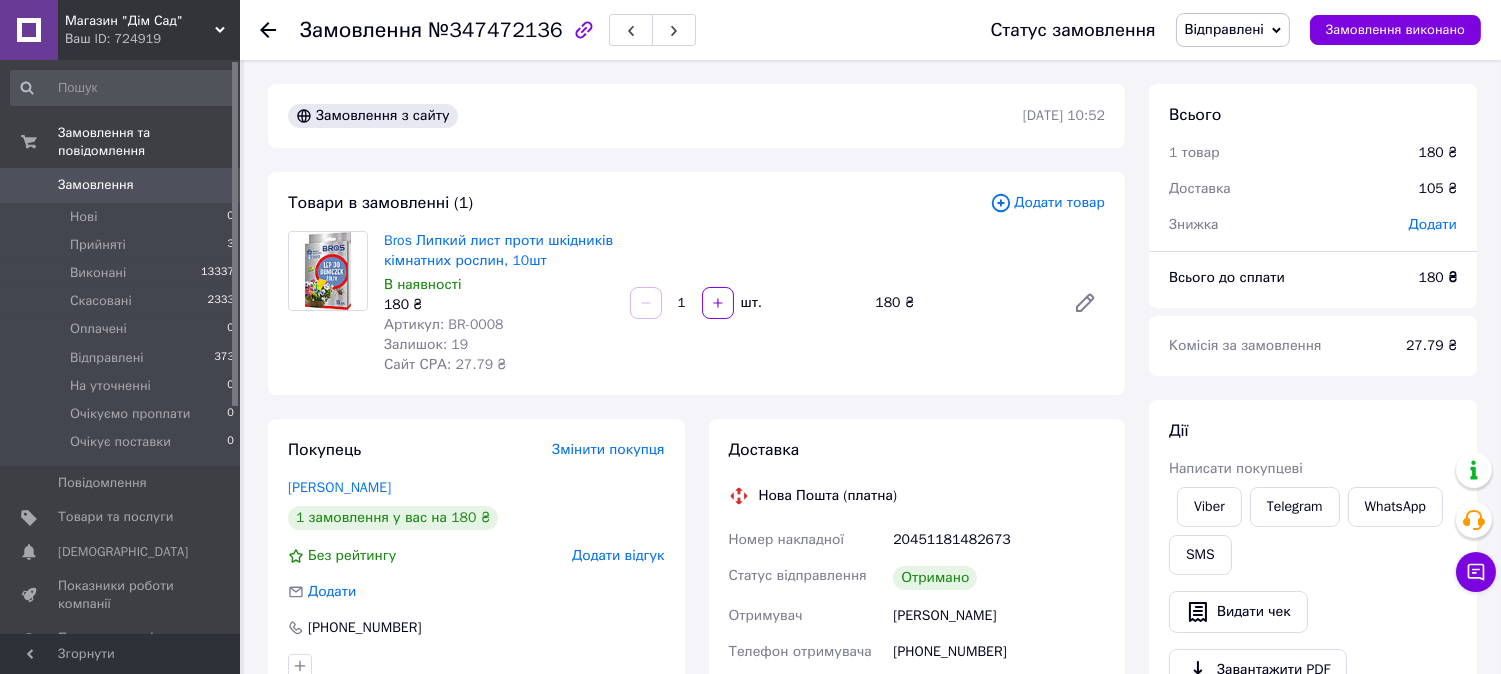 click 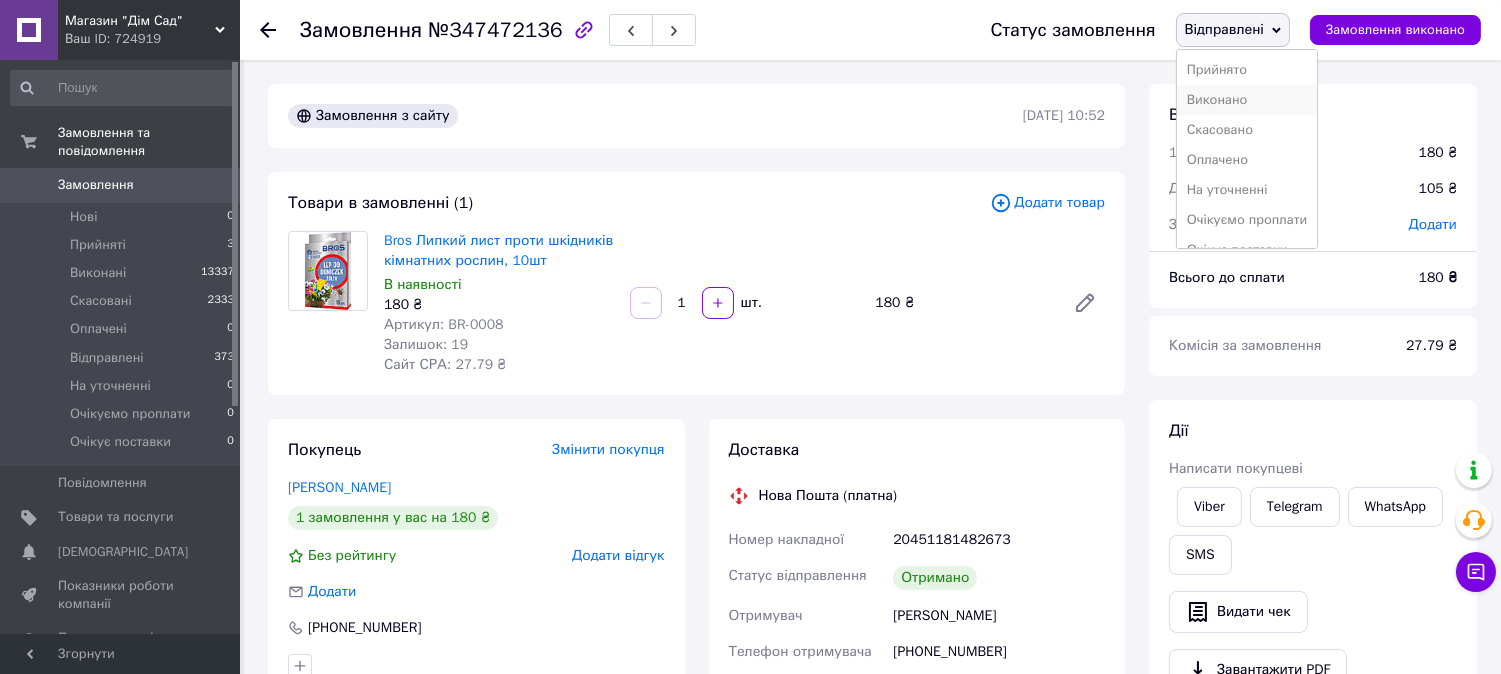 click on "Виконано" at bounding box center [1247, 100] 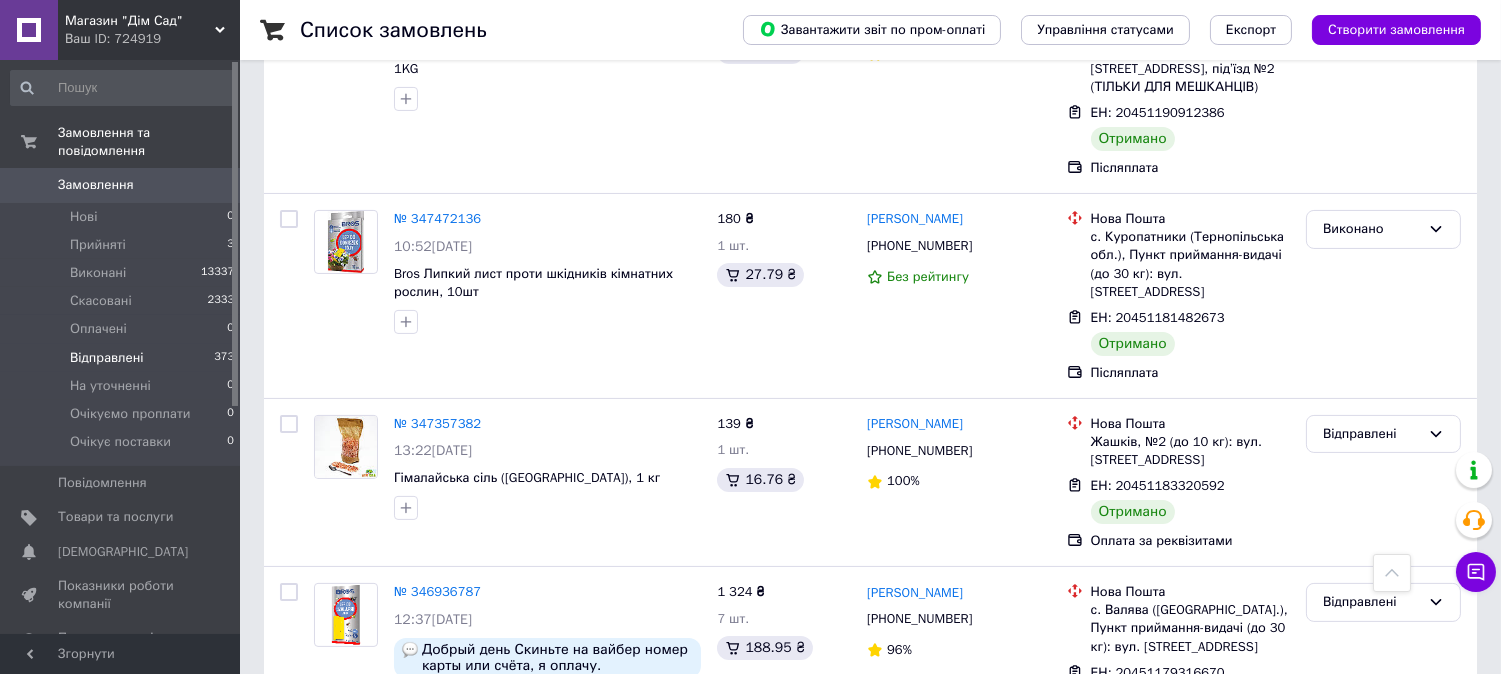 scroll, scrollTop: 777, scrollLeft: 0, axis: vertical 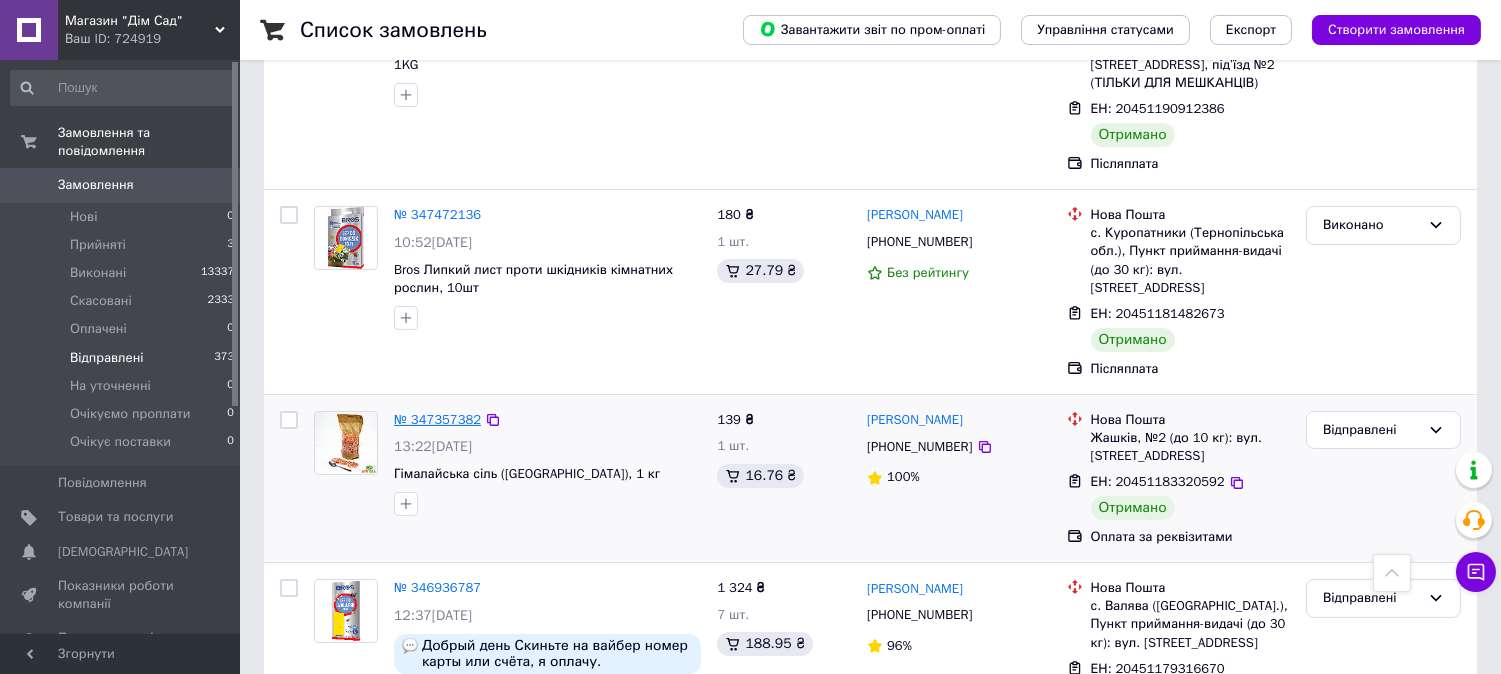 click on "№ 347357382" at bounding box center [437, 419] 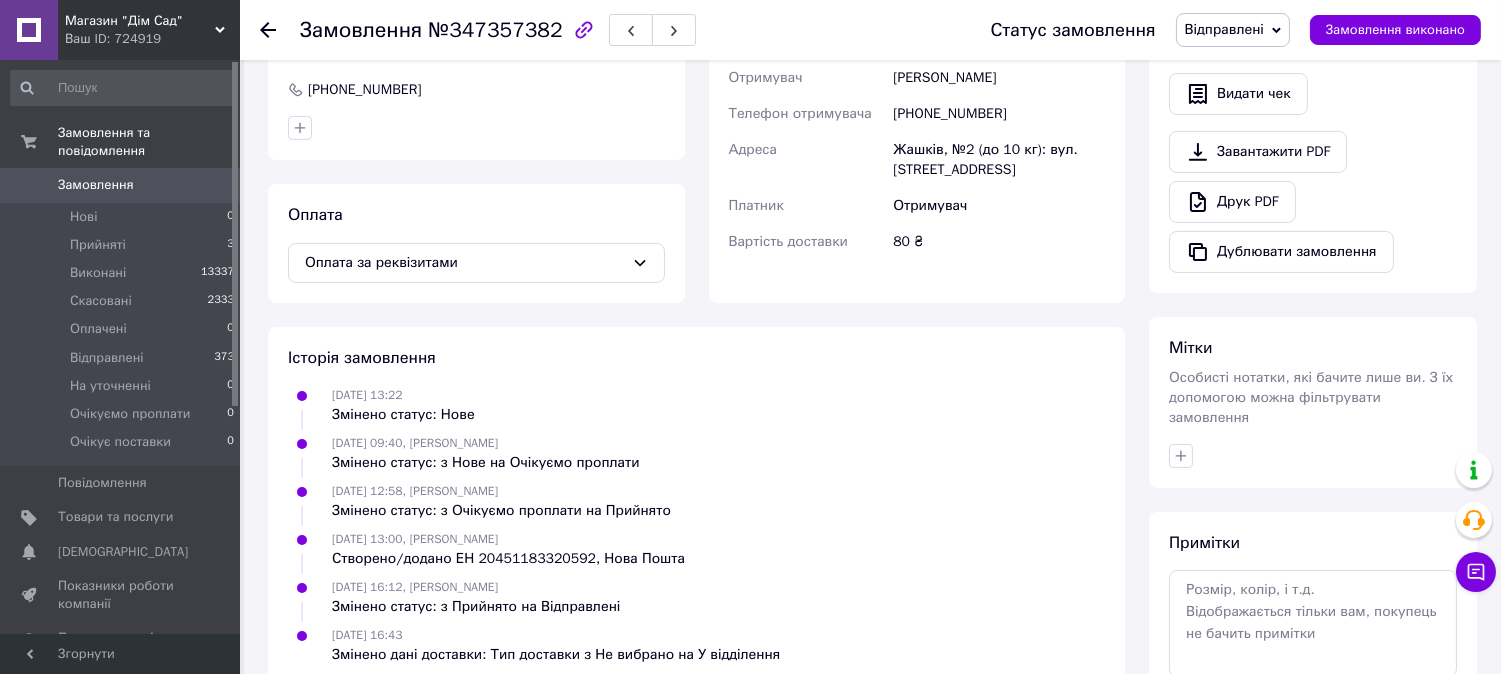 scroll, scrollTop: 0, scrollLeft: 0, axis: both 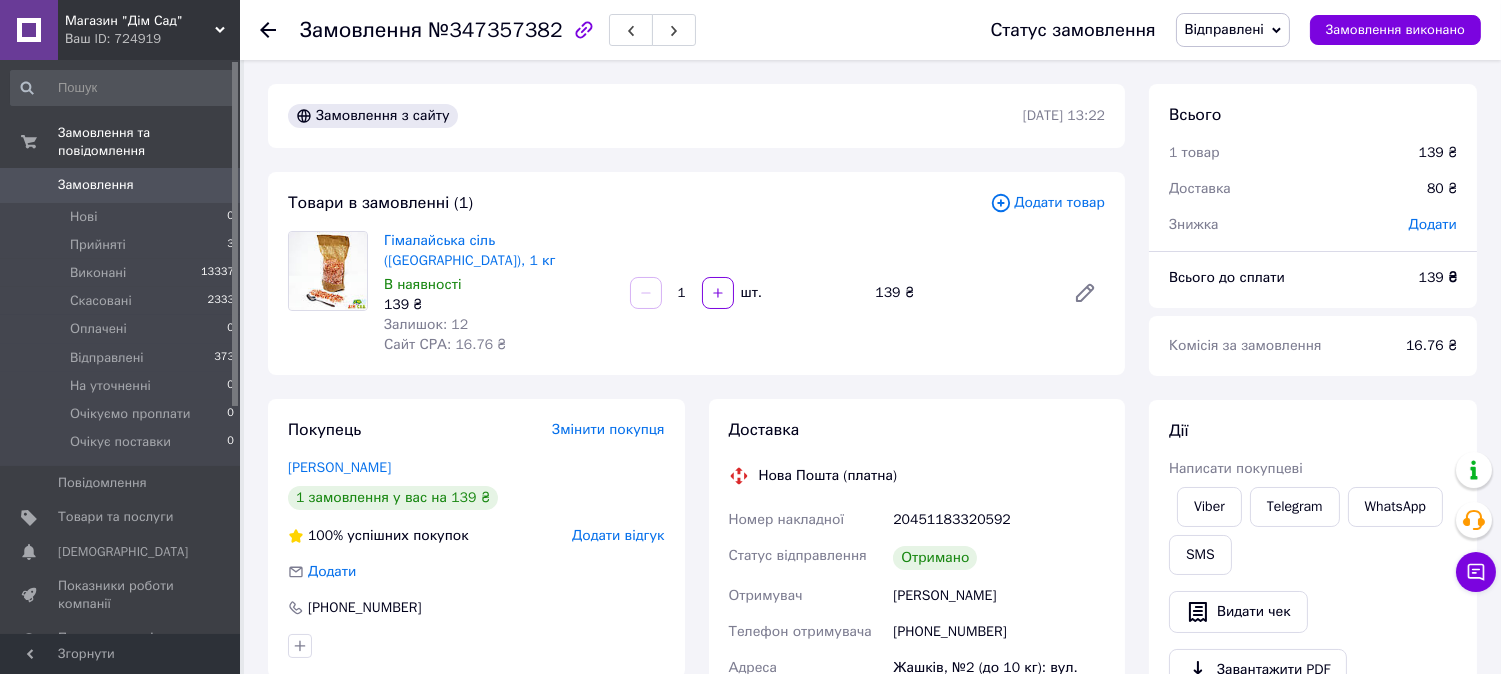 drag, startPoint x: 1026, startPoint y: 575, endPoint x: 897, endPoint y: 572, distance: 129.03488 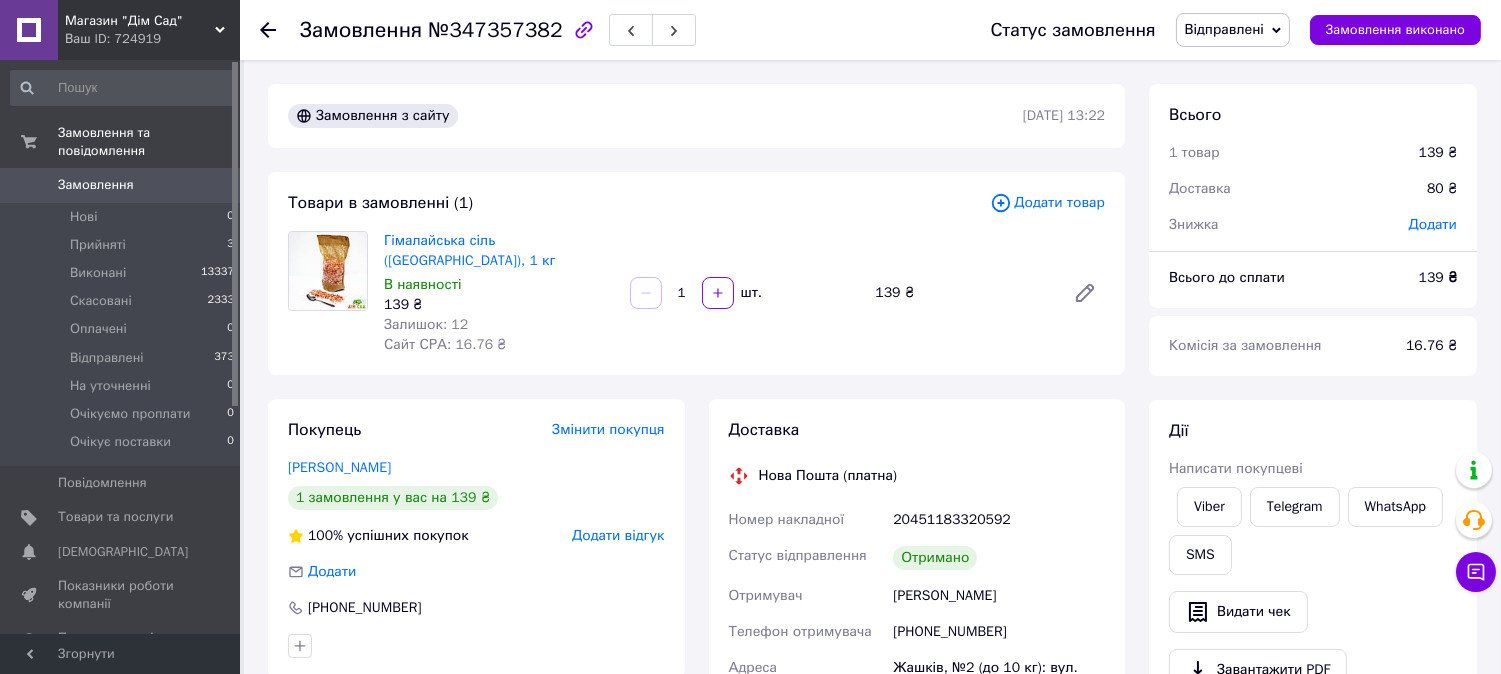 click on "[PERSON_NAME]" at bounding box center (999, 596) 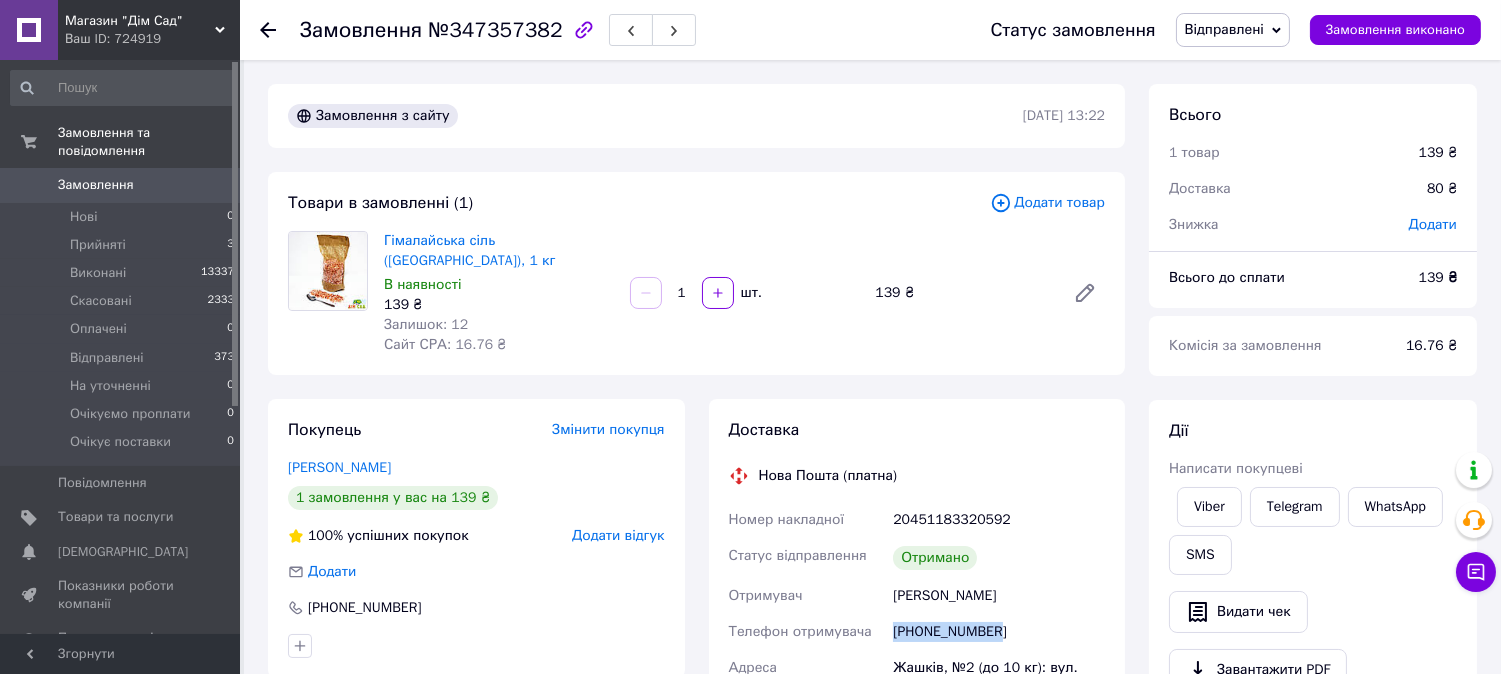drag, startPoint x: 993, startPoint y: 612, endPoint x: 885, endPoint y: 615, distance: 108.04166 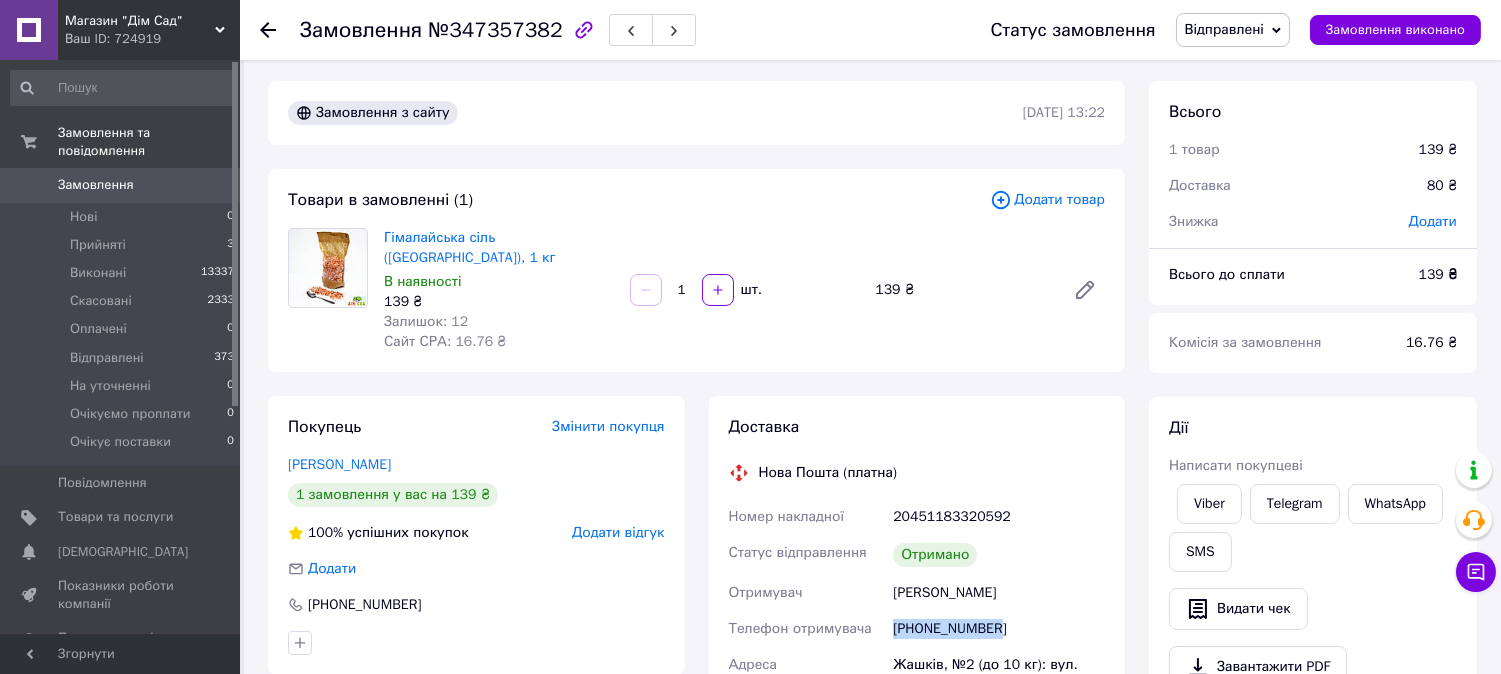 scroll, scrollTop: 0, scrollLeft: 0, axis: both 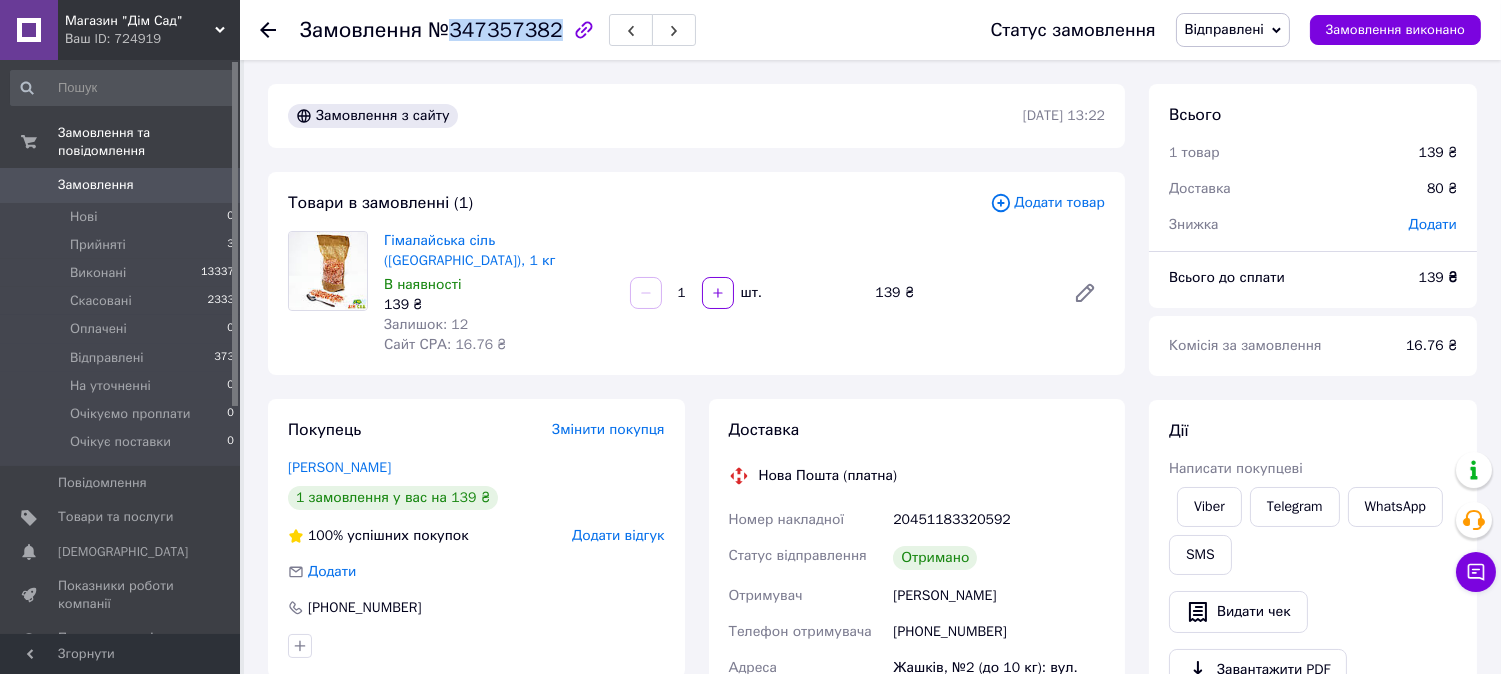 drag, startPoint x: 447, startPoint y: 30, endPoint x: 543, endPoint y: 35, distance: 96.13012 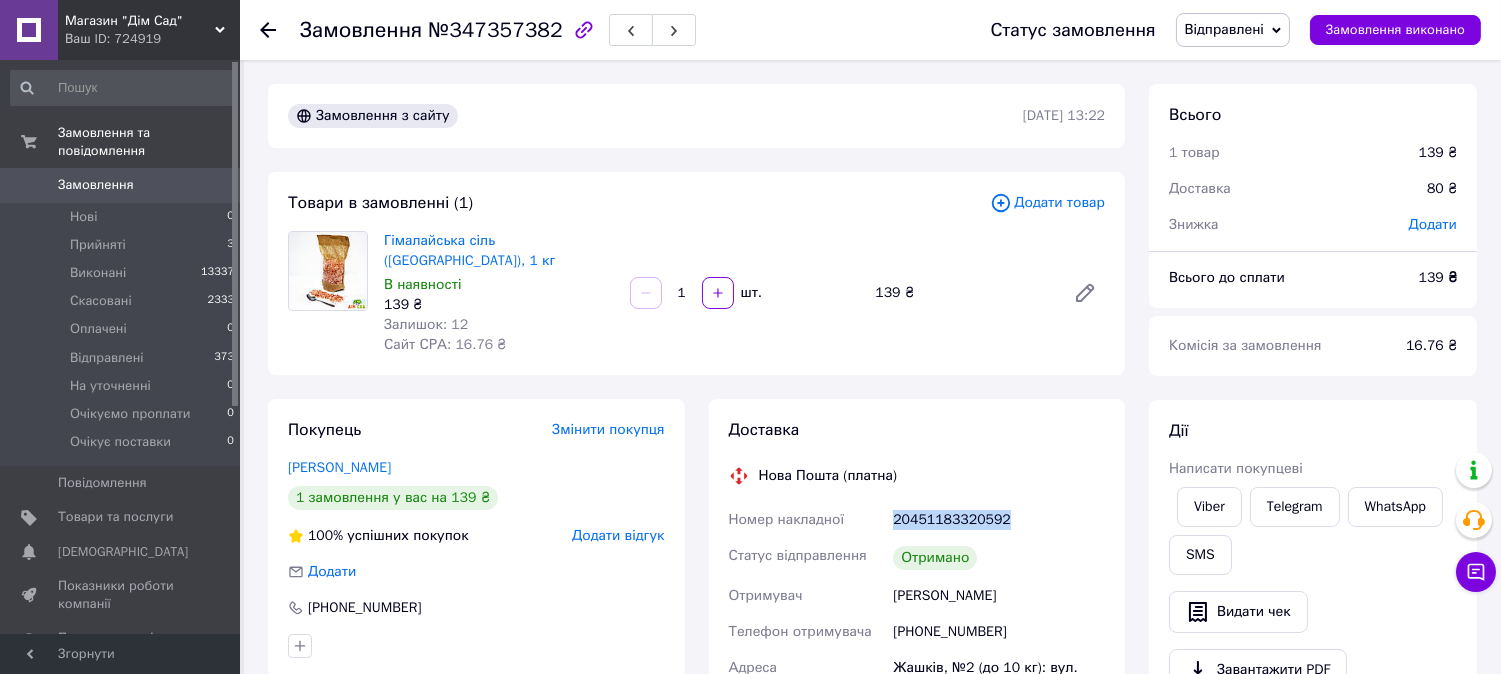 drag, startPoint x: 1000, startPoint y: 506, endPoint x: 892, endPoint y: 505, distance: 108.00463 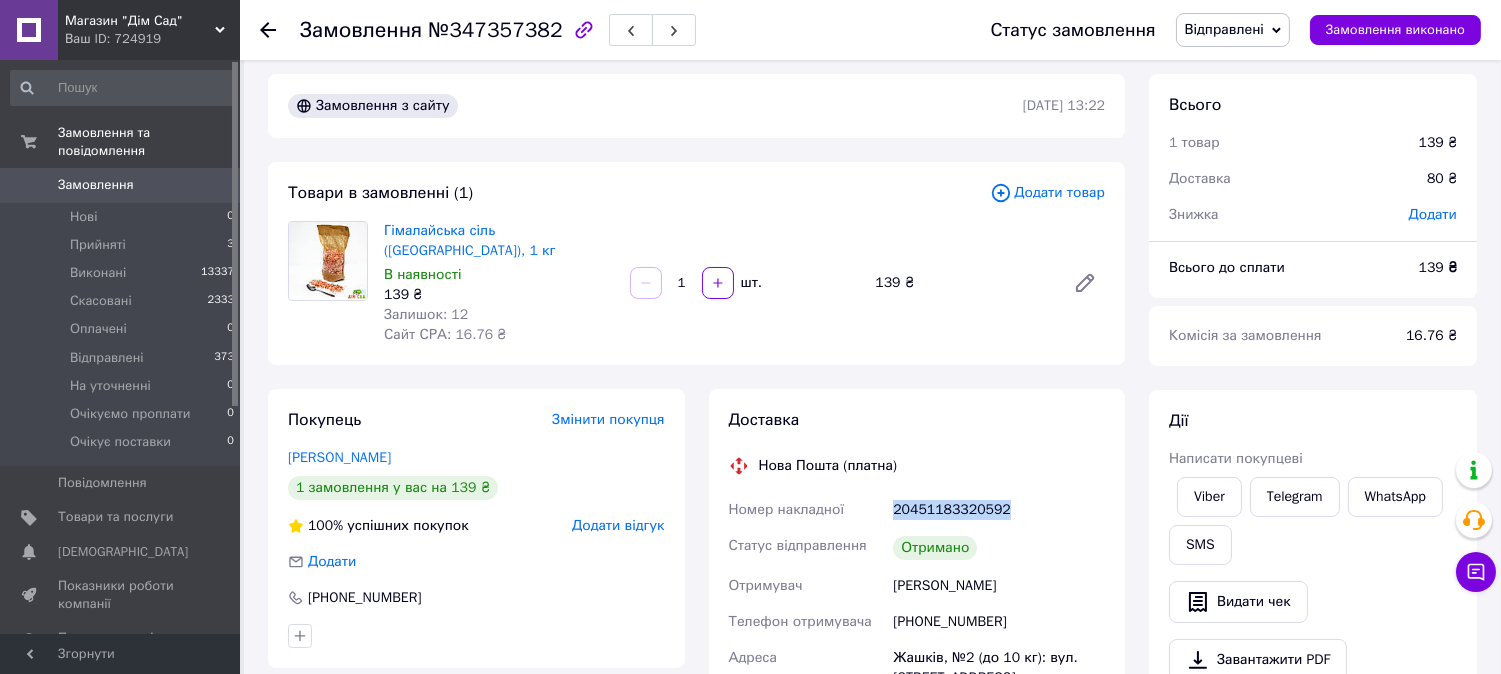 scroll, scrollTop: 0, scrollLeft: 0, axis: both 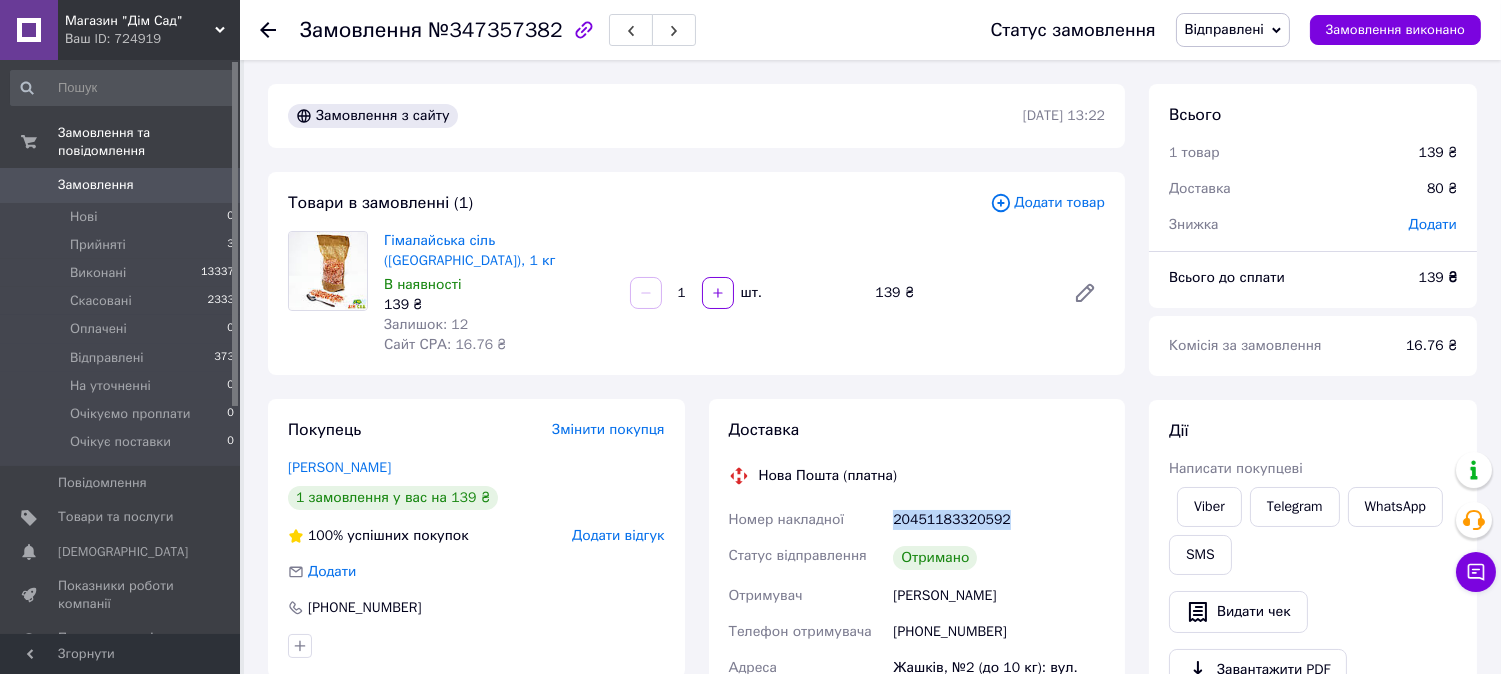 click on "Відправлені" at bounding box center [1233, 30] 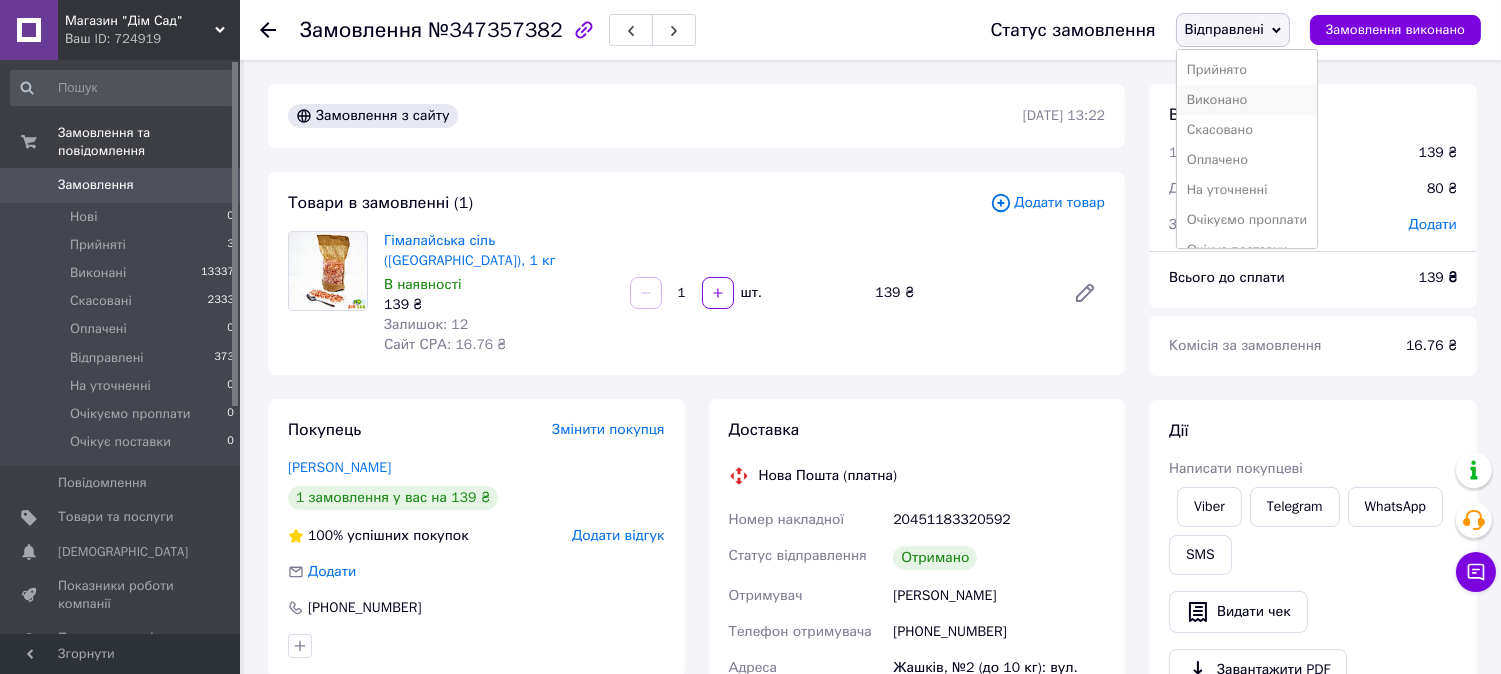 click on "Виконано" at bounding box center [1247, 100] 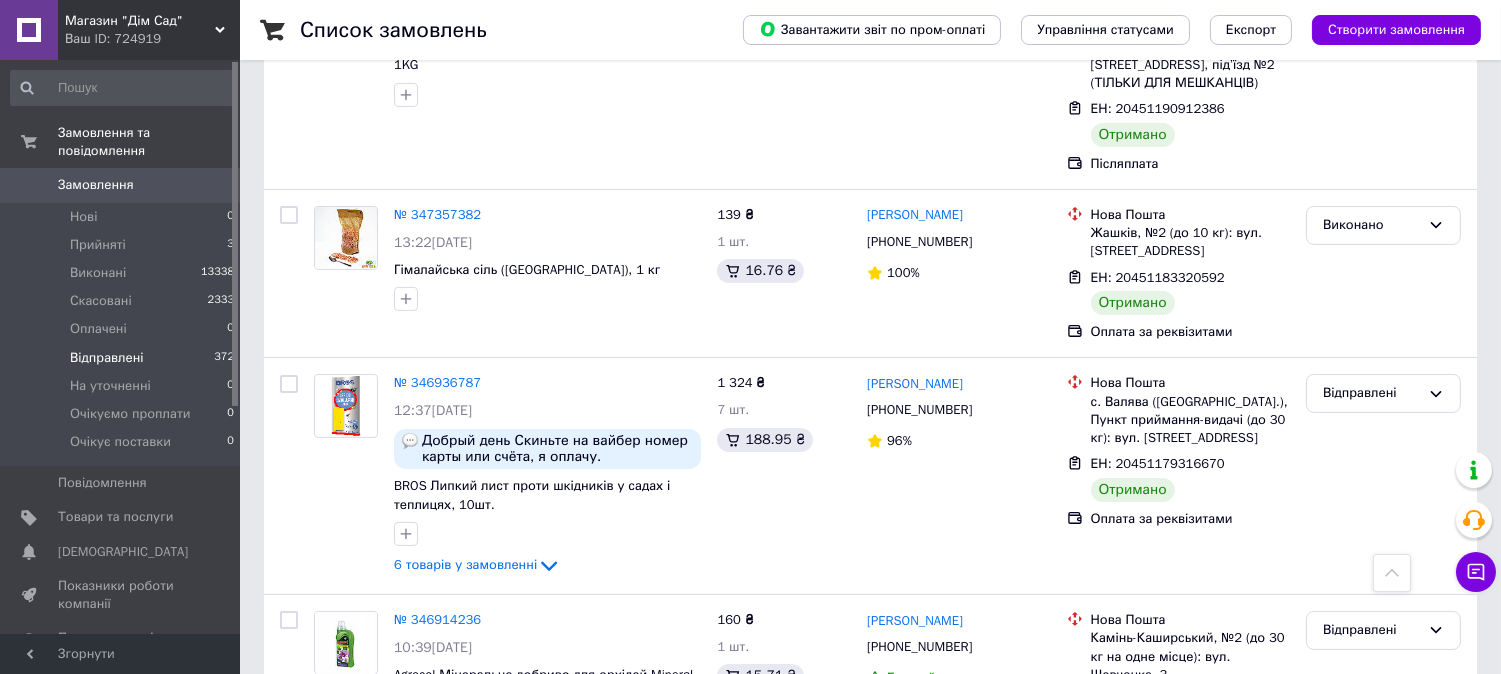 scroll, scrollTop: 1036, scrollLeft: 0, axis: vertical 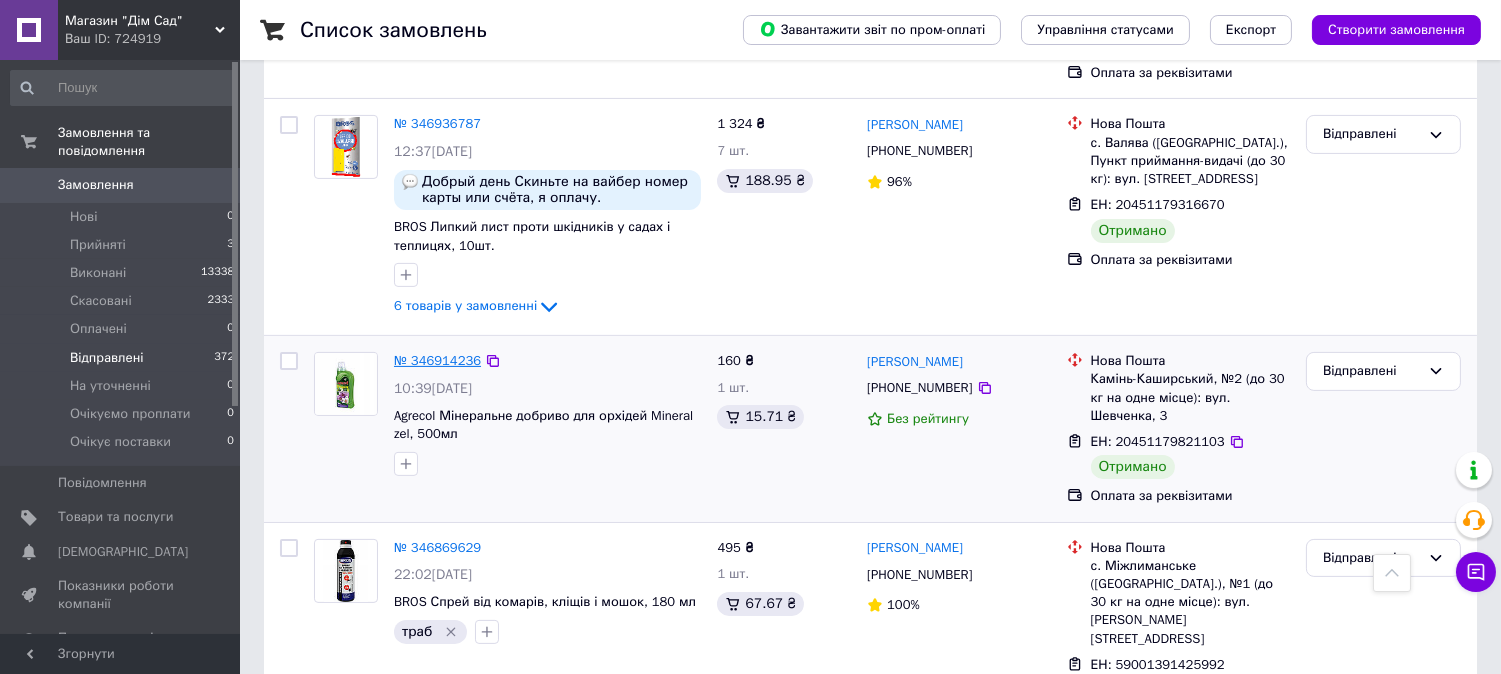 click on "№ 346914236" at bounding box center [437, 360] 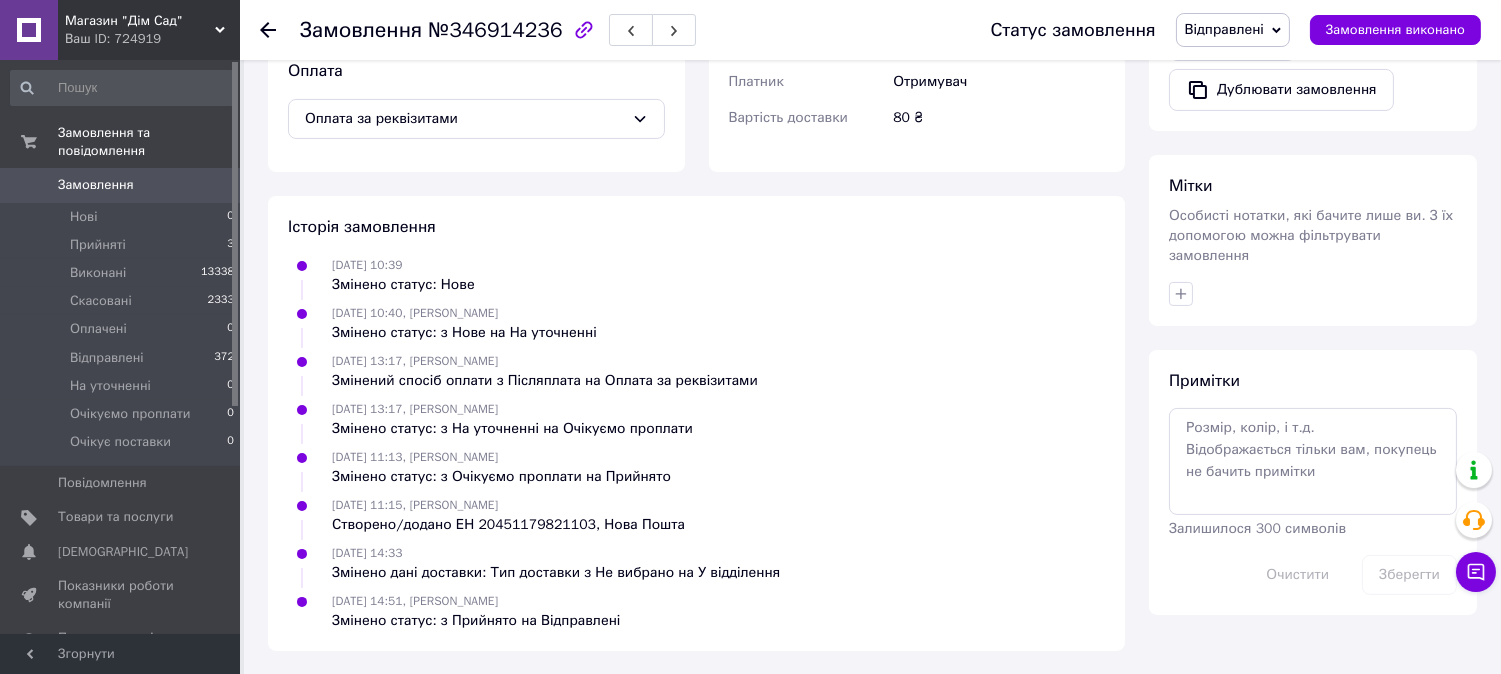 scroll, scrollTop: 0, scrollLeft: 0, axis: both 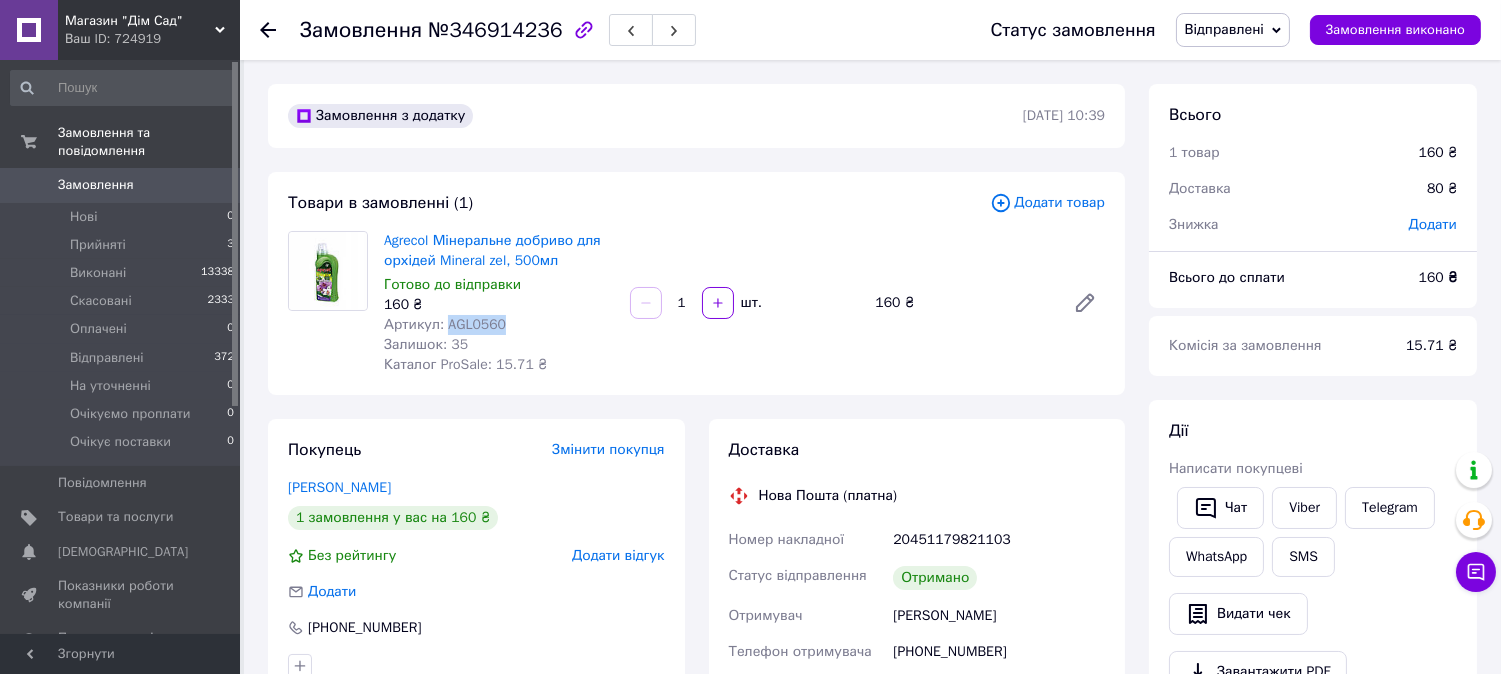drag, startPoint x: 498, startPoint y: 322, endPoint x: 444, endPoint y: 324, distance: 54.037025 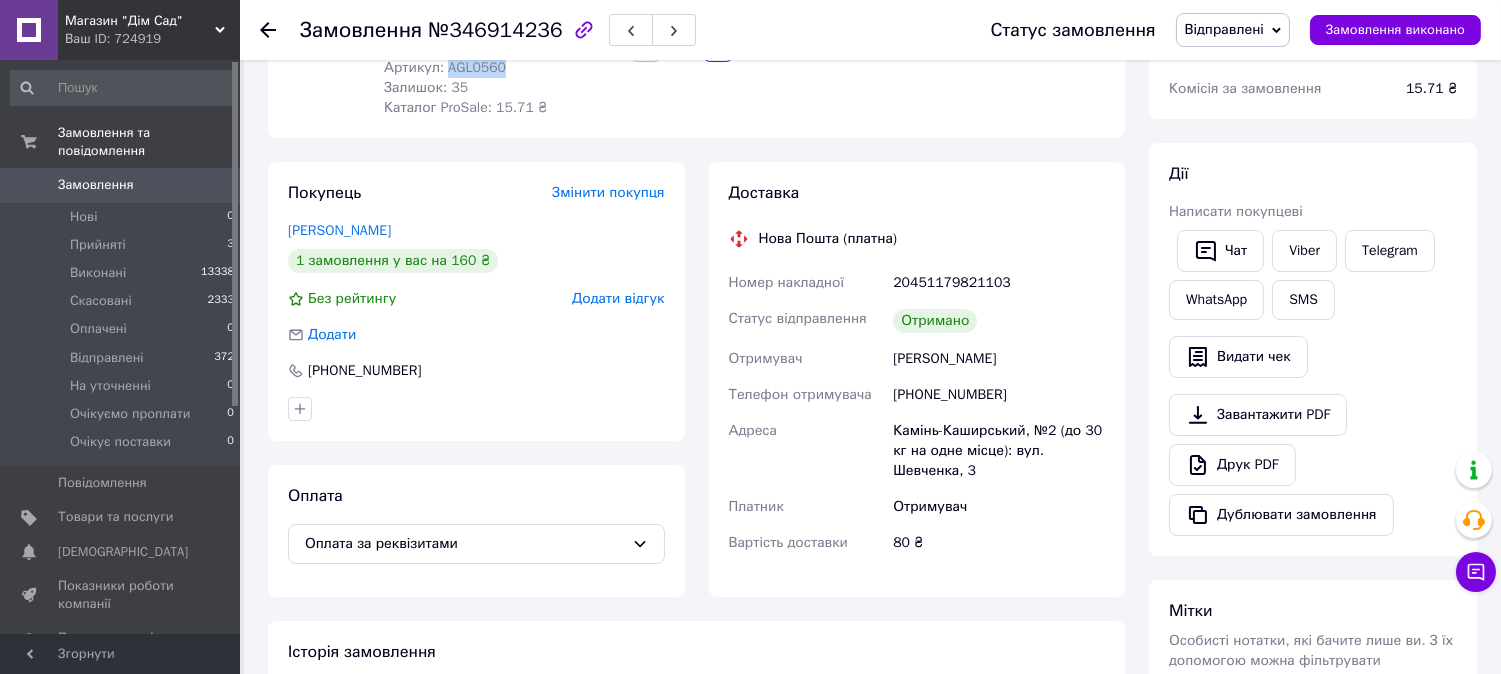 scroll, scrollTop: 258, scrollLeft: 0, axis: vertical 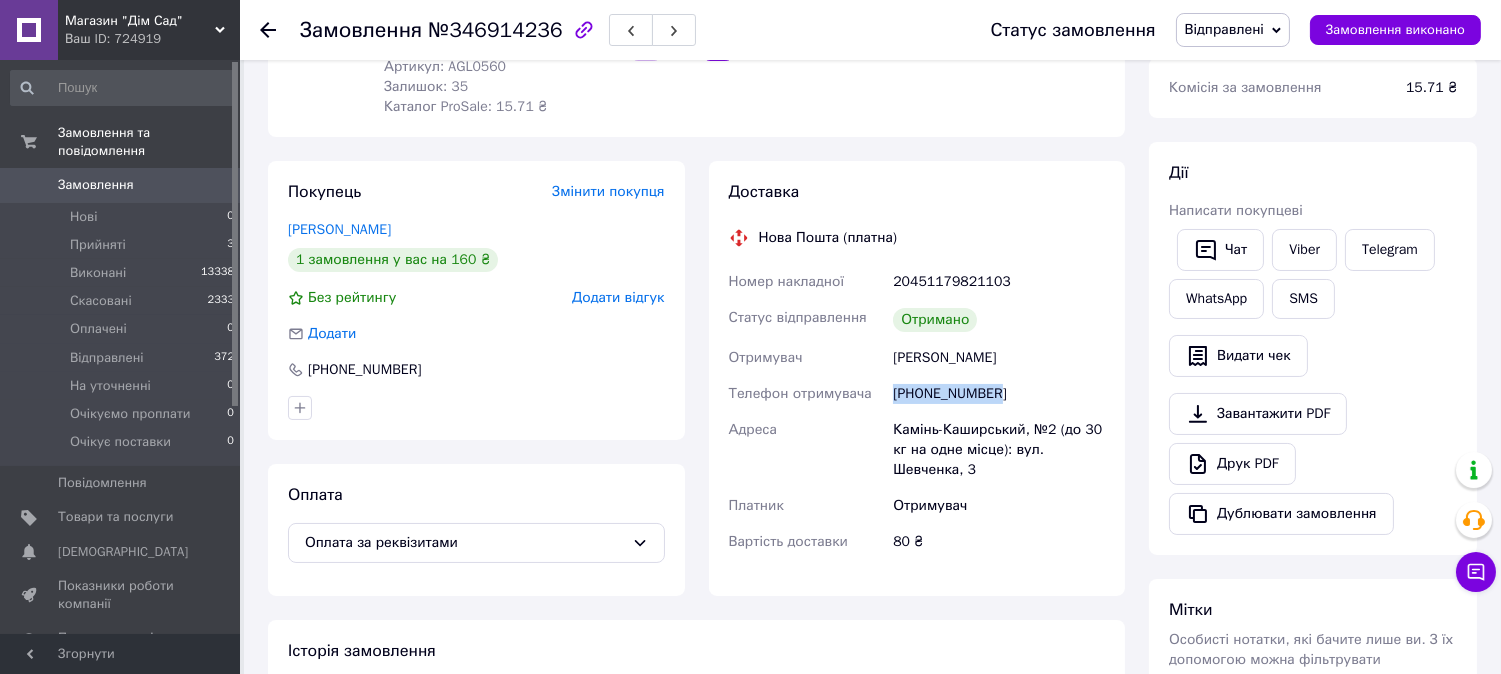 drag, startPoint x: 994, startPoint y: 388, endPoint x: 883, endPoint y: 392, distance: 111.07205 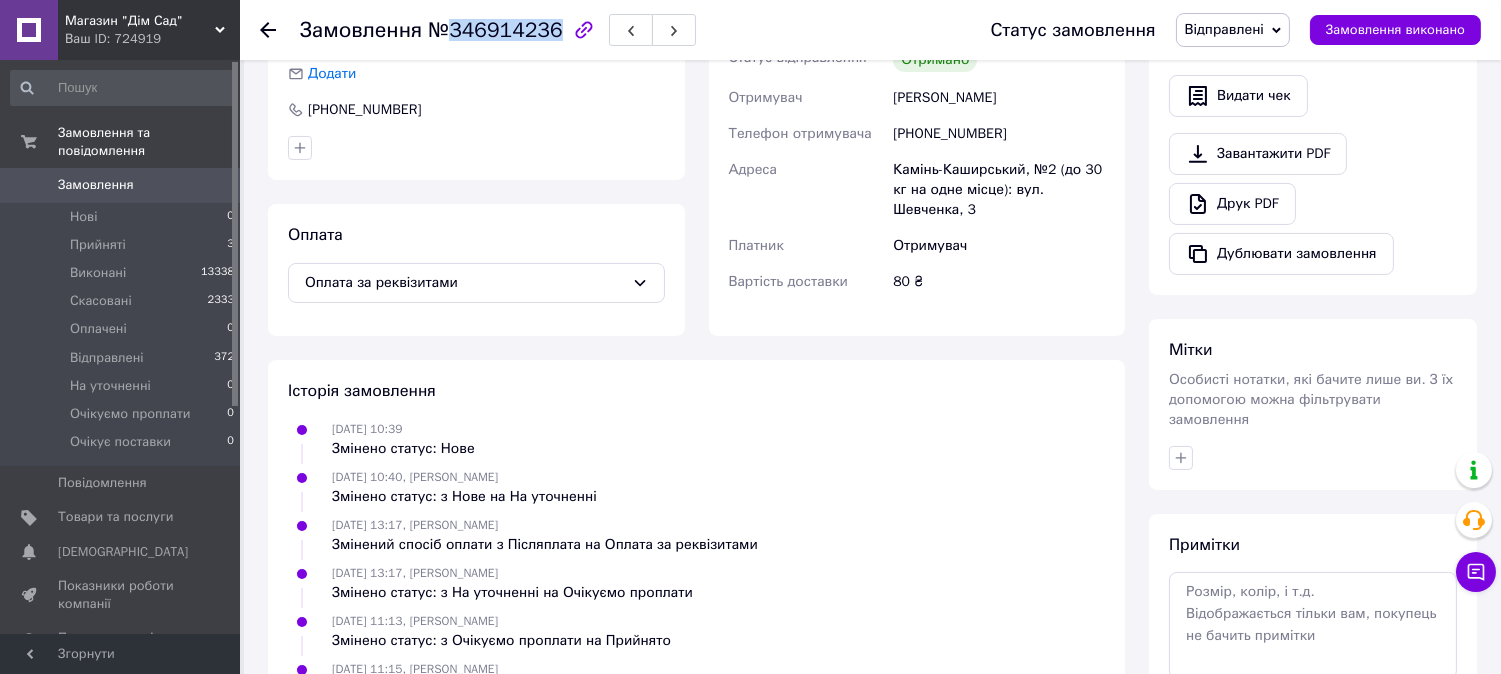 drag, startPoint x: 446, startPoint y: 32, endPoint x: 545, endPoint y: 26, distance: 99.18165 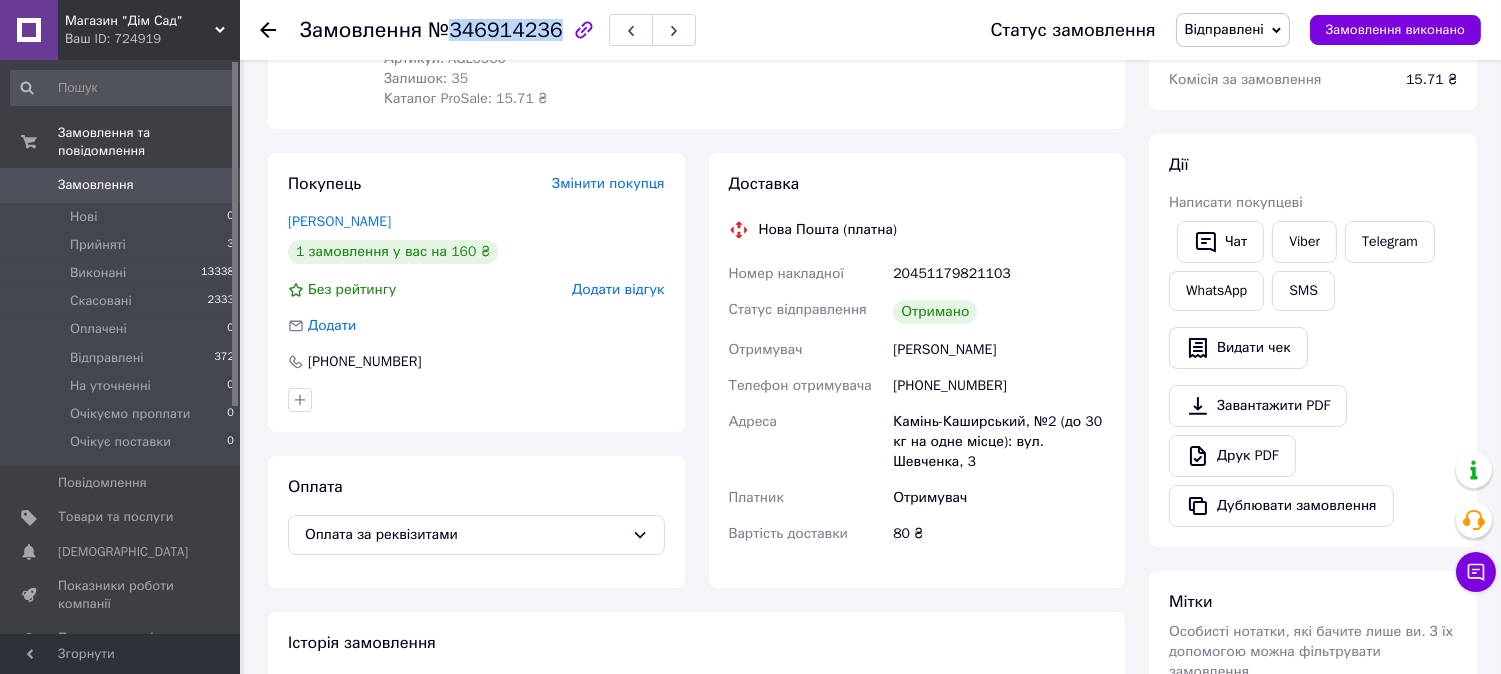scroll, scrollTop: 258, scrollLeft: 0, axis: vertical 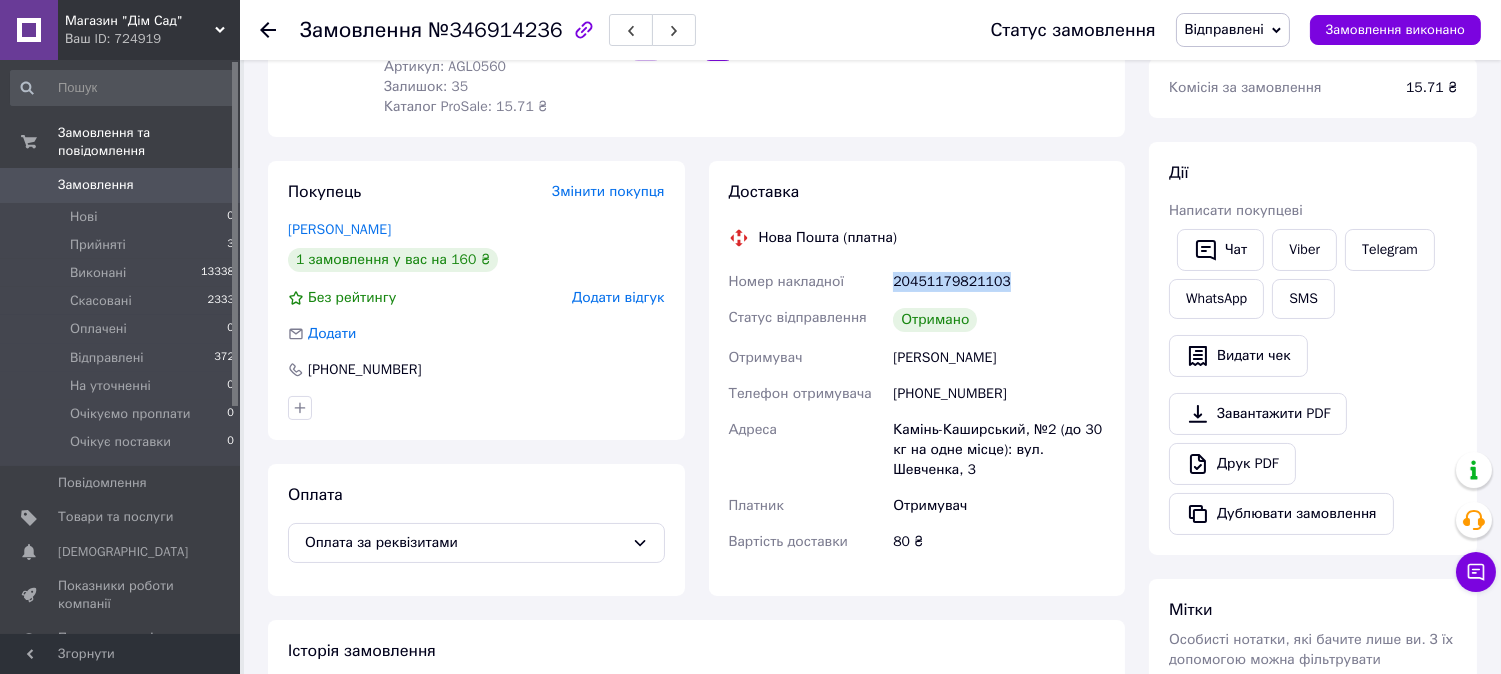 drag, startPoint x: 892, startPoint y: 281, endPoint x: 1000, endPoint y: 283, distance: 108.01852 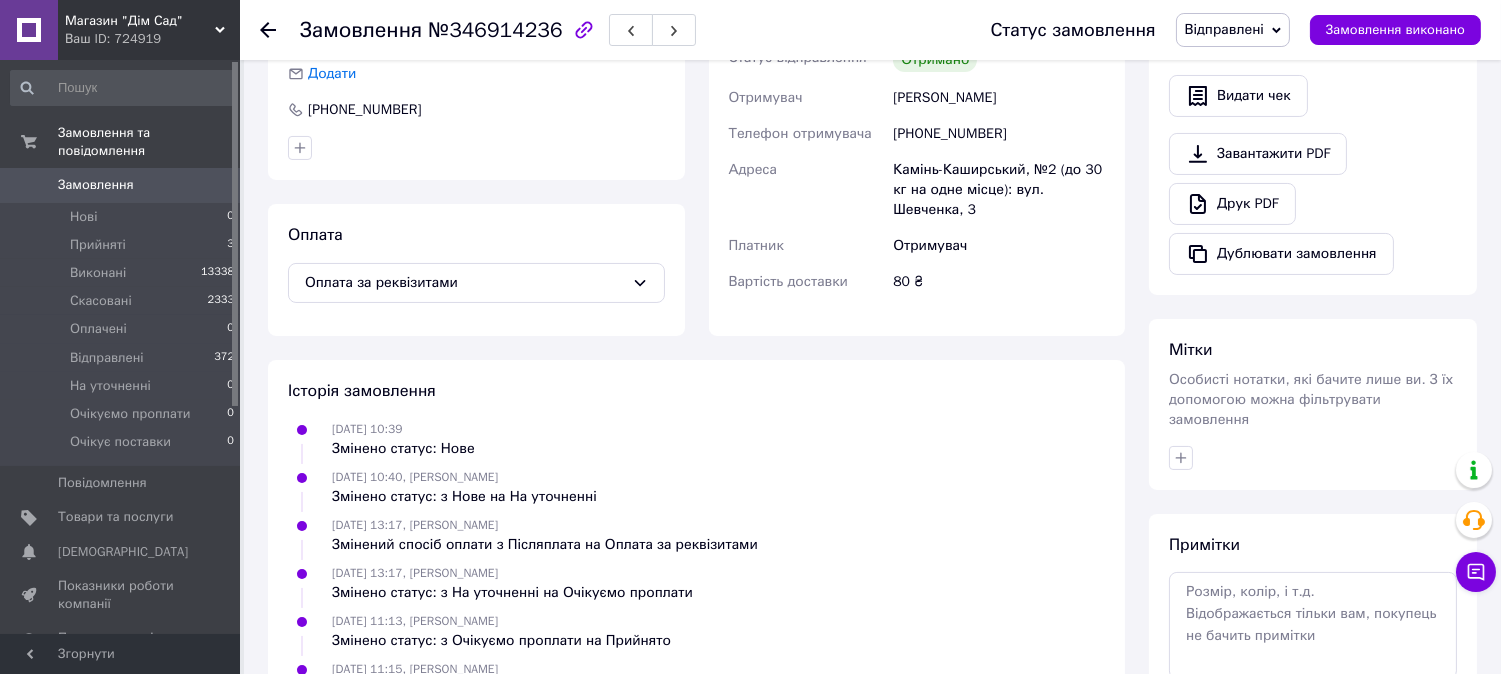scroll, scrollTop: 0, scrollLeft: 0, axis: both 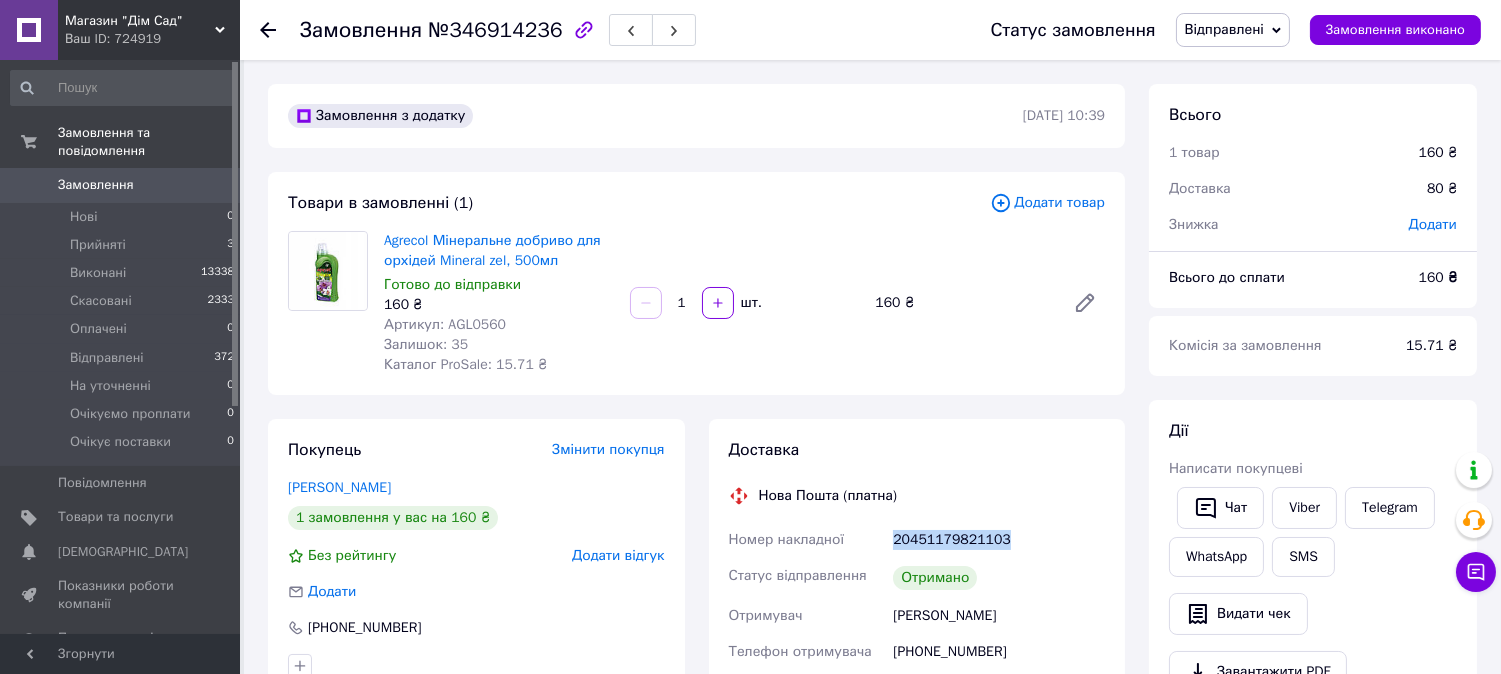 click on "Відправлені" at bounding box center [1233, 30] 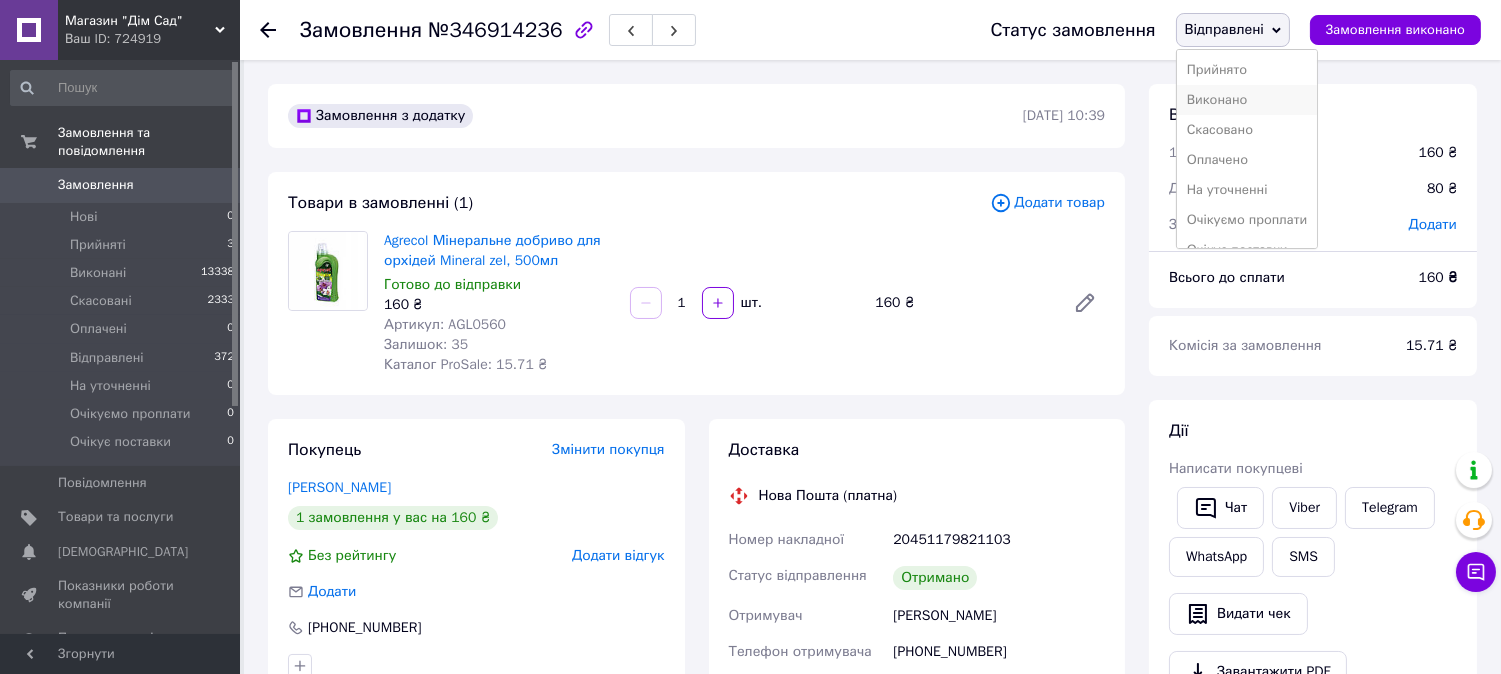 click on "Виконано" at bounding box center [1247, 100] 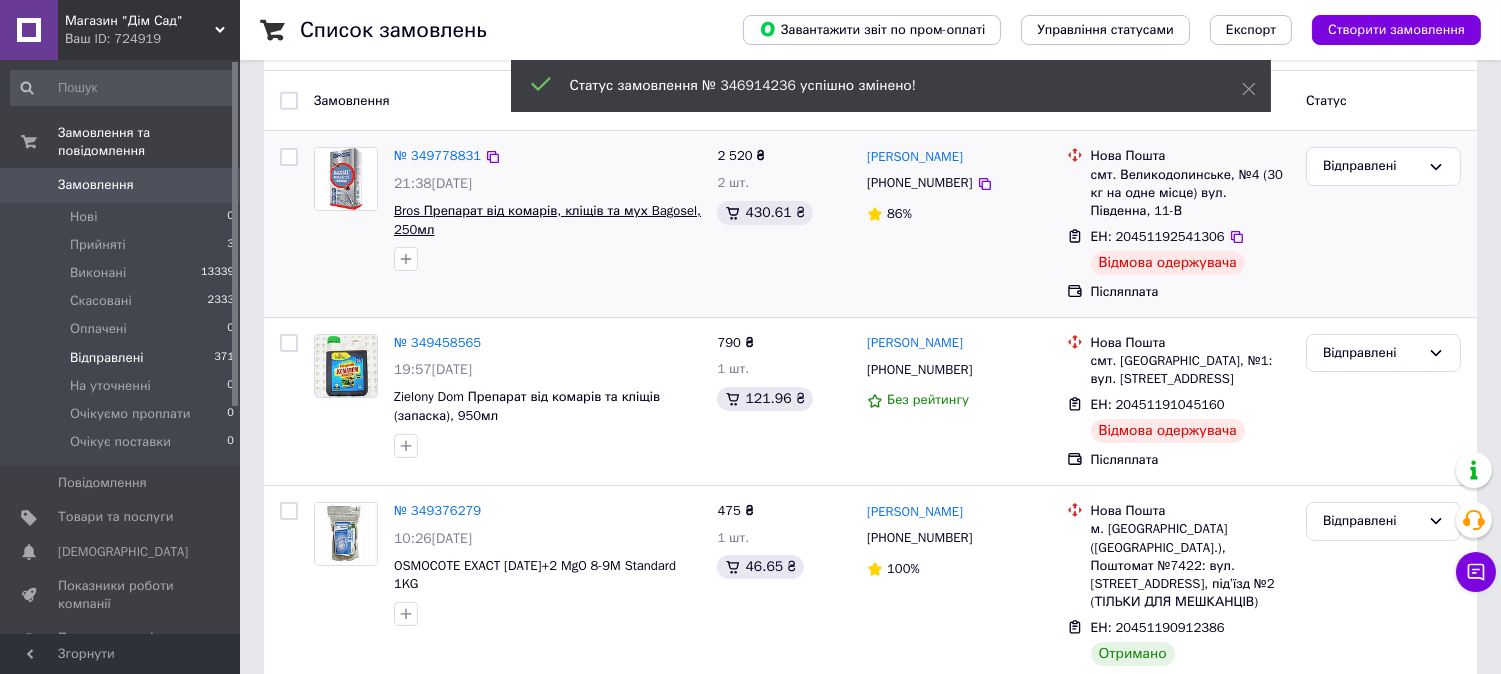 scroll, scrollTop: 518, scrollLeft: 0, axis: vertical 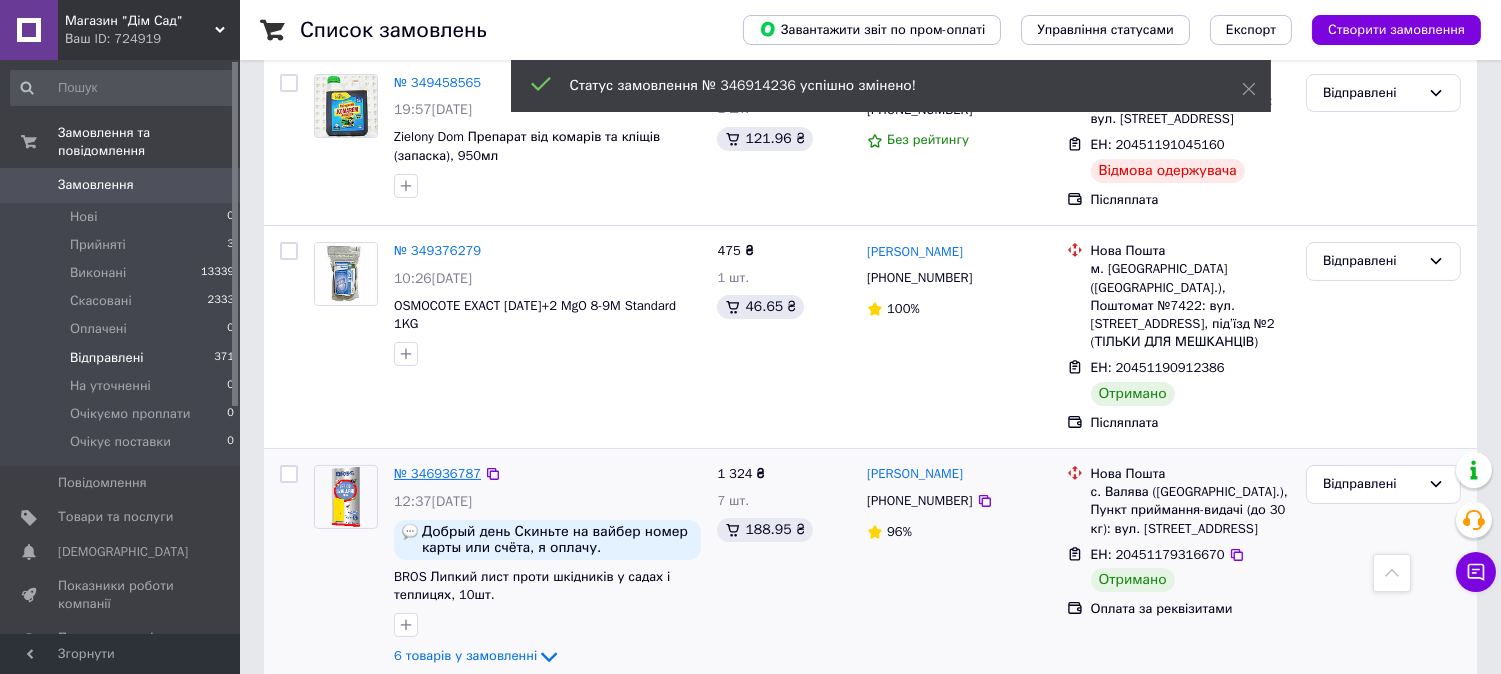 click on "№ 346936787" at bounding box center [437, 473] 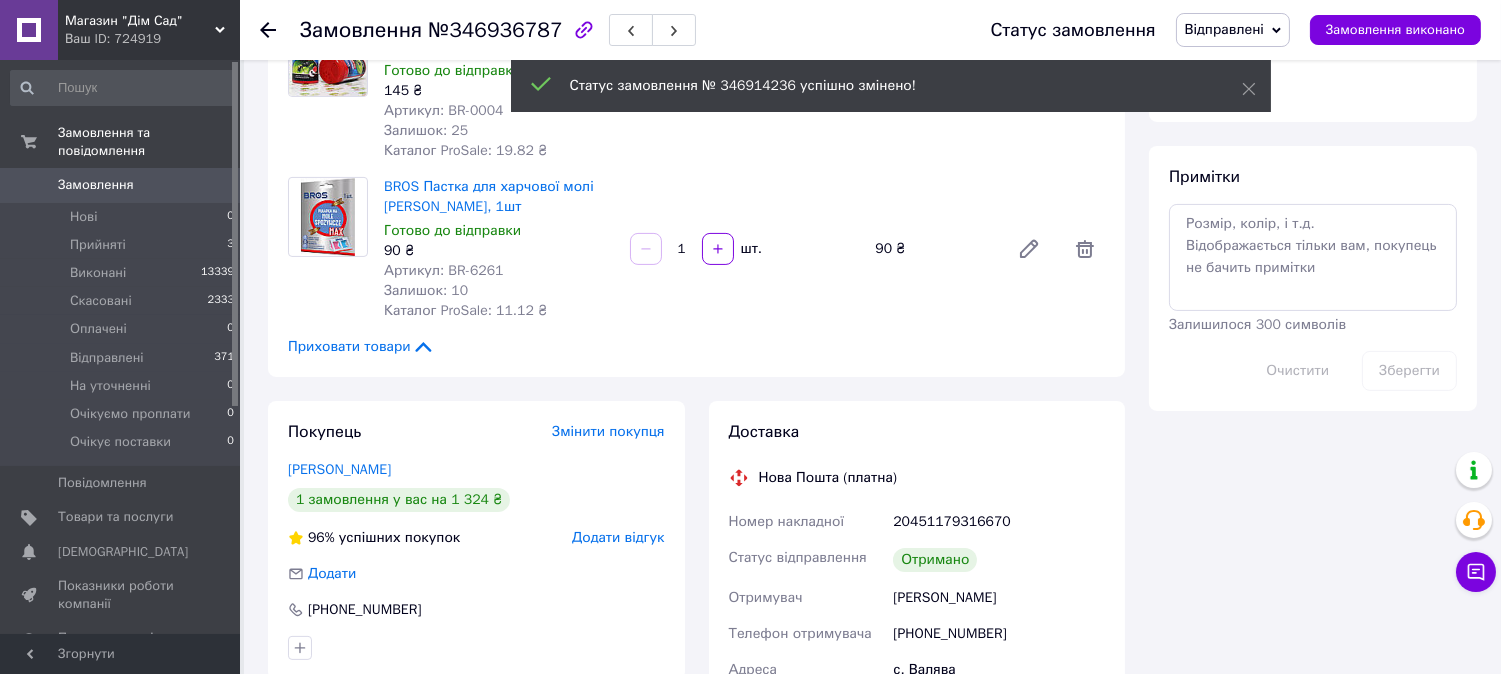 scroll, scrollTop: 0, scrollLeft: 0, axis: both 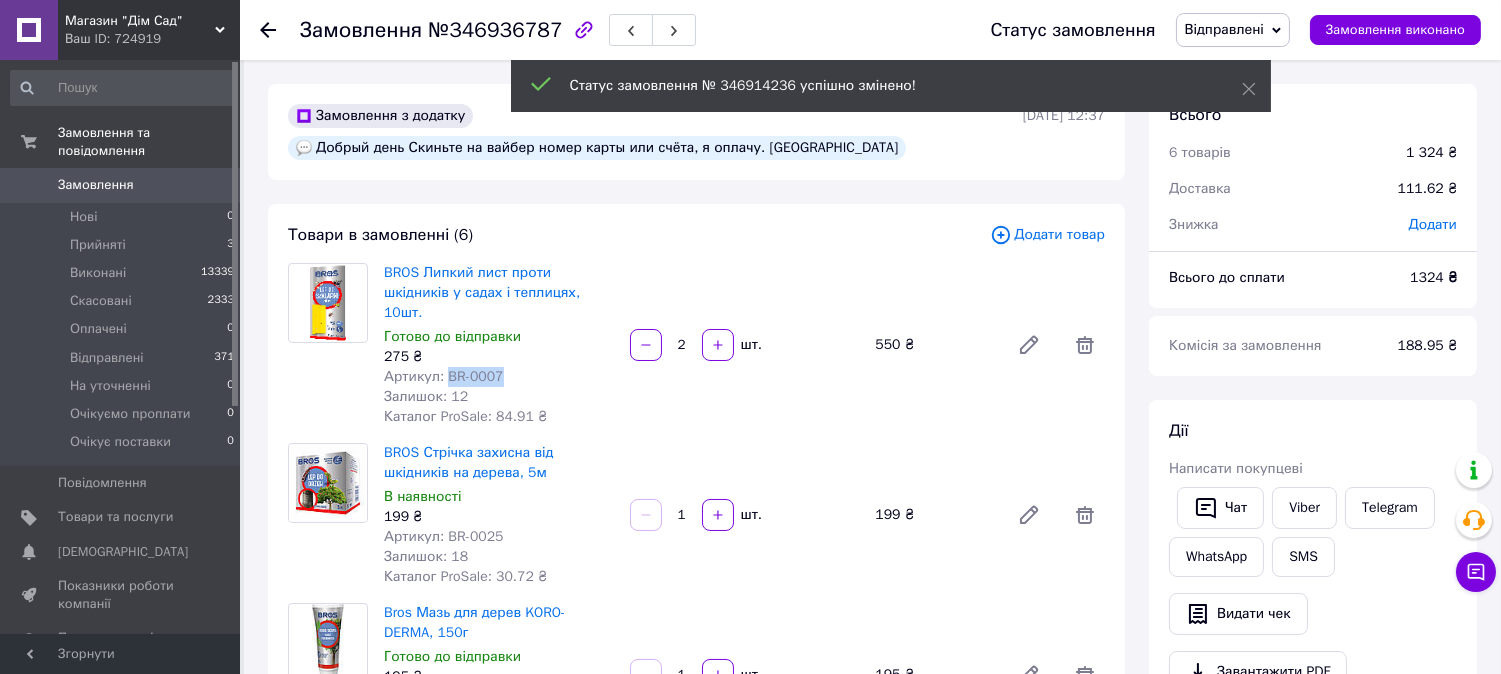 drag, startPoint x: 494, startPoint y: 355, endPoint x: 444, endPoint y: 355, distance: 50 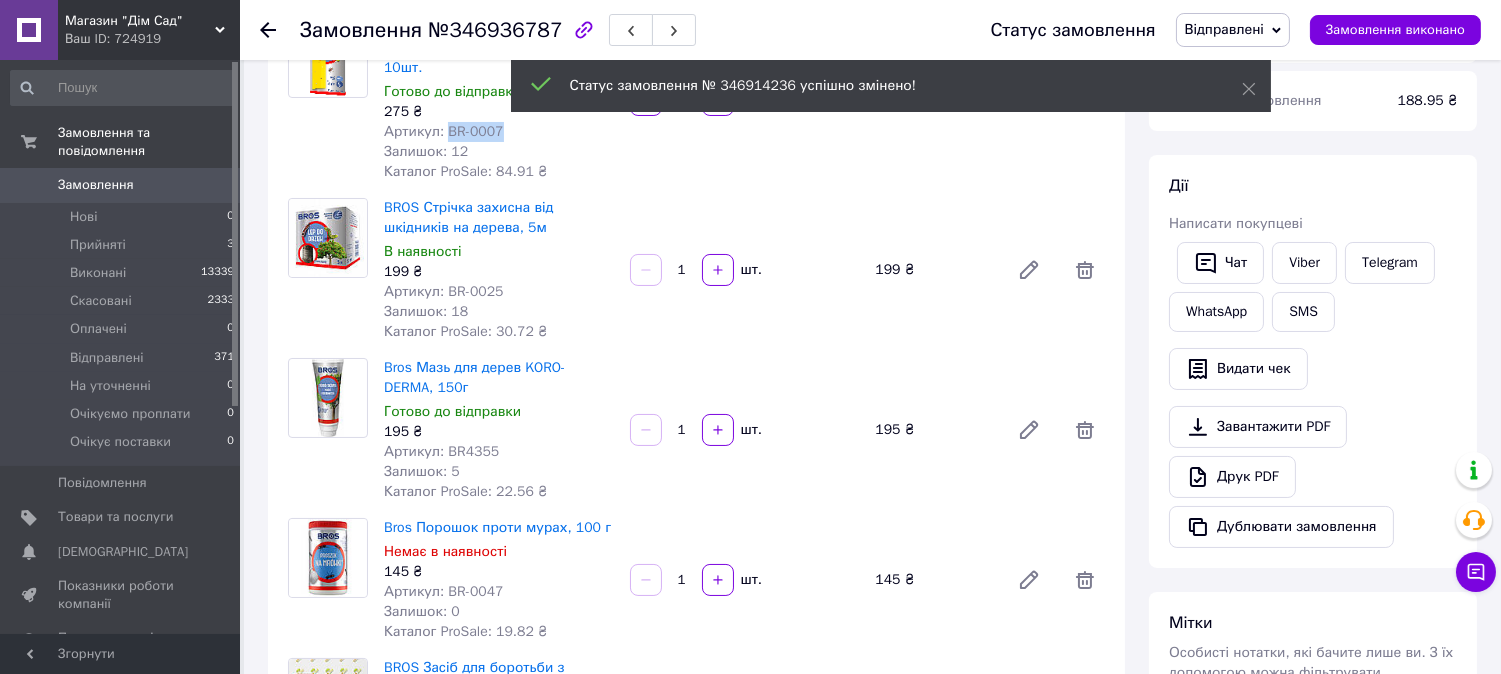 scroll, scrollTop: 258, scrollLeft: 0, axis: vertical 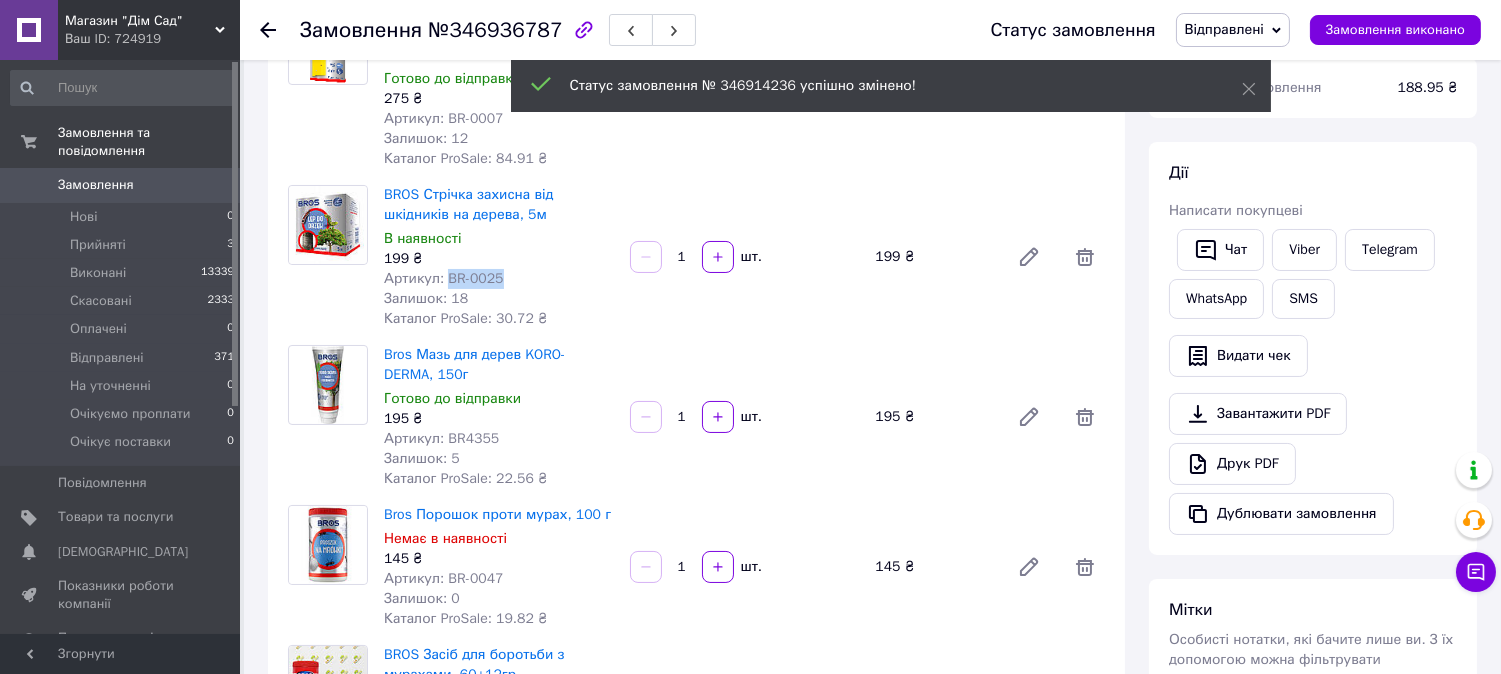 drag, startPoint x: 493, startPoint y: 258, endPoint x: 444, endPoint y: 255, distance: 49.09175 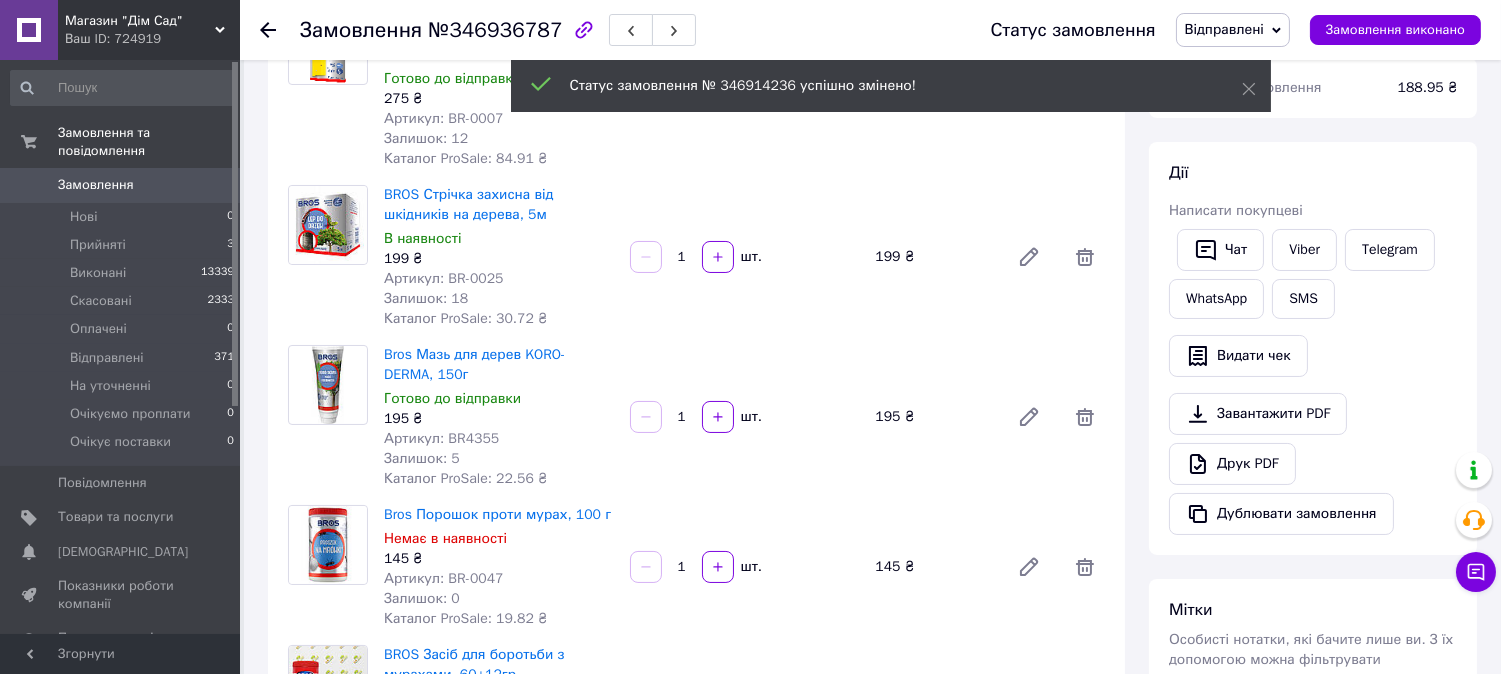 click on "Артикул: BR4355" at bounding box center [441, 438] 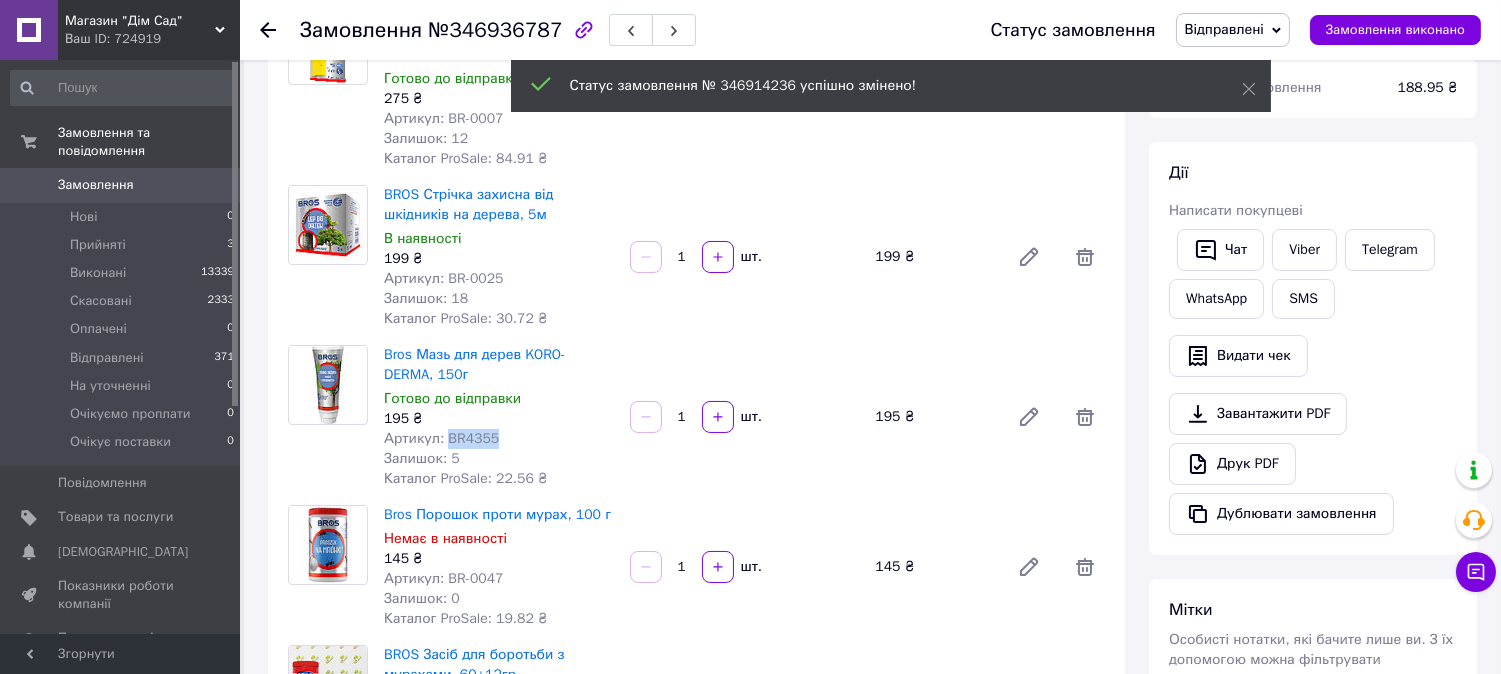 drag, startPoint x: 495, startPoint y: 420, endPoint x: 444, endPoint y: 413, distance: 51.47815 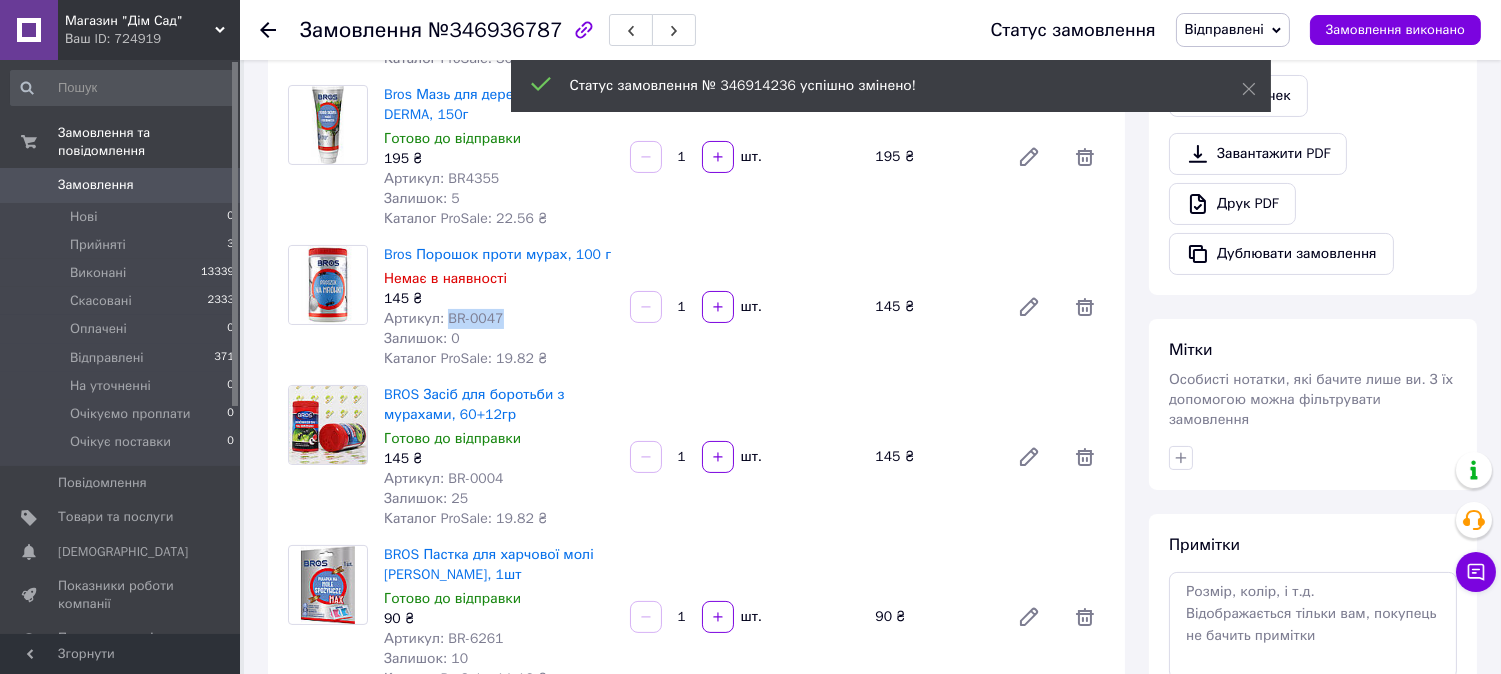 drag, startPoint x: 494, startPoint y: 295, endPoint x: 445, endPoint y: 294, distance: 49.010204 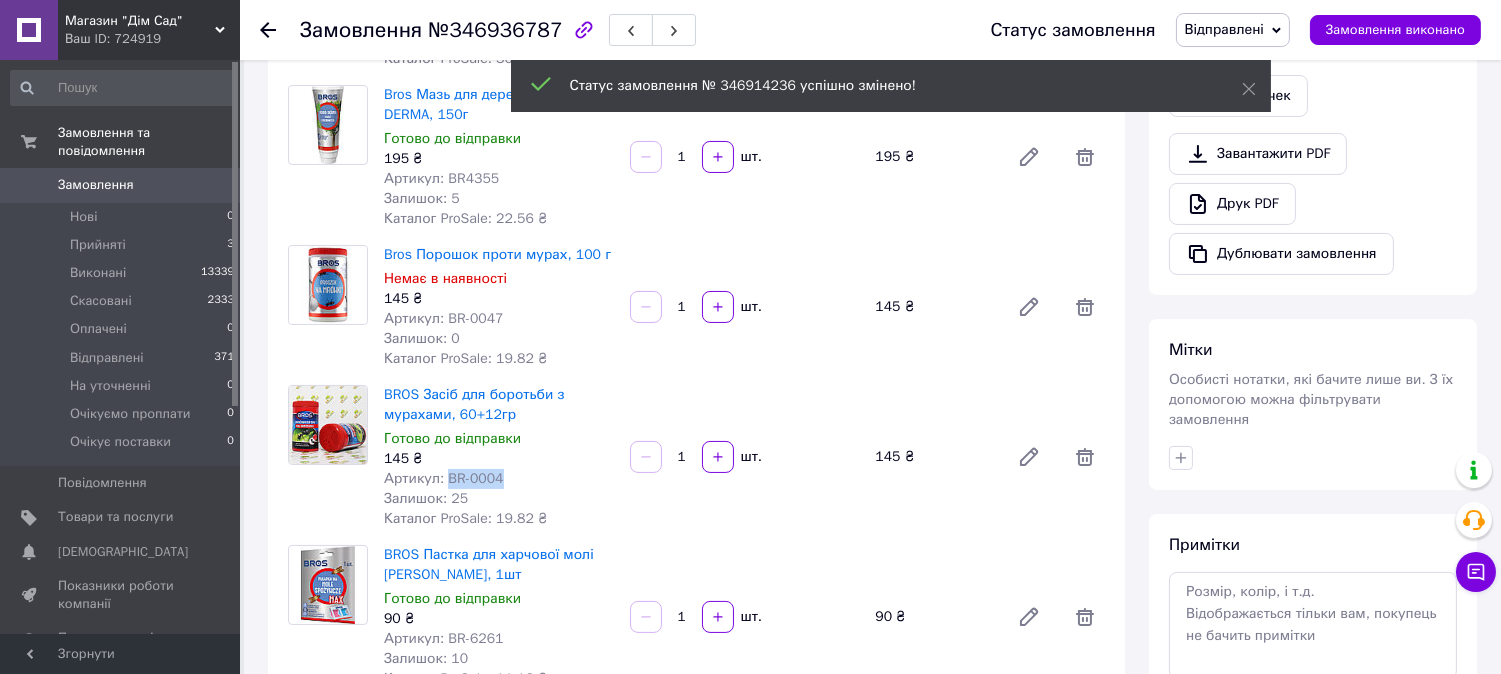 drag, startPoint x: 498, startPoint y: 456, endPoint x: 445, endPoint y: 455, distance: 53.009434 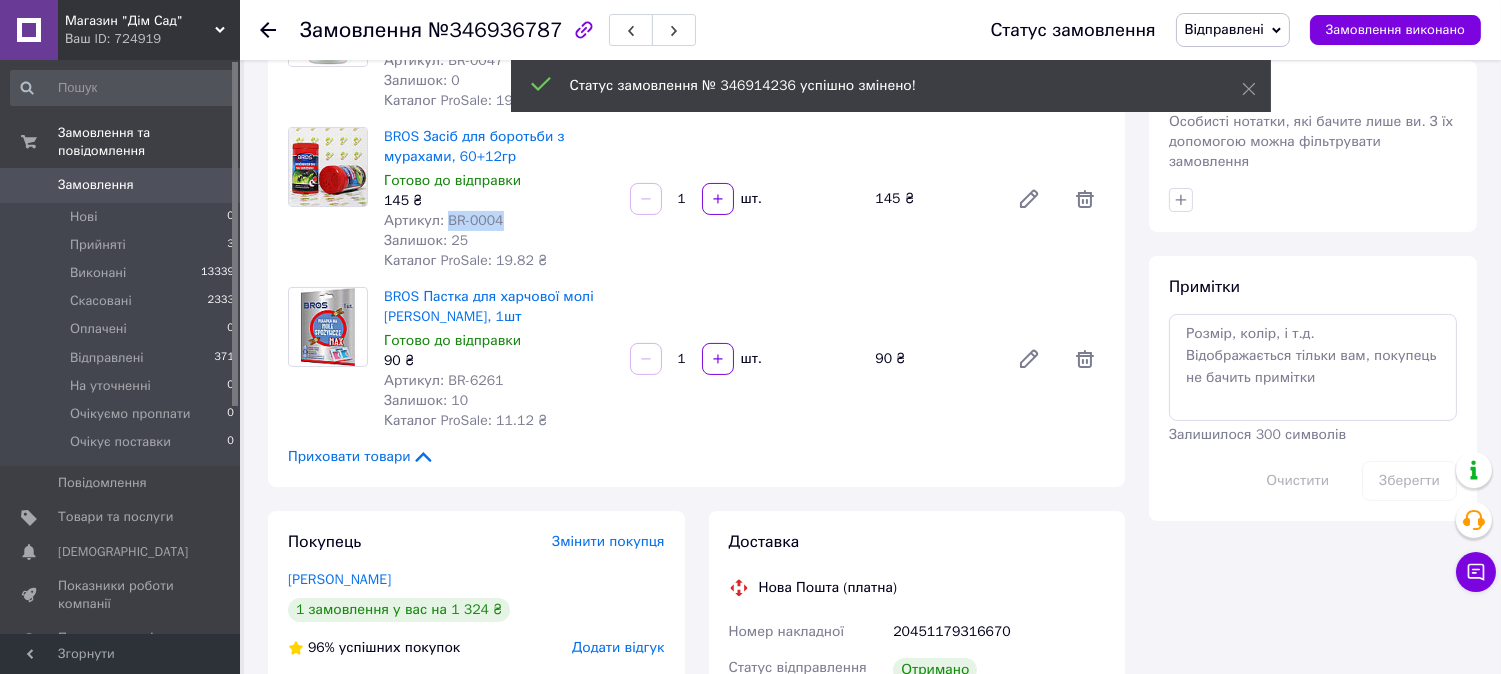 scroll, scrollTop: 777, scrollLeft: 0, axis: vertical 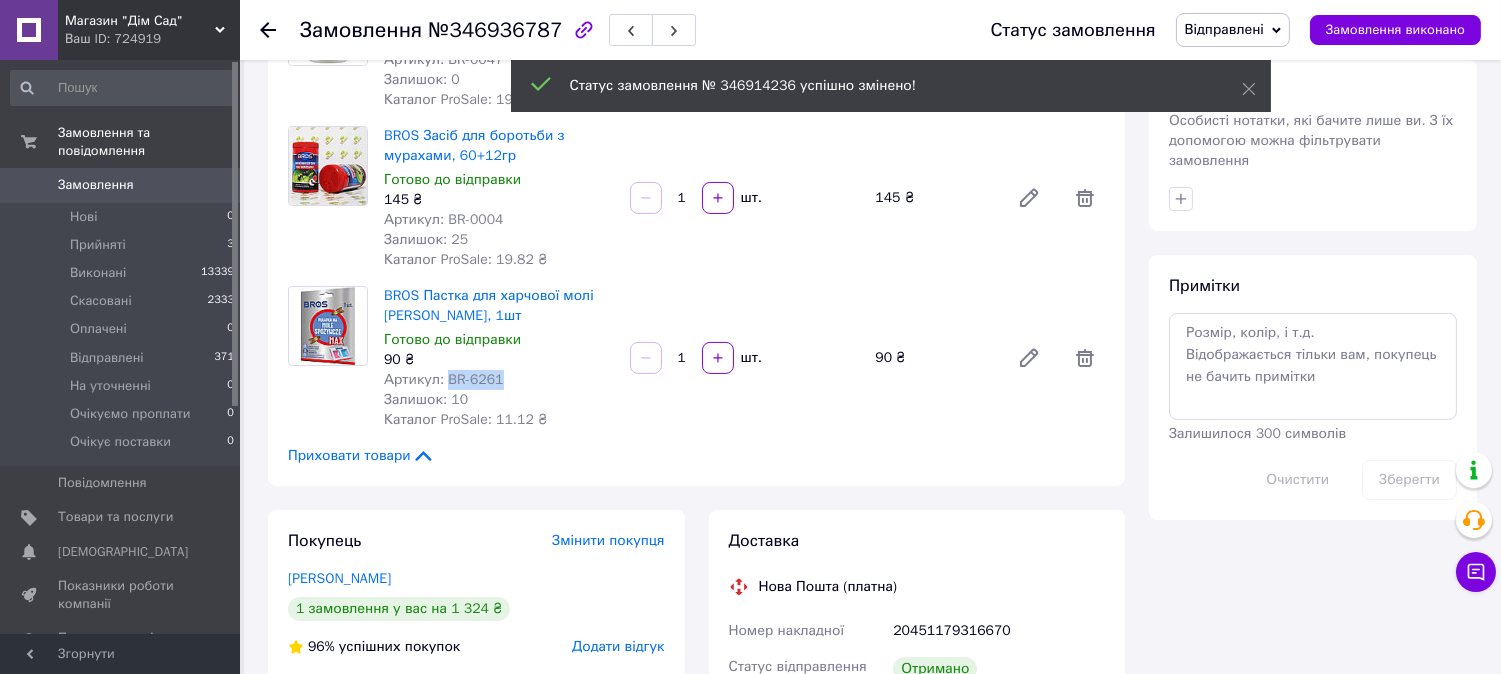 drag, startPoint x: 492, startPoint y: 357, endPoint x: 442, endPoint y: 358, distance: 50.01 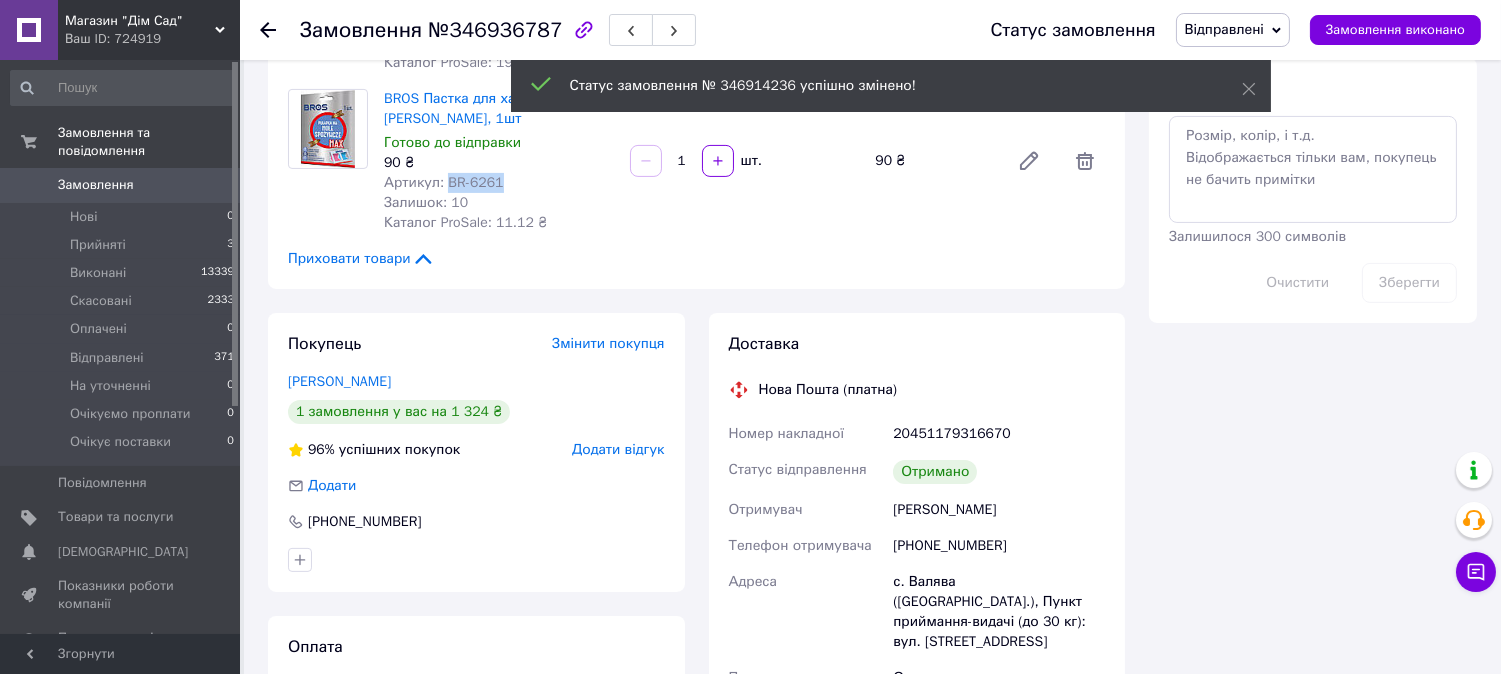 scroll, scrollTop: 1036, scrollLeft: 0, axis: vertical 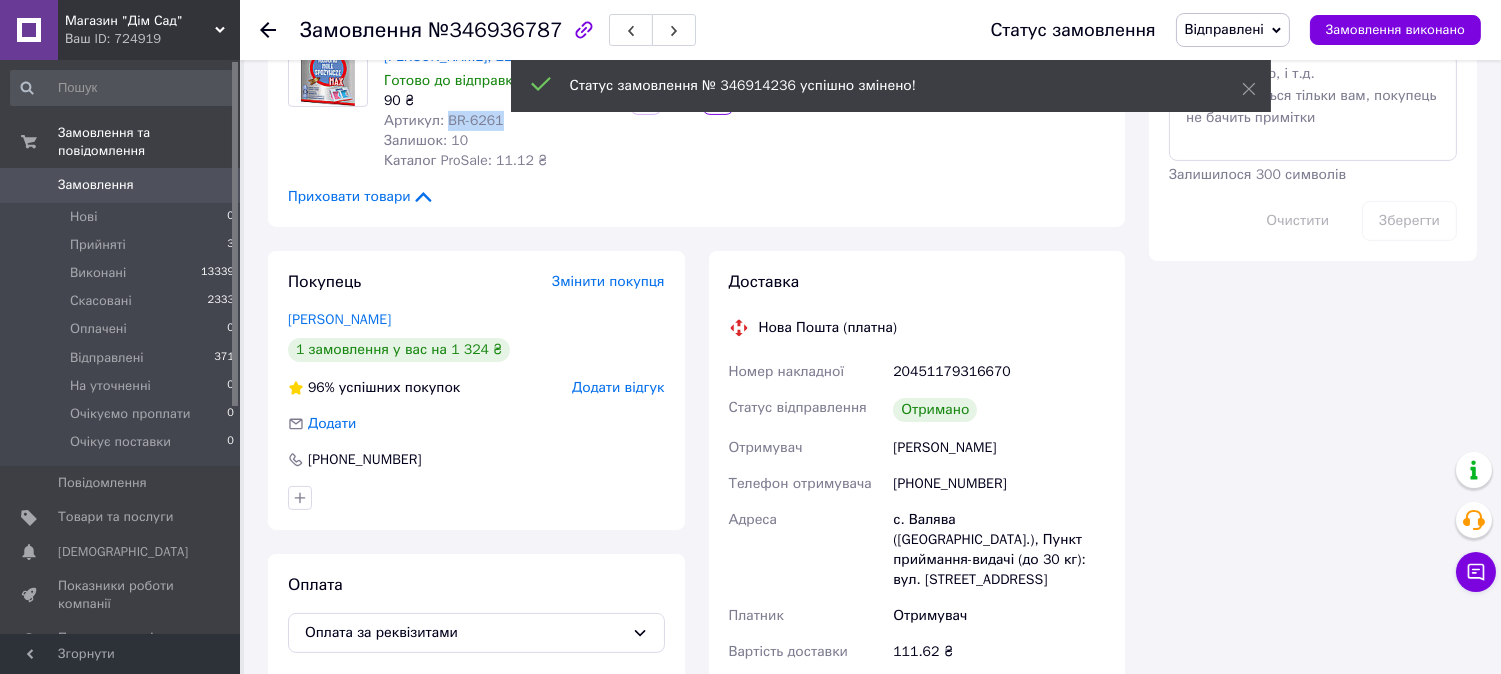 drag, startPoint x: 1011, startPoint y: 427, endPoint x: 895, endPoint y: 427, distance: 116 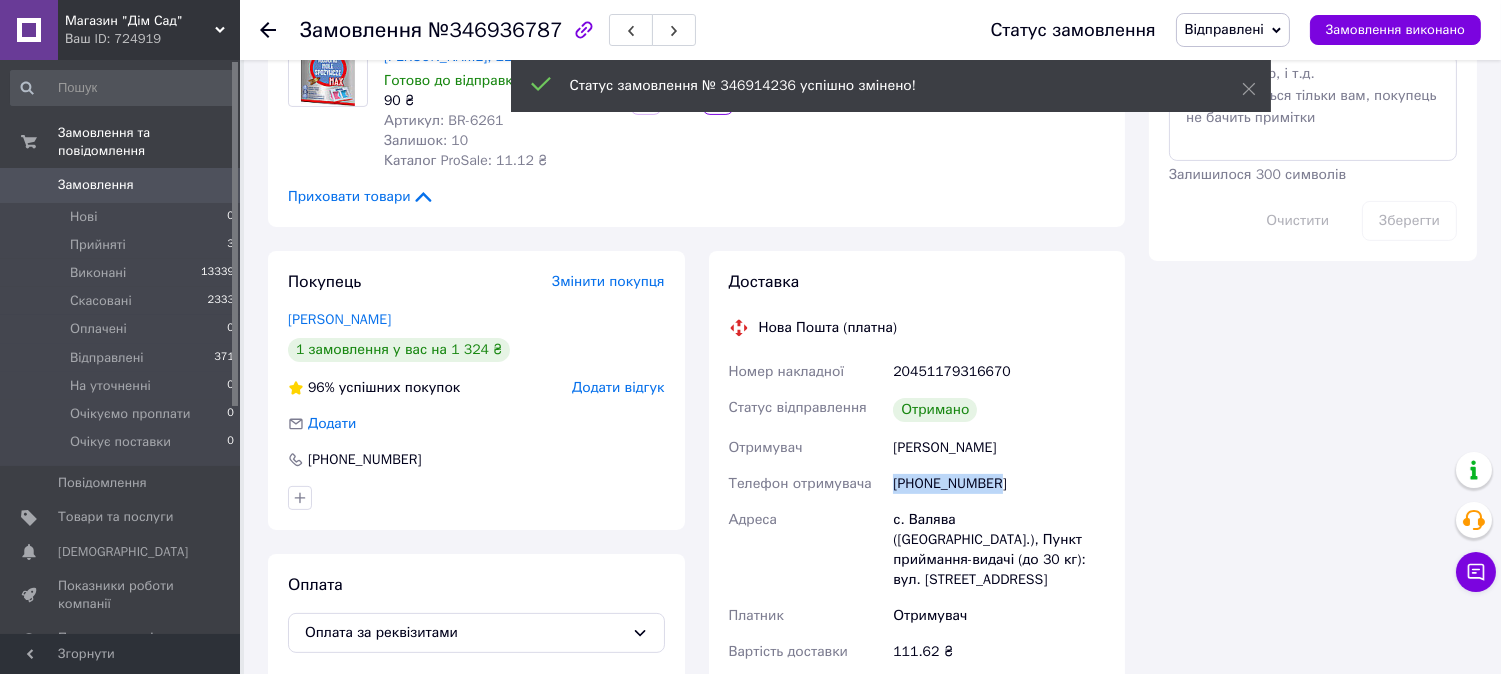 drag, startPoint x: 995, startPoint y: 456, endPoint x: 893, endPoint y: 457, distance: 102.0049 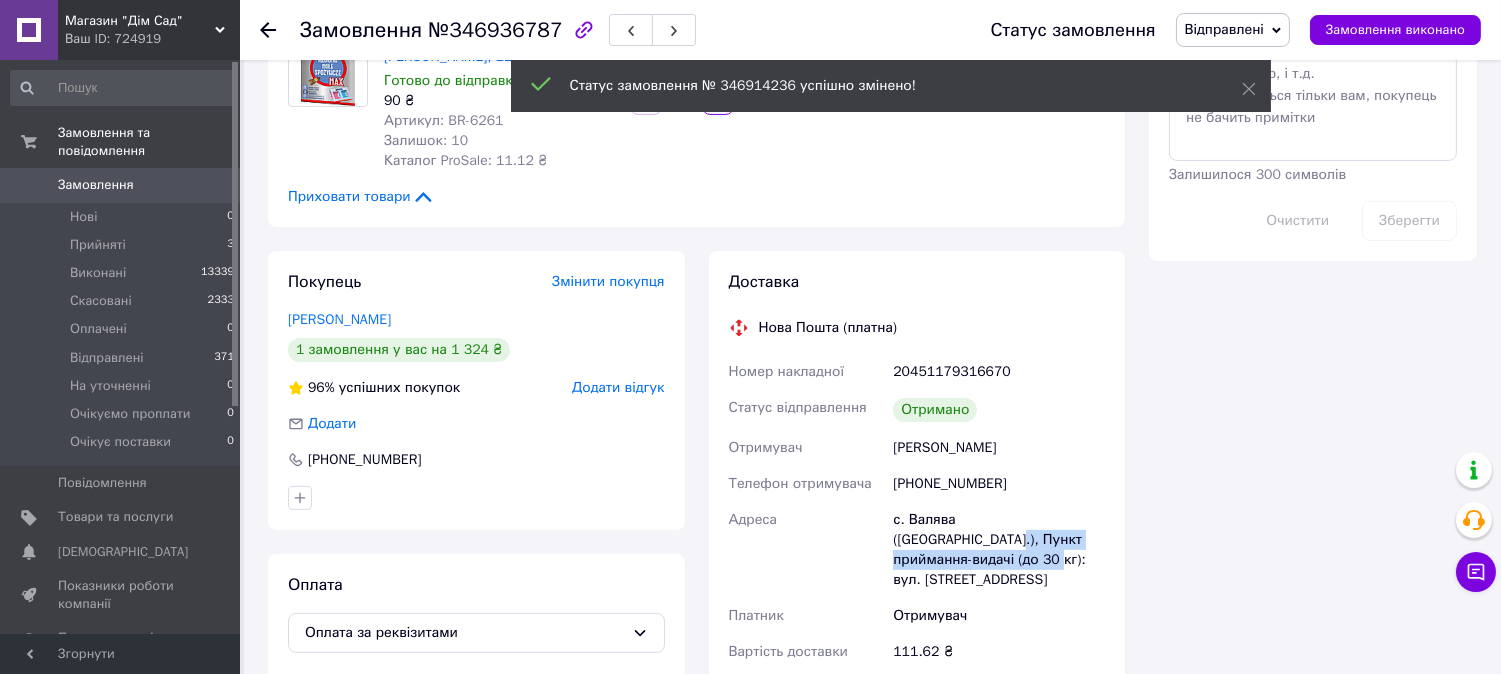 drag, startPoint x: 1065, startPoint y: 500, endPoint x: 1078, endPoint y: 520, distance: 23.853722 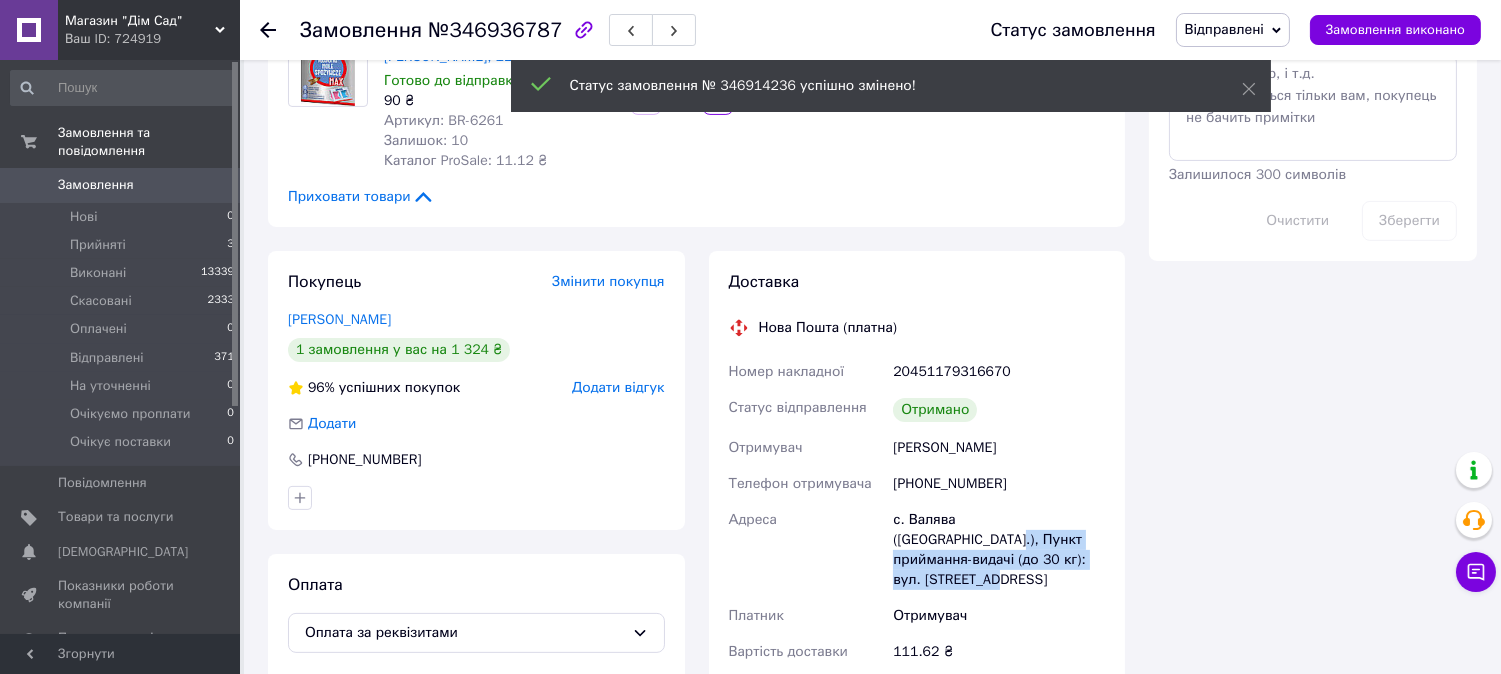drag, startPoint x: 1065, startPoint y: 500, endPoint x: 1078, endPoint y: 533, distance: 35.468296 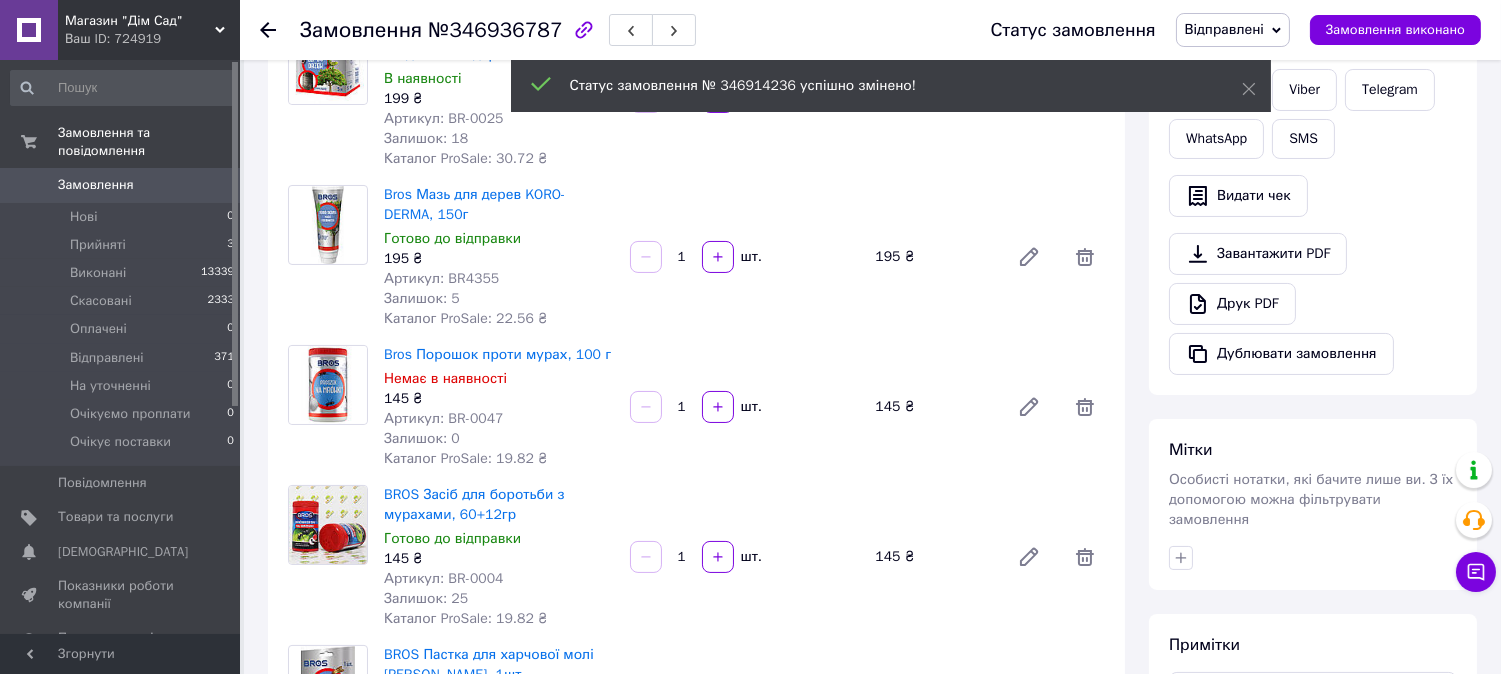 scroll, scrollTop: 0, scrollLeft: 0, axis: both 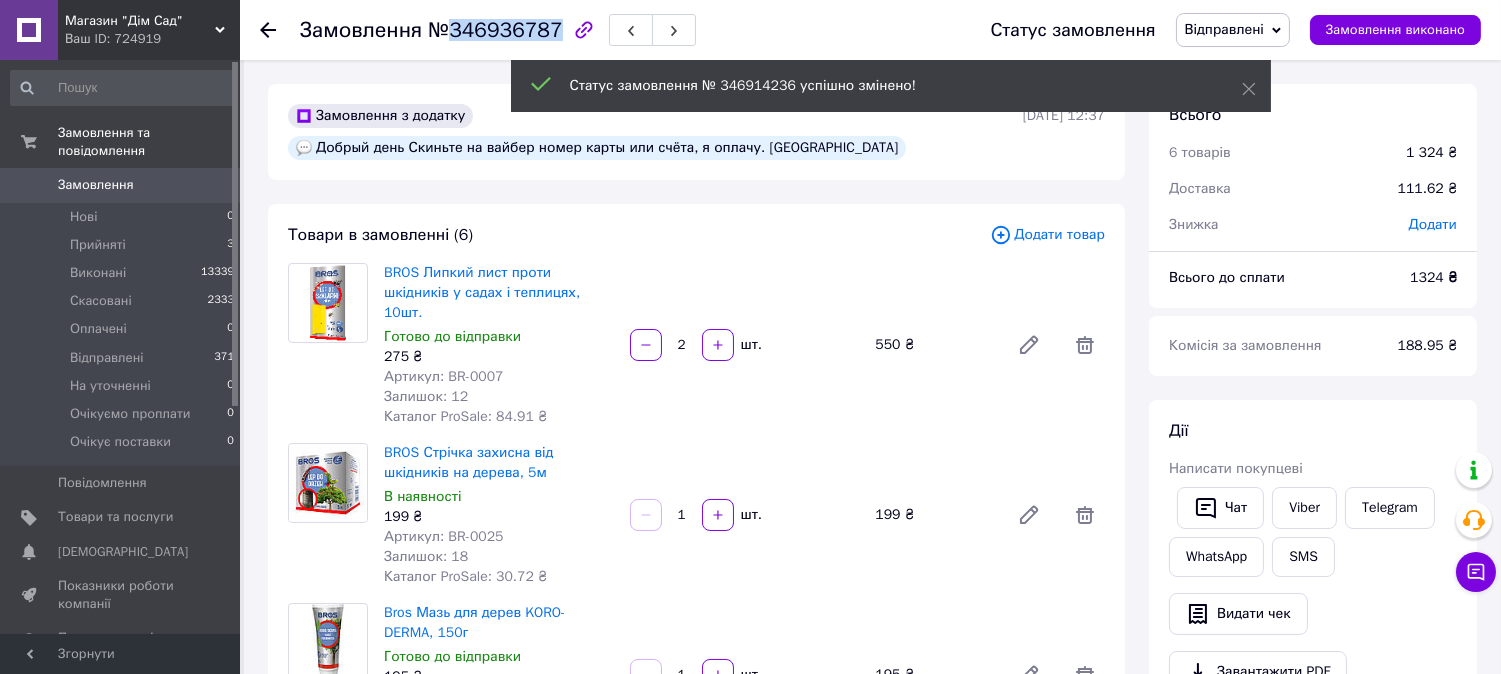 drag, startPoint x: 445, startPoint y: 26, endPoint x: 544, endPoint y: 27, distance: 99.00505 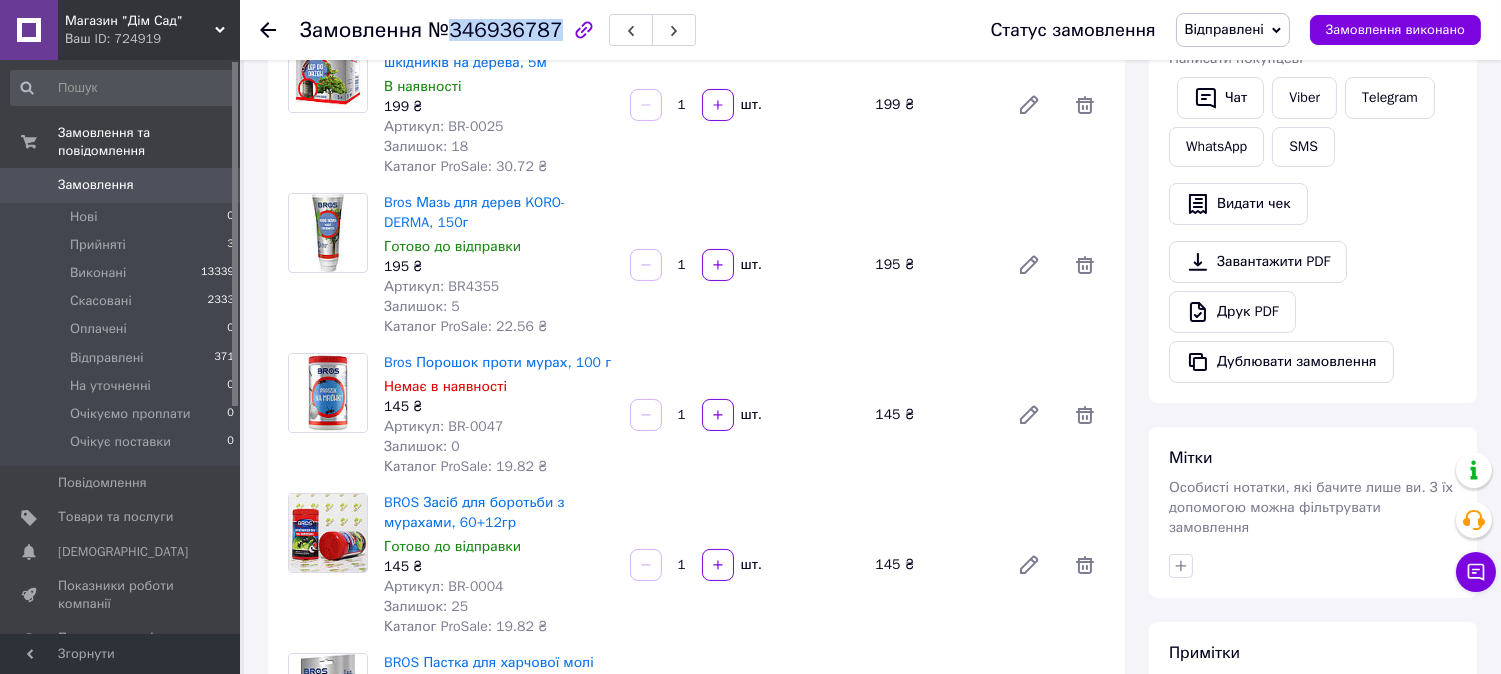 scroll, scrollTop: 1036, scrollLeft: 0, axis: vertical 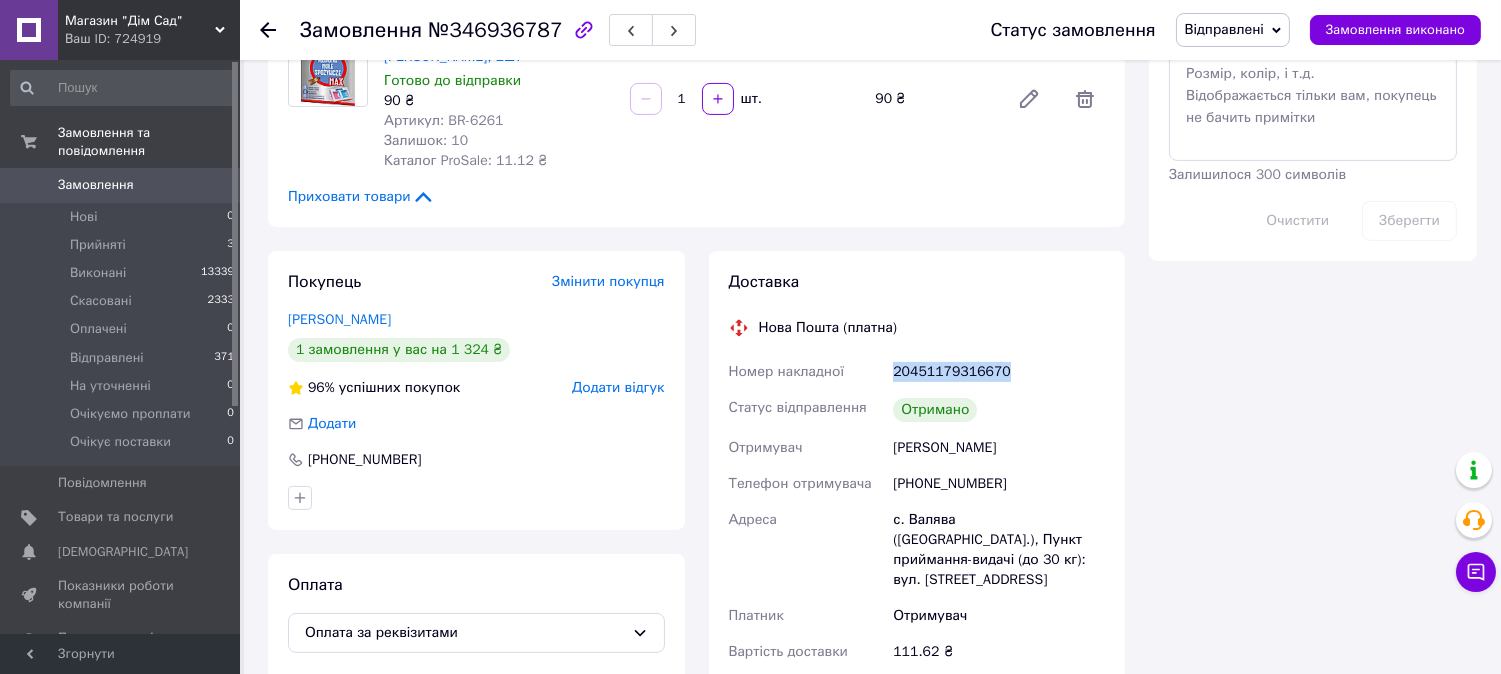 drag, startPoint x: 893, startPoint y: 352, endPoint x: 1012, endPoint y: 348, distance: 119.06721 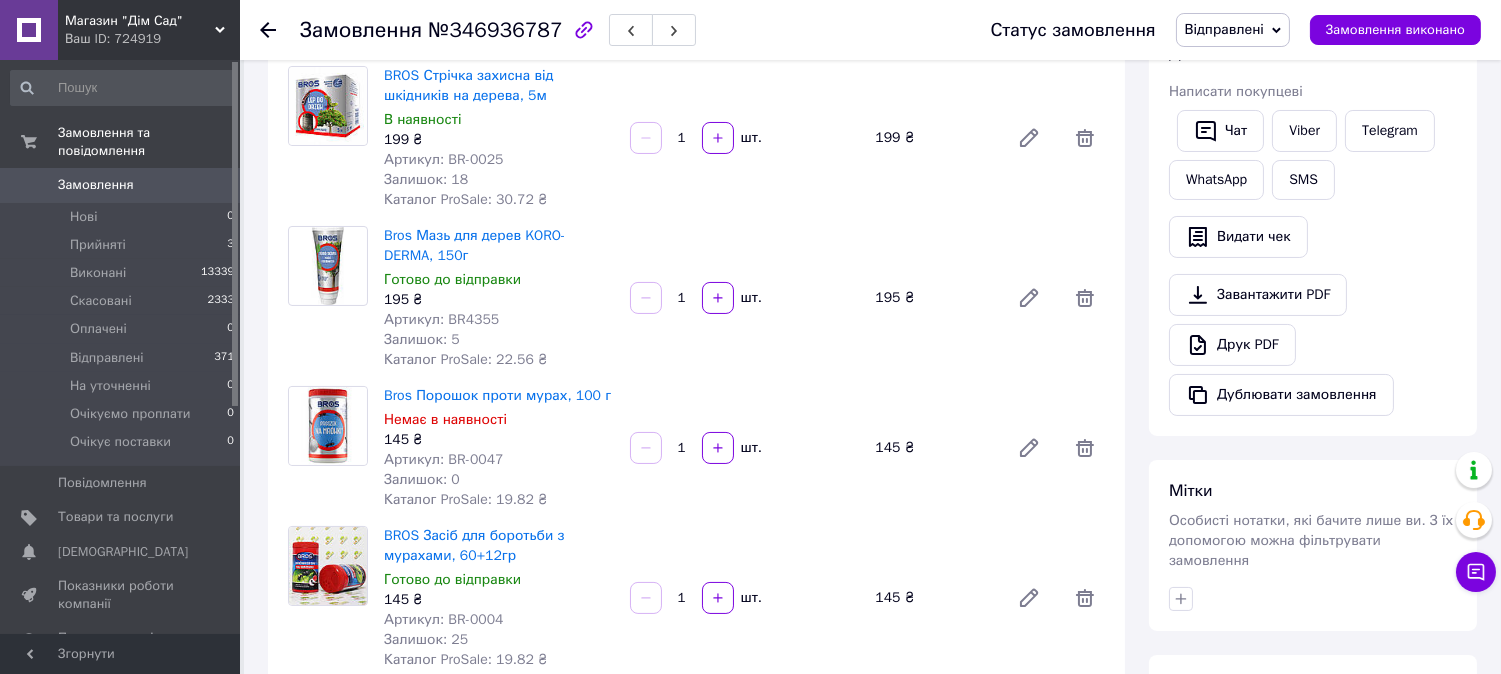 scroll, scrollTop: 0, scrollLeft: 0, axis: both 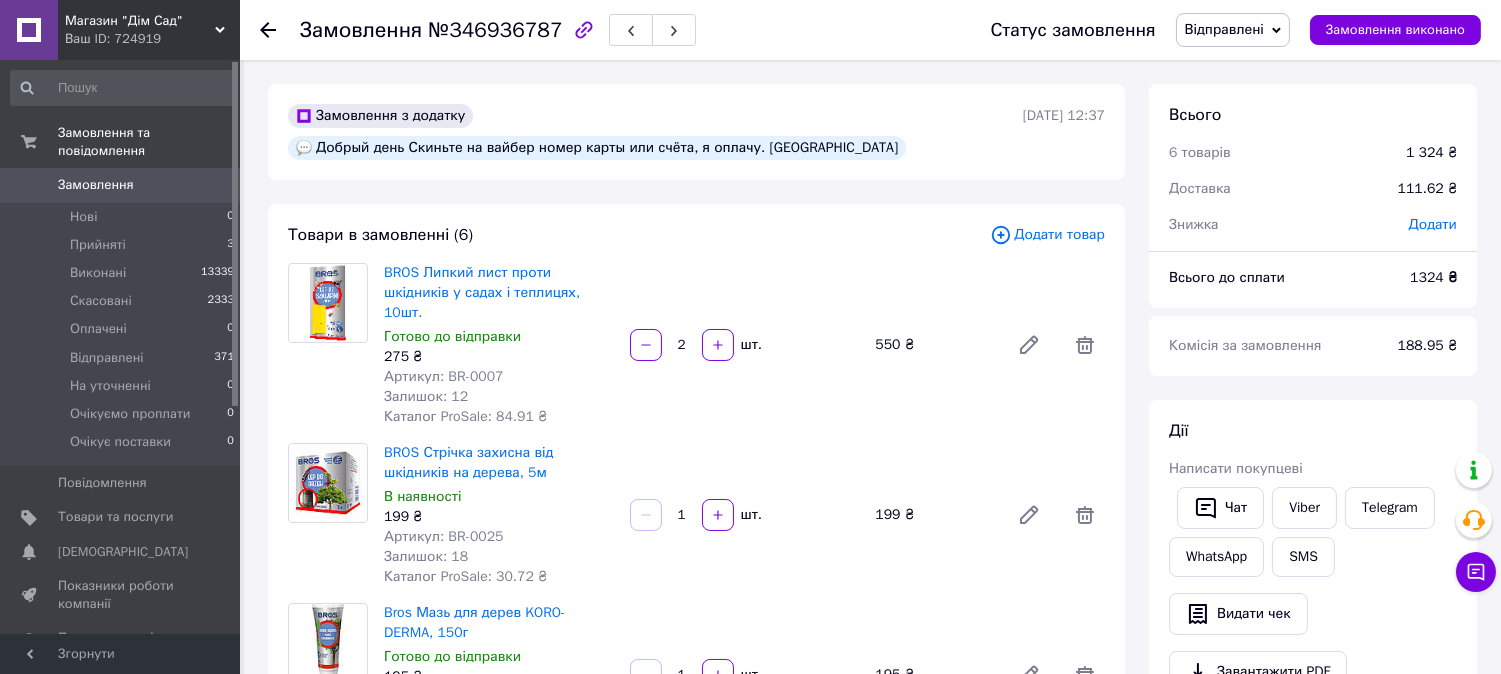 click 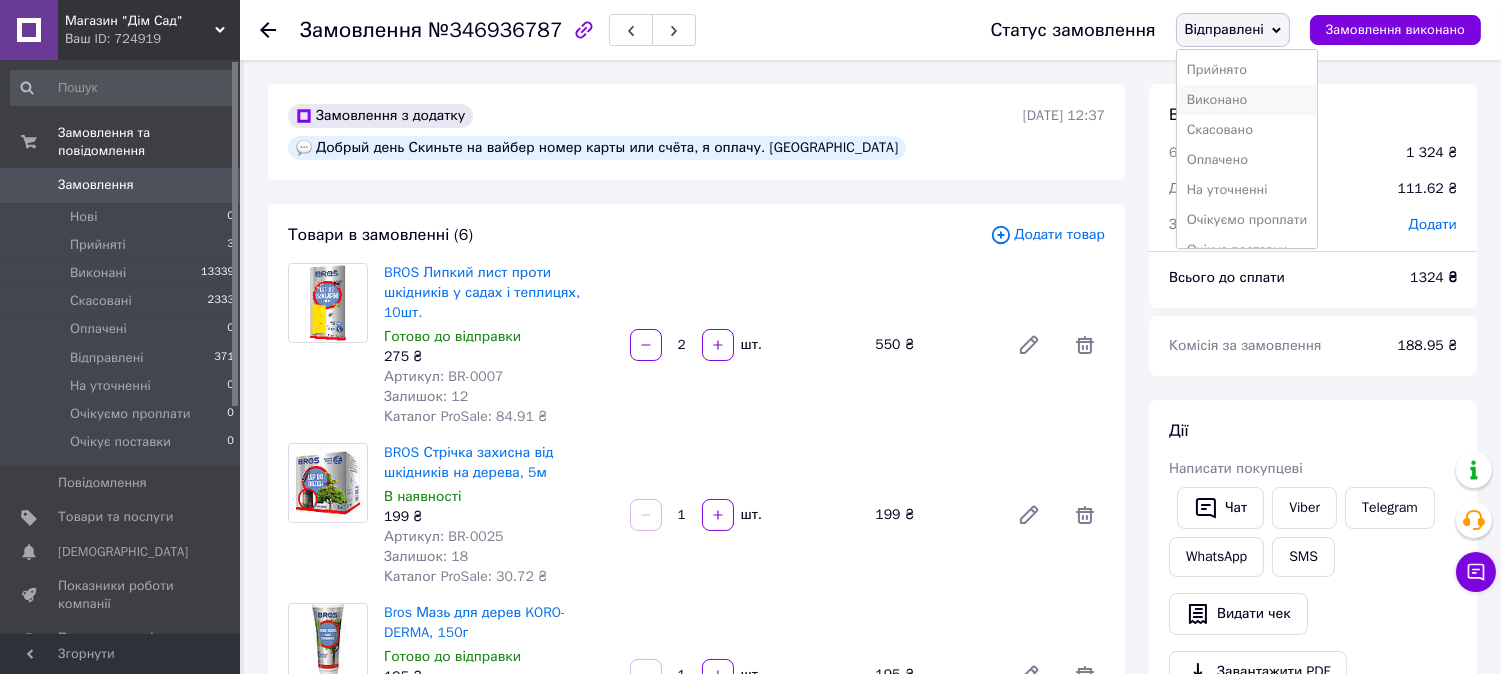 click on "Виконано" at bounding box center (1247, 100) 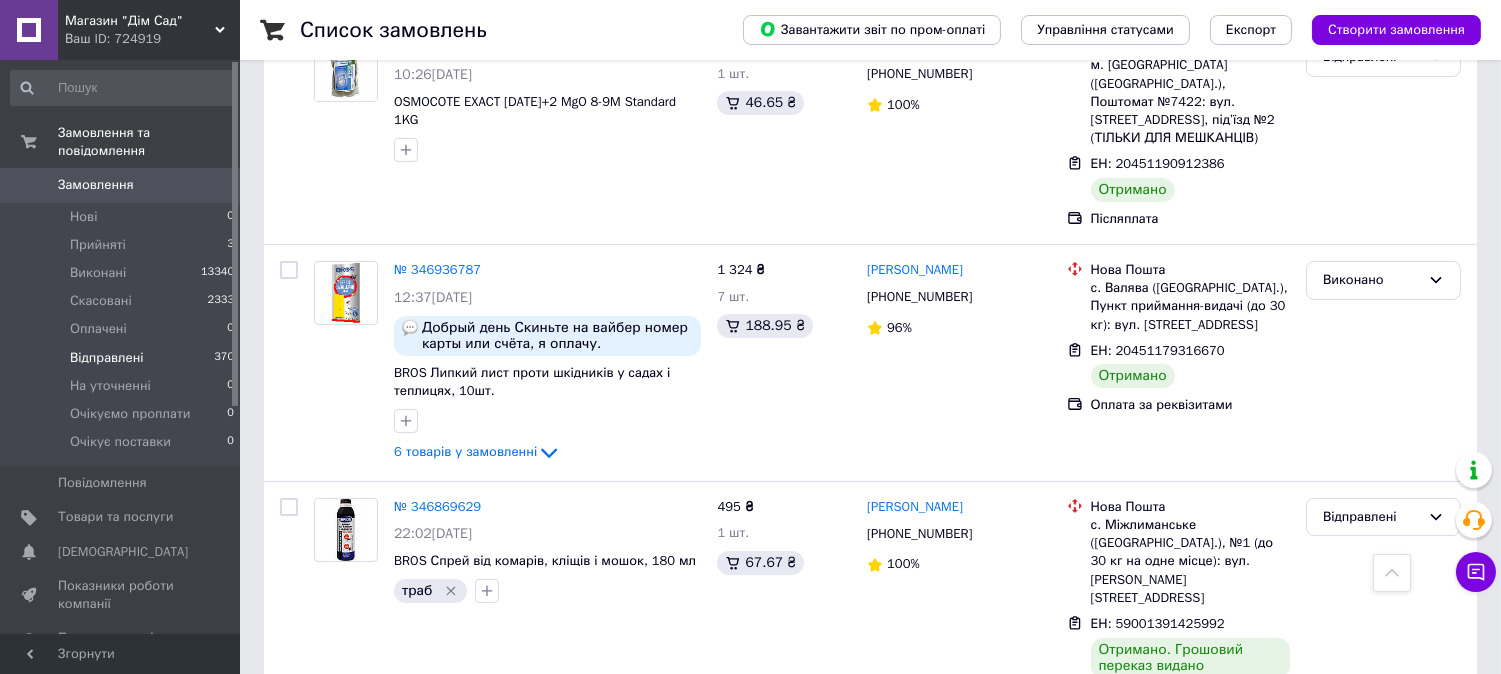 scroll, scrollTop: 777, scrollLeft: 0, axis: vertical 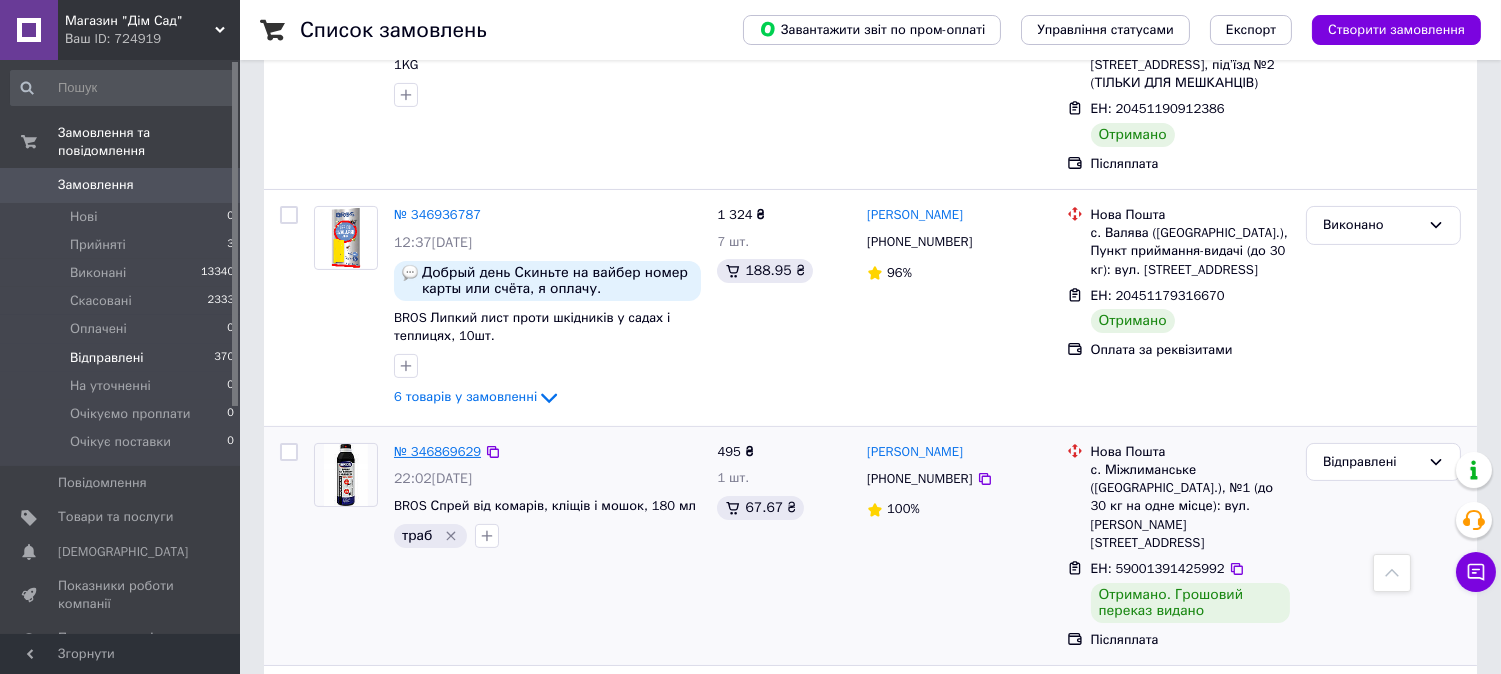 click on "№ 346869629" at bounding box center [437, 451] 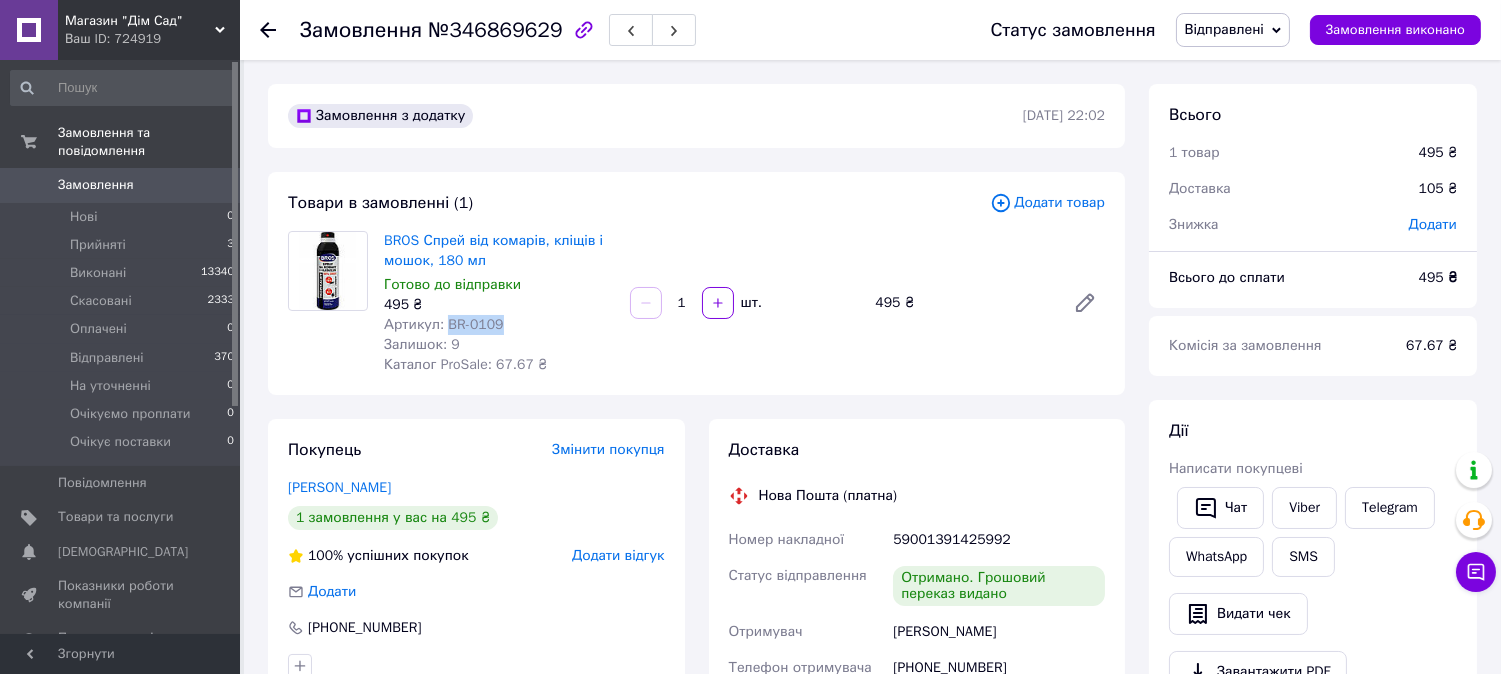 drag, startPoint x: 494, startPoint y: 321, endPoint x: 446, endPoint y: 324, distance: 48.09366 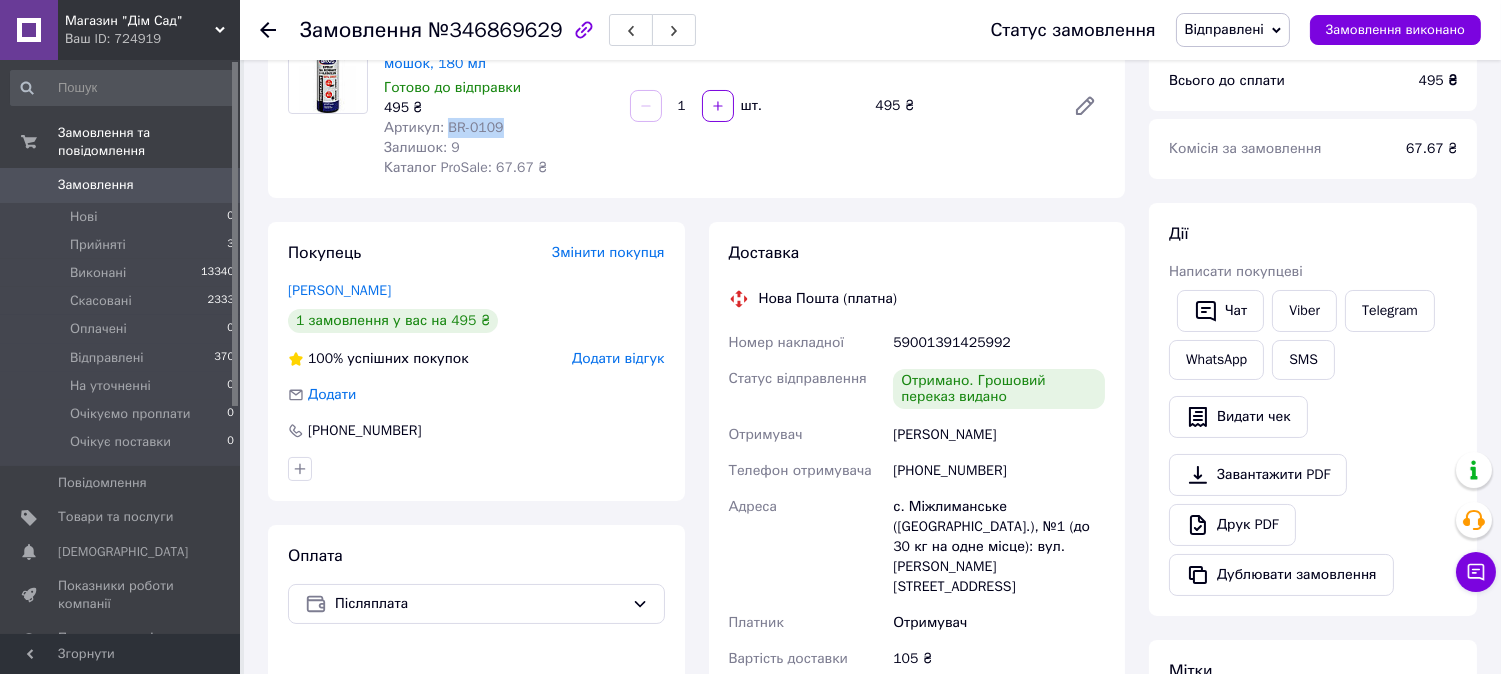 scroll, scrollTop: 258, scrollLeft: 0, axis: vertical 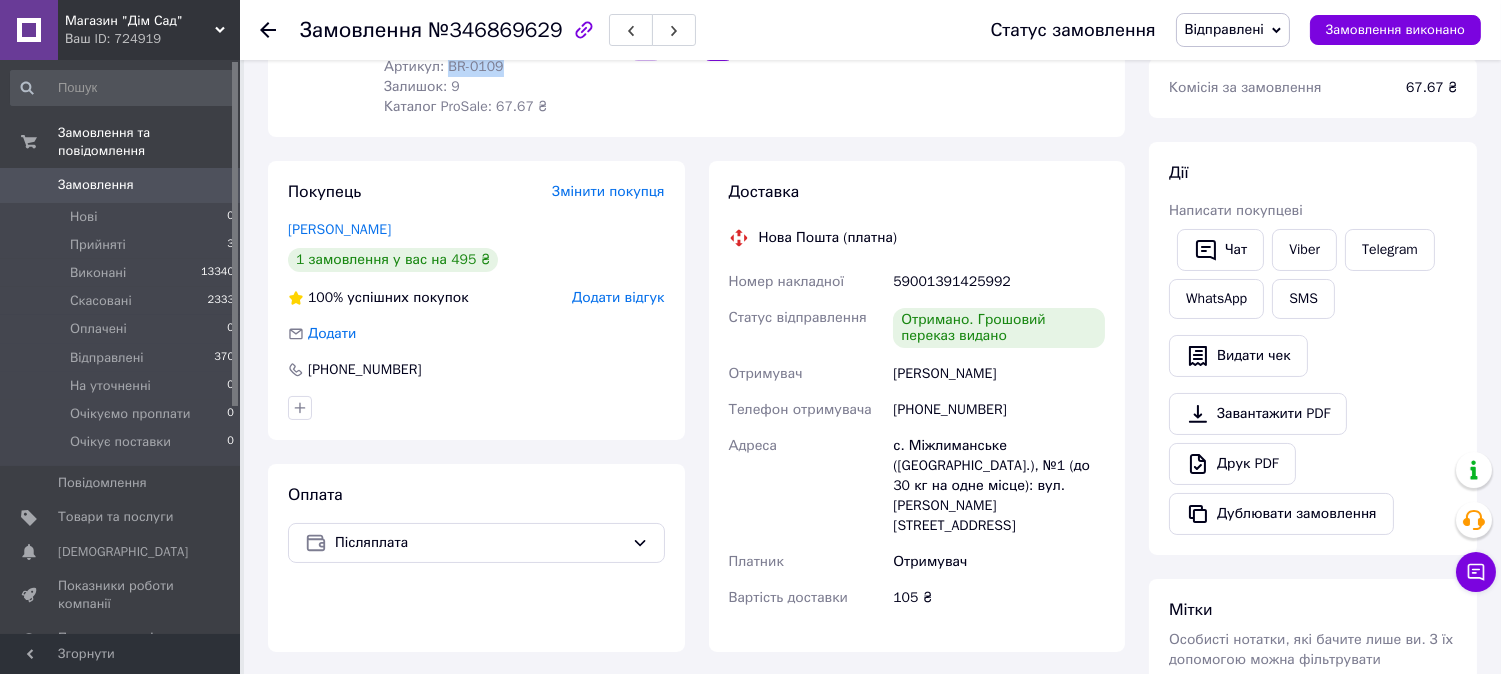 drag, startPoint x: 1010, startPoint y: 373, endPoint x: 887, endPoint y: 373, distance: 123 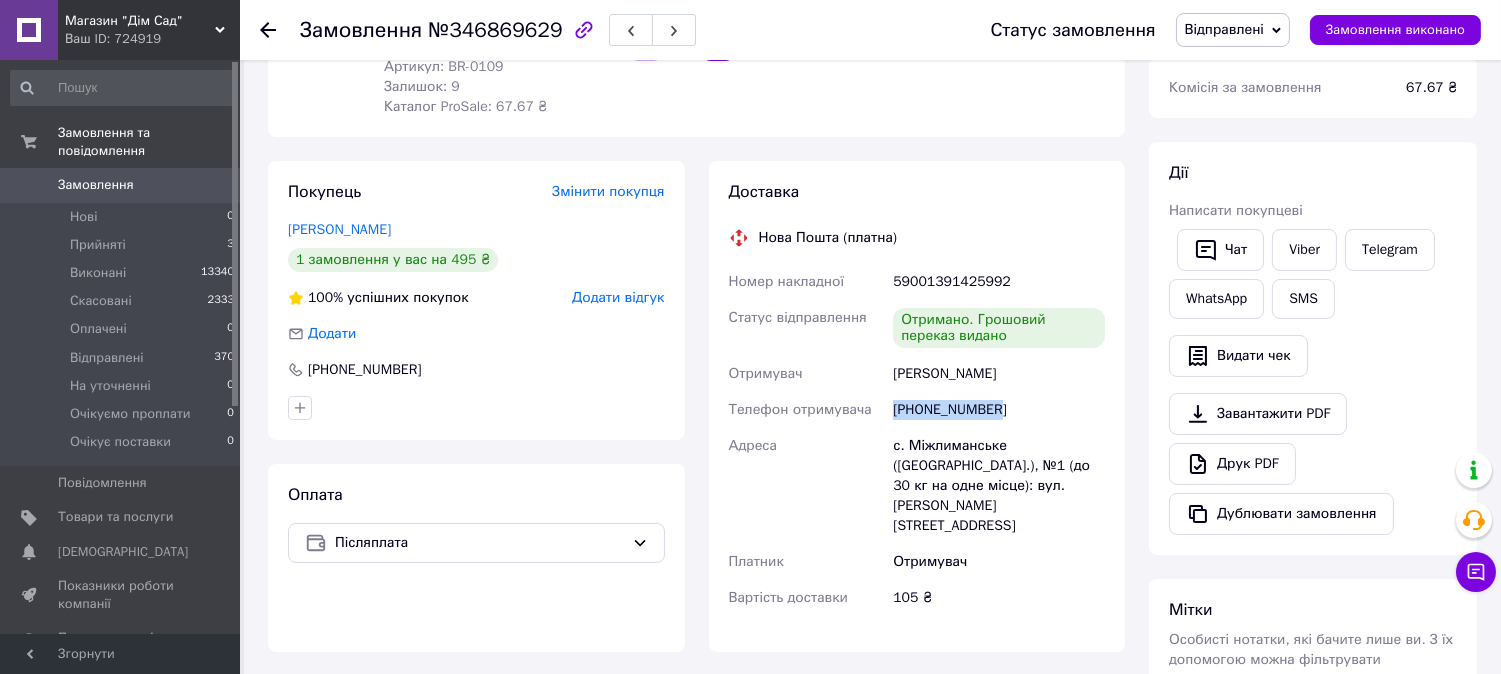 drag, startPoint x: 992, startPoint y: 406, endPoint x: 881, endPoint y: 414, distance: 111.28792 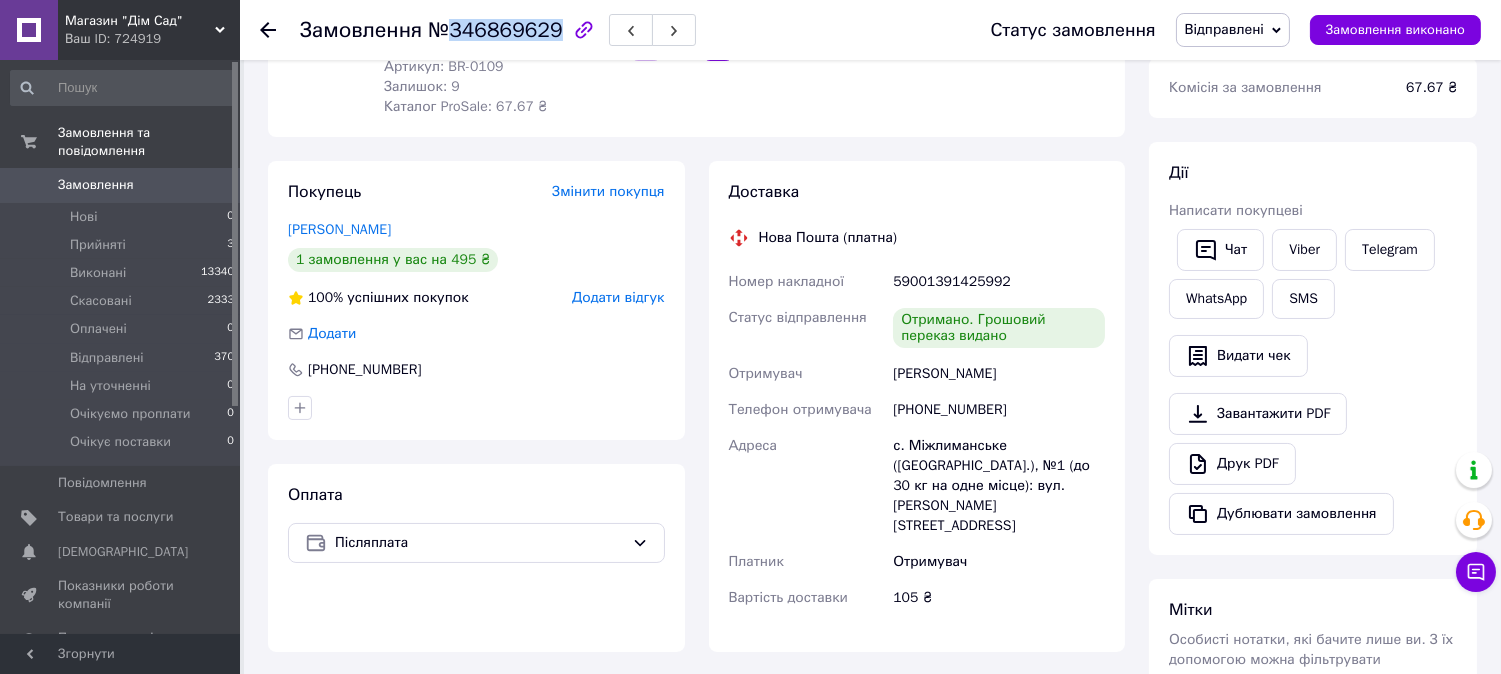 drag, startPoint x: 445, startPoint y: 28, endPoint x: 543, endPoint y: 26, distance: 98.02041 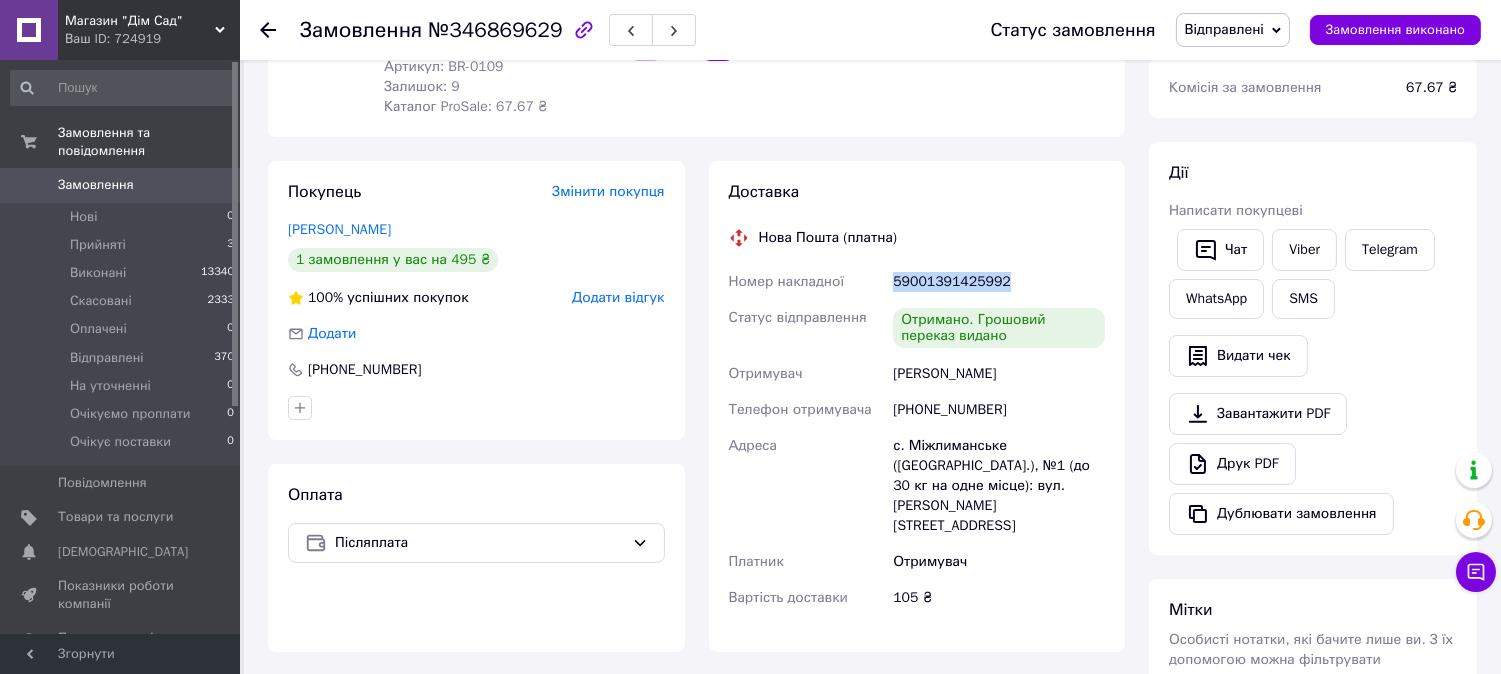 drag, startPoint x: 891, startPoint y: 277, endPoint x: 1006, endPoint y: 283, distance: 115.15642 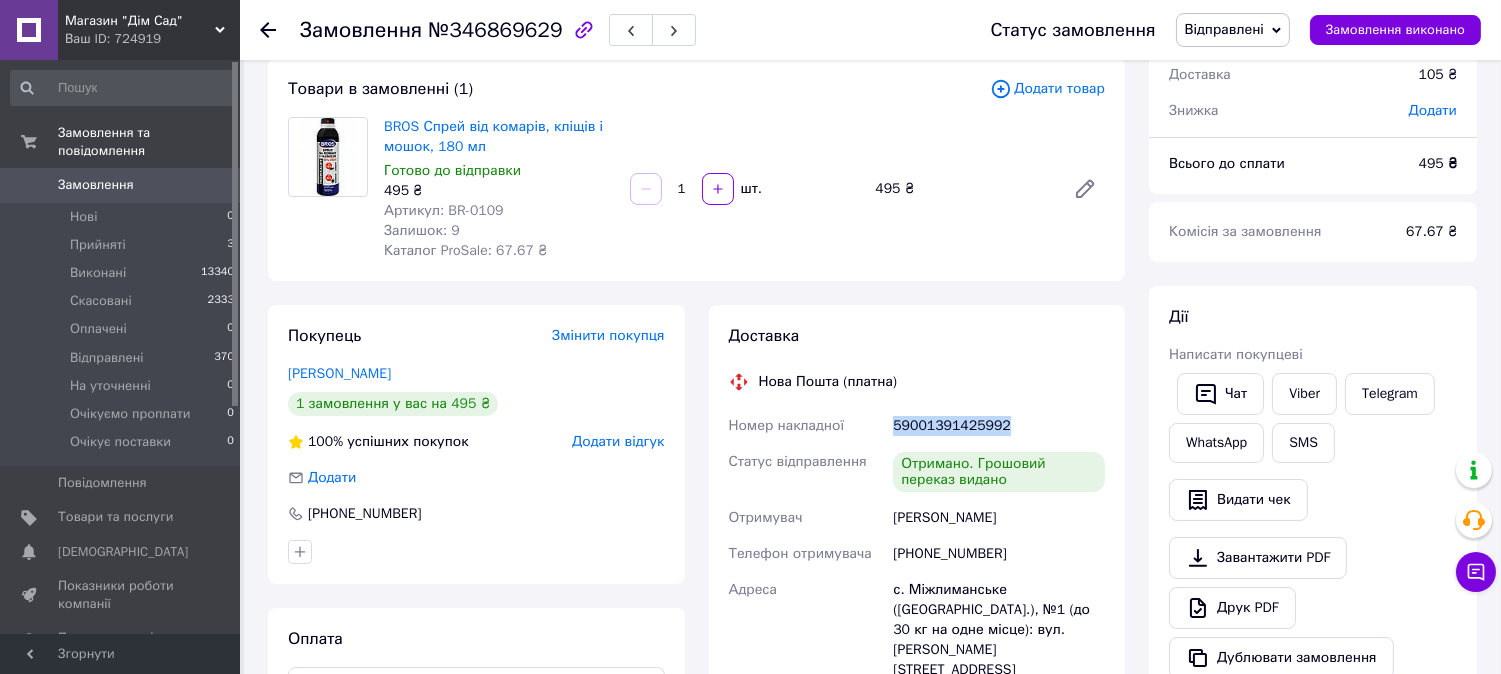 scroll, scrollTop: 0, scrollLeft: 0, axis: both 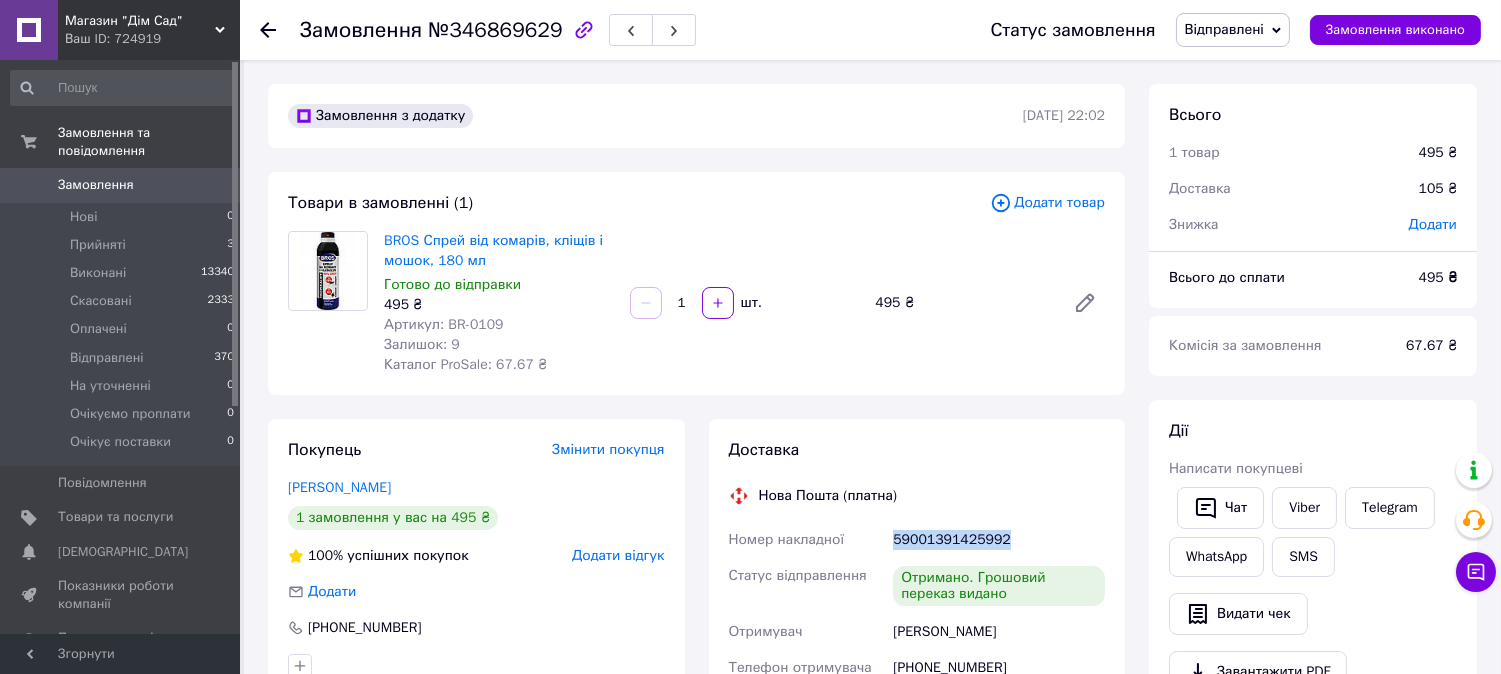 click on "Відправлені" at bounding box center (1233, 30) 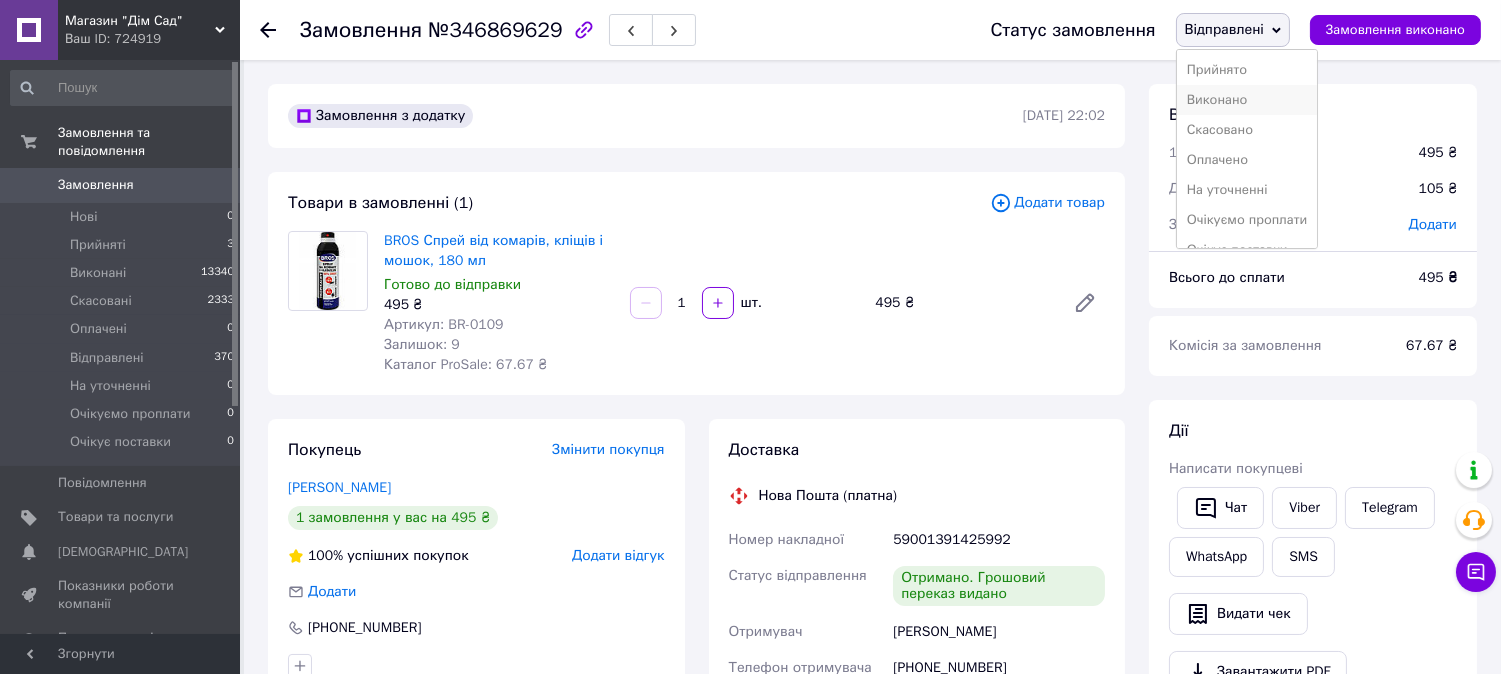 click on "Виконано" at bounding box center (1247, 100) 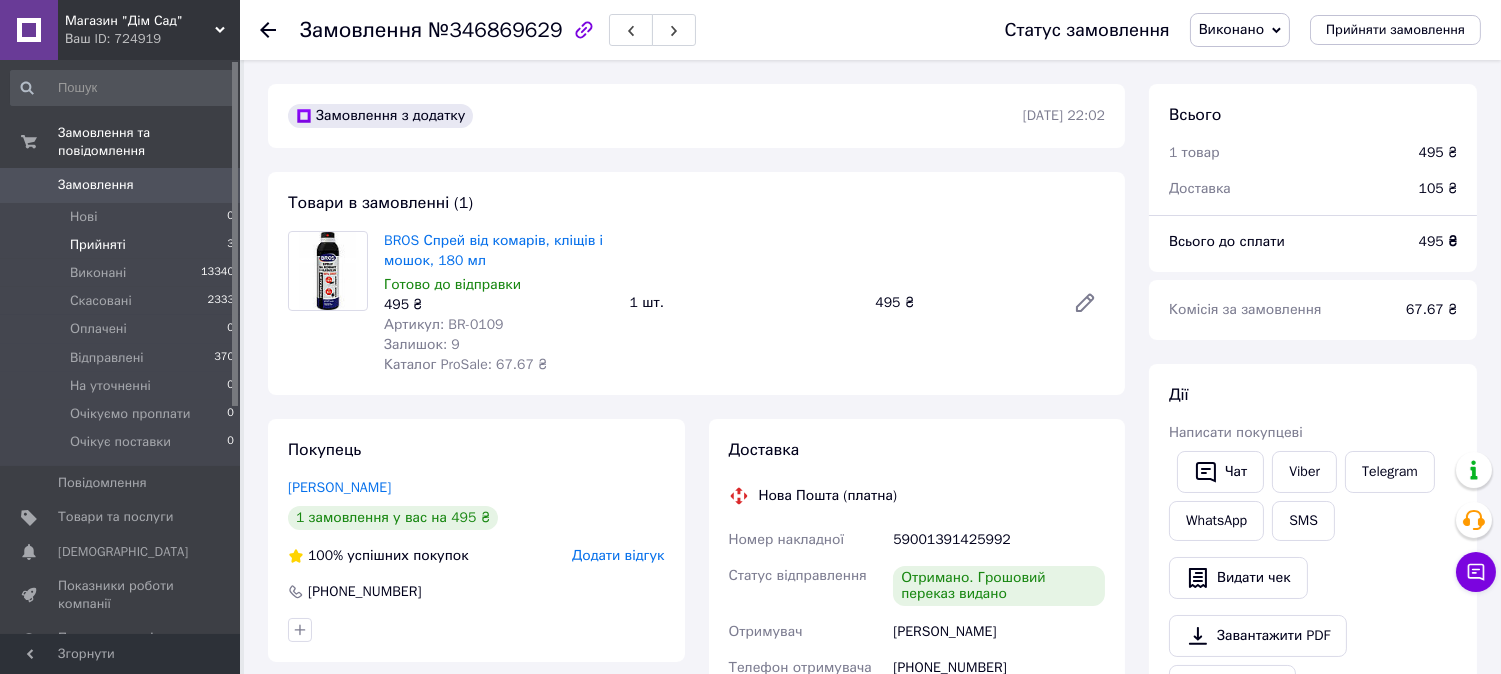 click on "Прийняті" at bounding box center [98, 245] 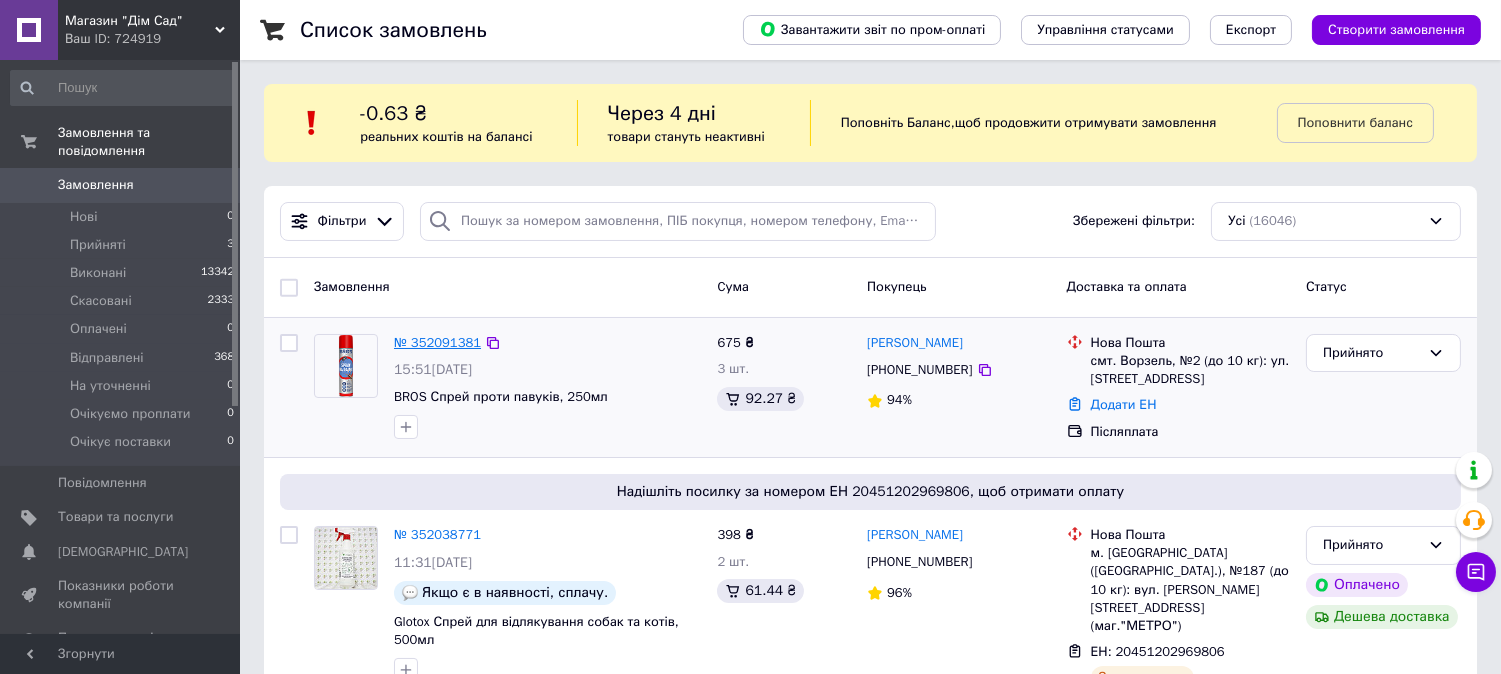 click on "№ 352091381" at bounding box center [437, 342] 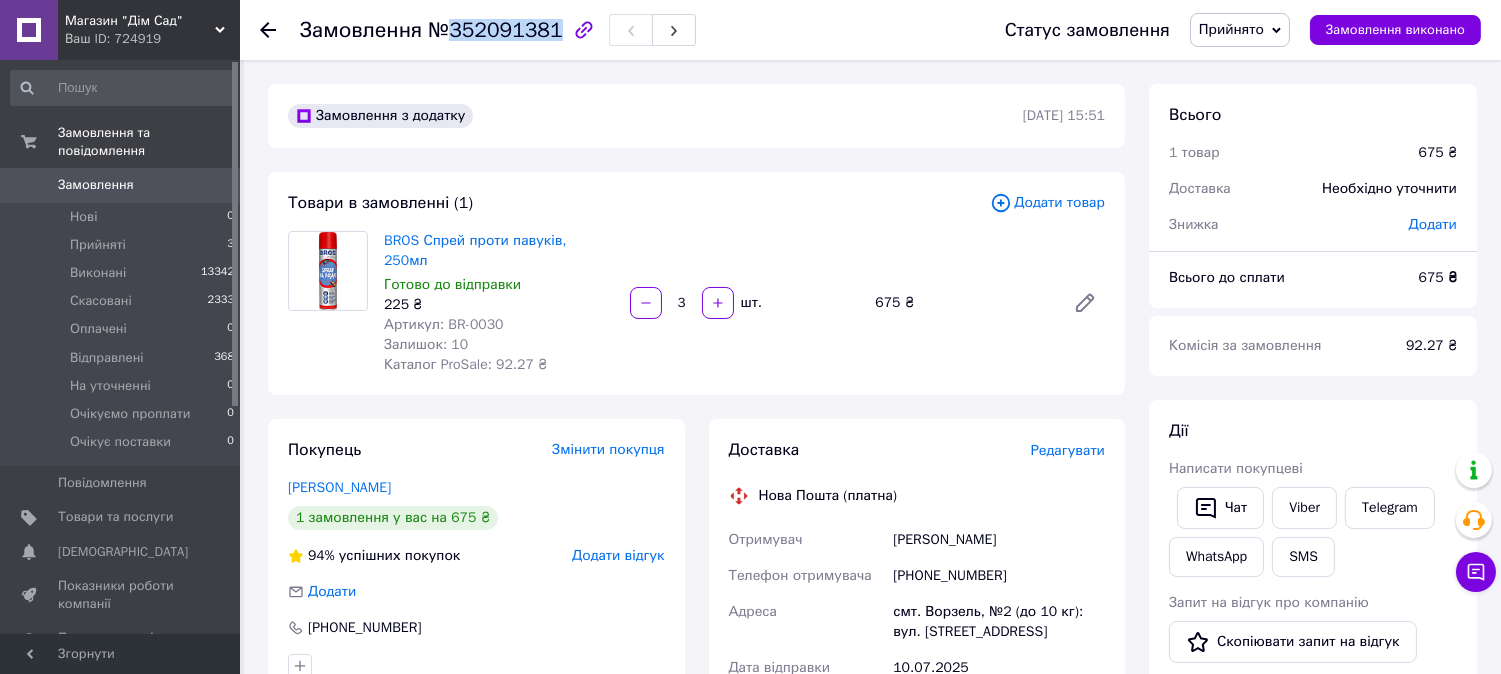 drag, startPoint x: 445, startPoint y: 25, endPoint x: 545, endPoint y: 30, distance: 100.12492 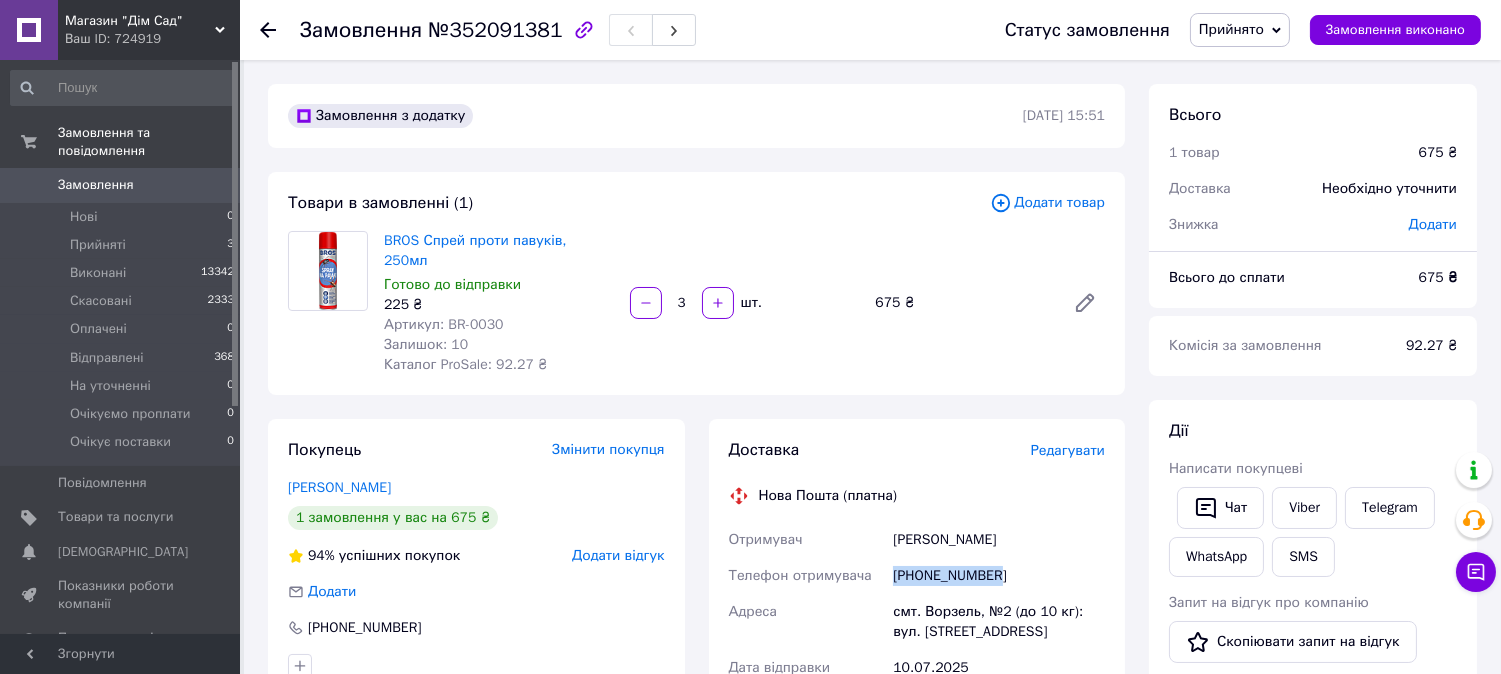 drag, startPoint x: 997, startPoint y: 562, endPoint x: 878, endPoint y: 561, distance: 119.0042 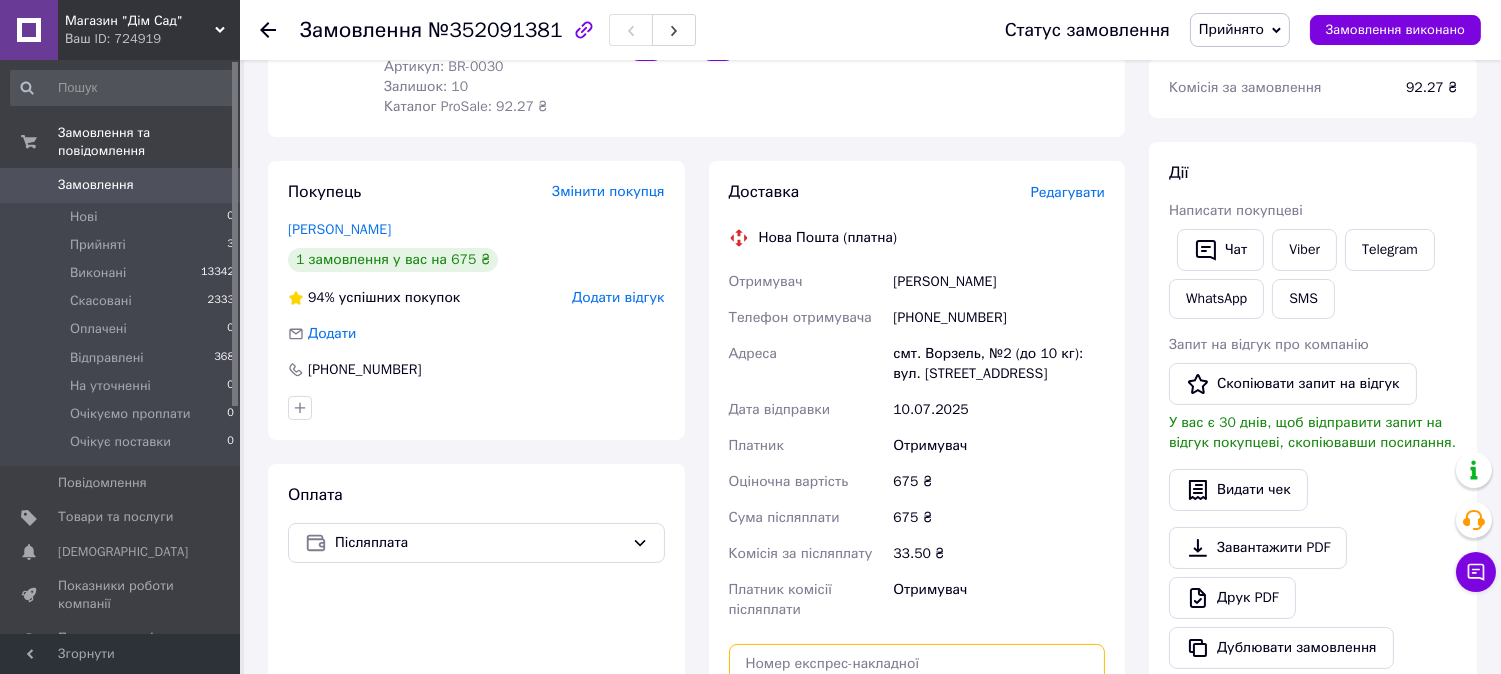 click at bounding box center [917, 664] 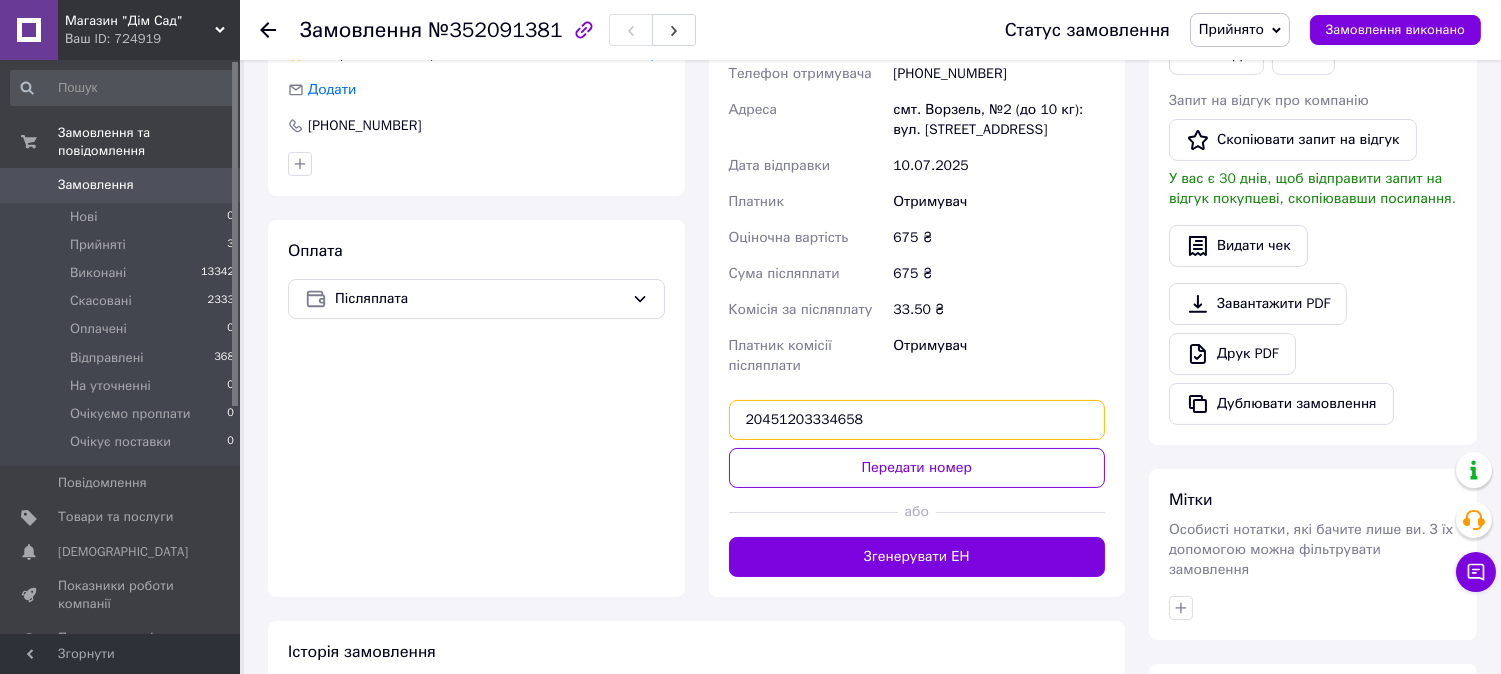 scroll, scrollTop: 518, scrollLeft: 0, axis: vertical 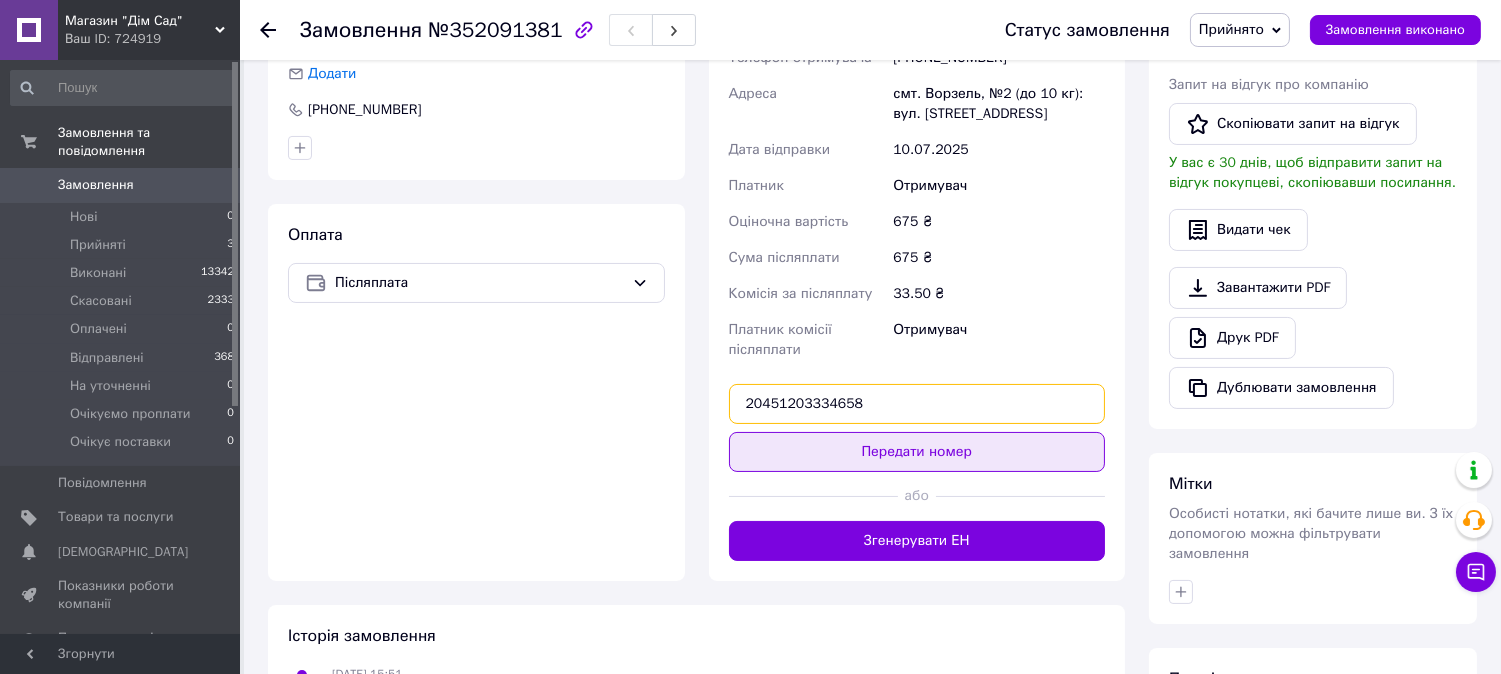 type on "20451203334658" 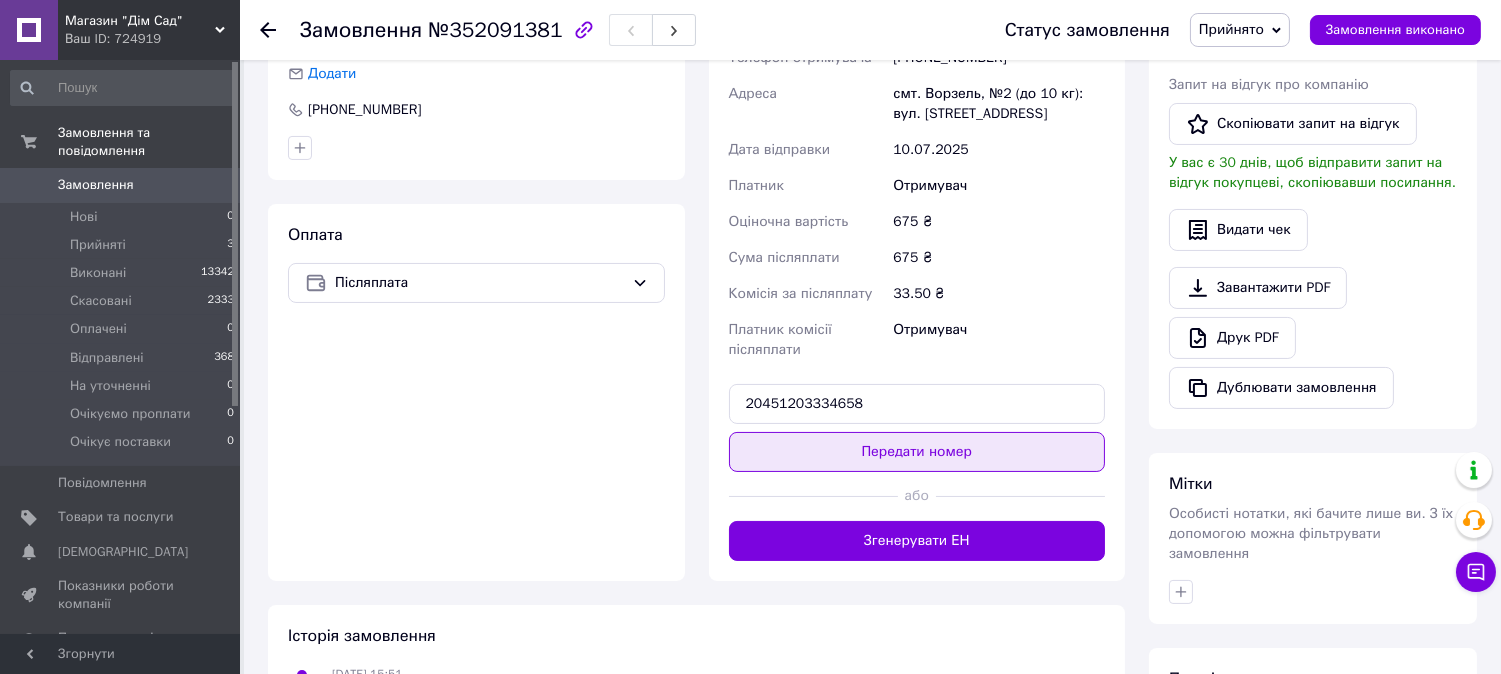 click on "Передати номер" at bounding box center (917, 452) 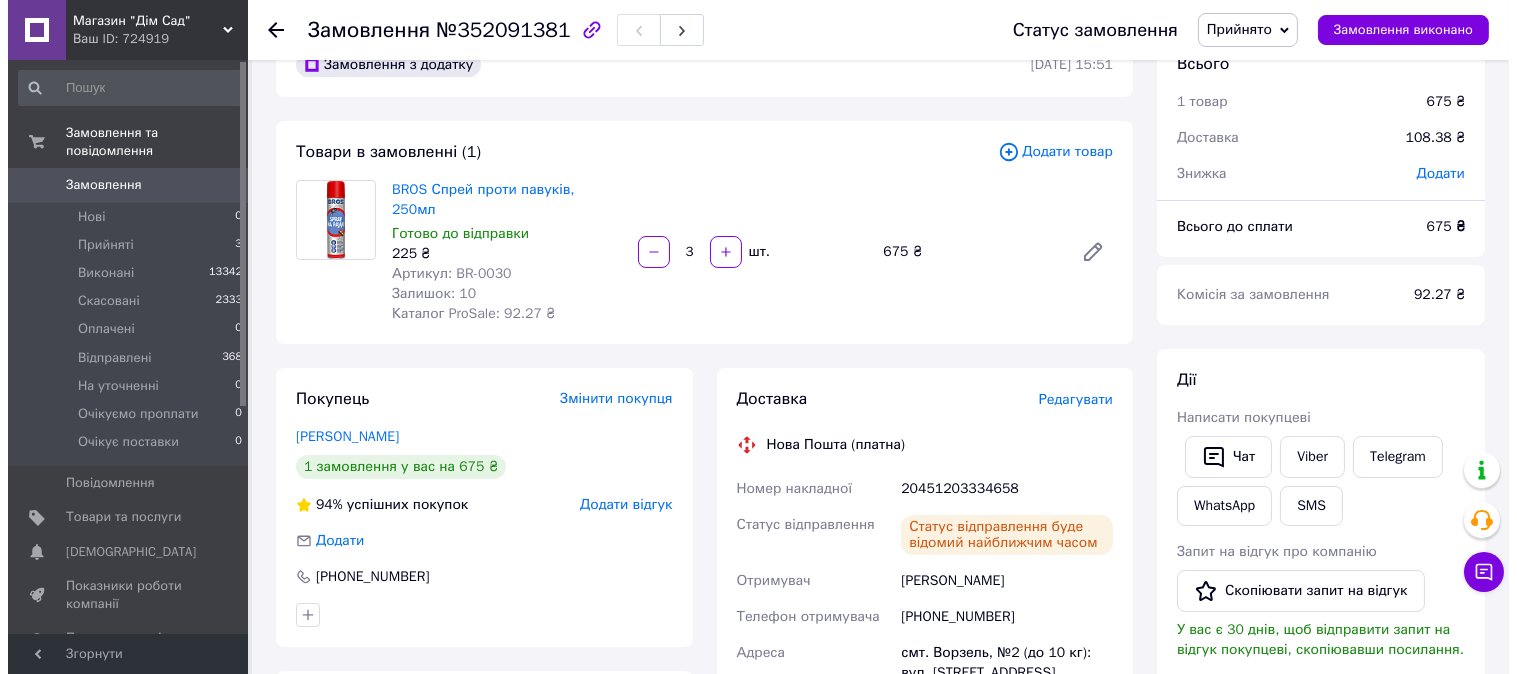 scroll, scrollTop: 0, scrollLeft: 0, axis: both 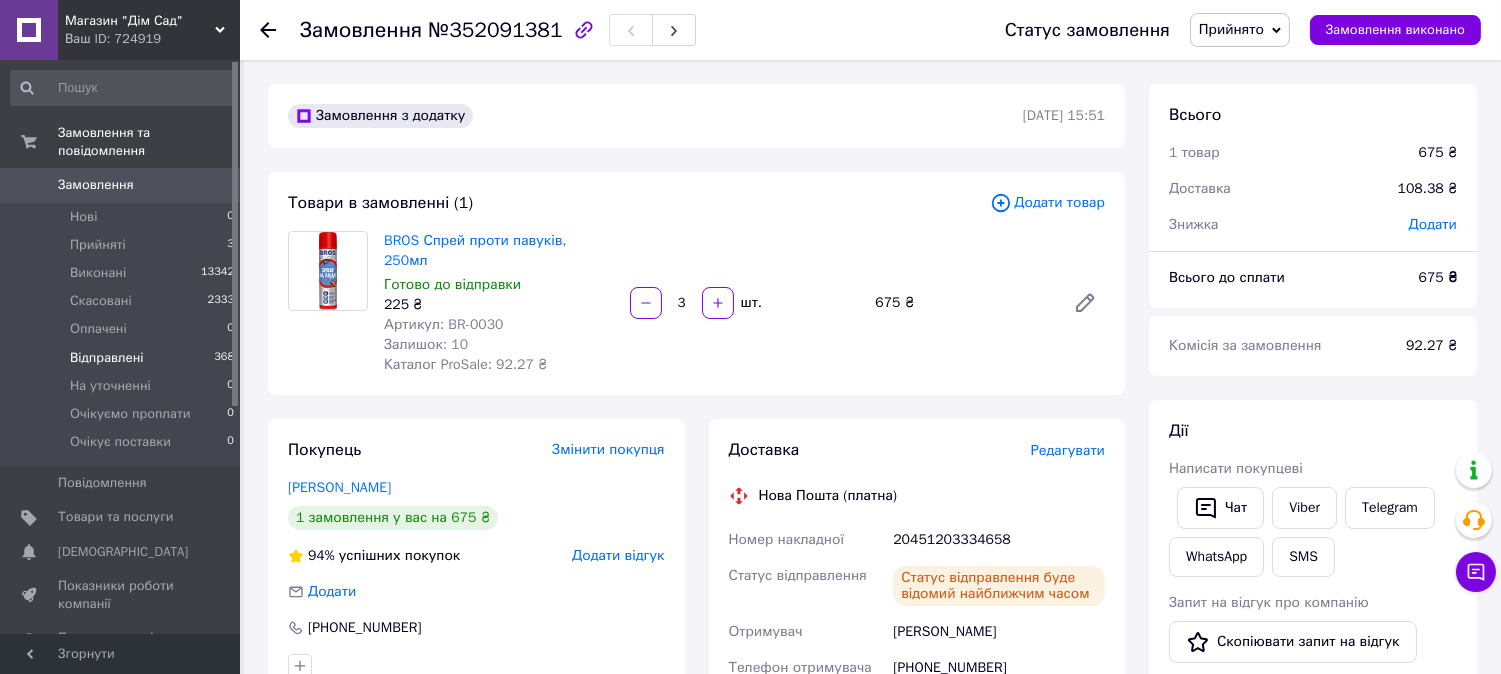 click on "Відправлені" at bounding box center [107, 358] 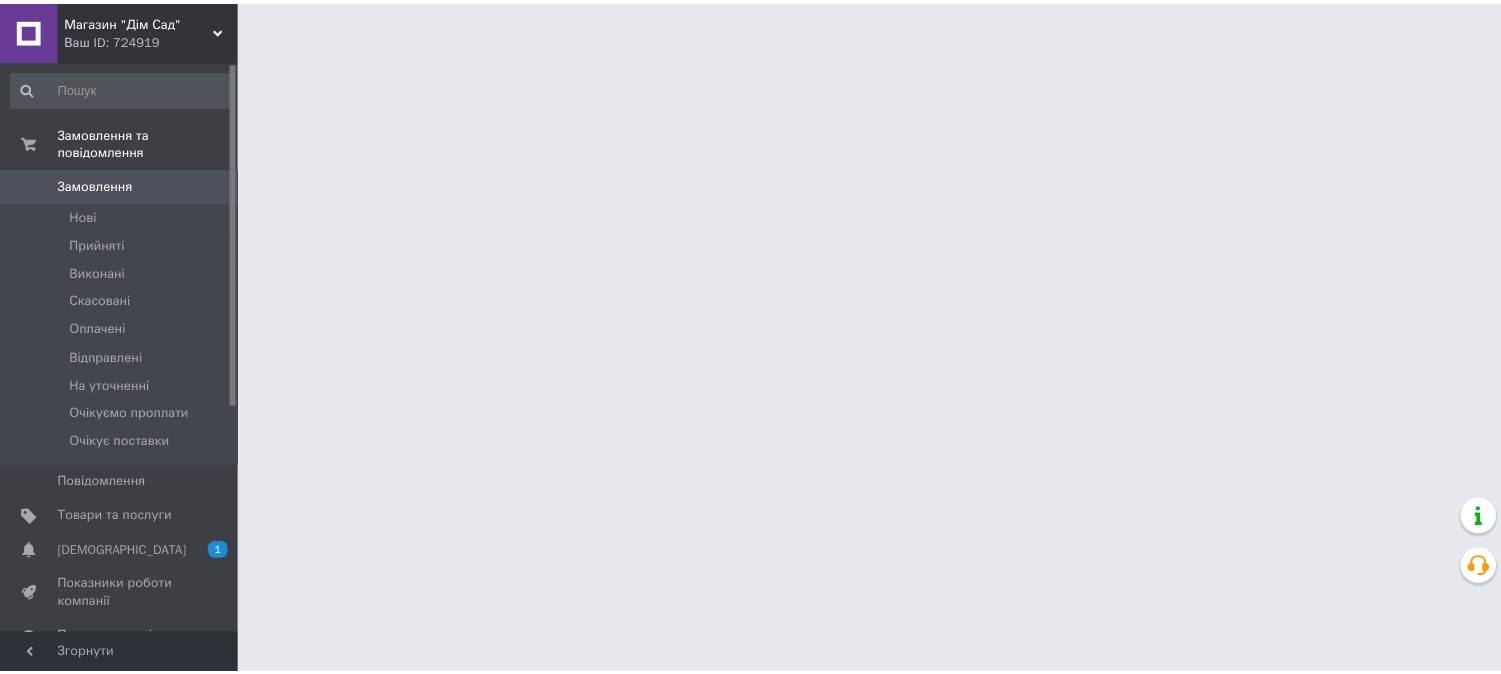 scroll, scrollTop: 0, scrollLeft: 0, axis: both 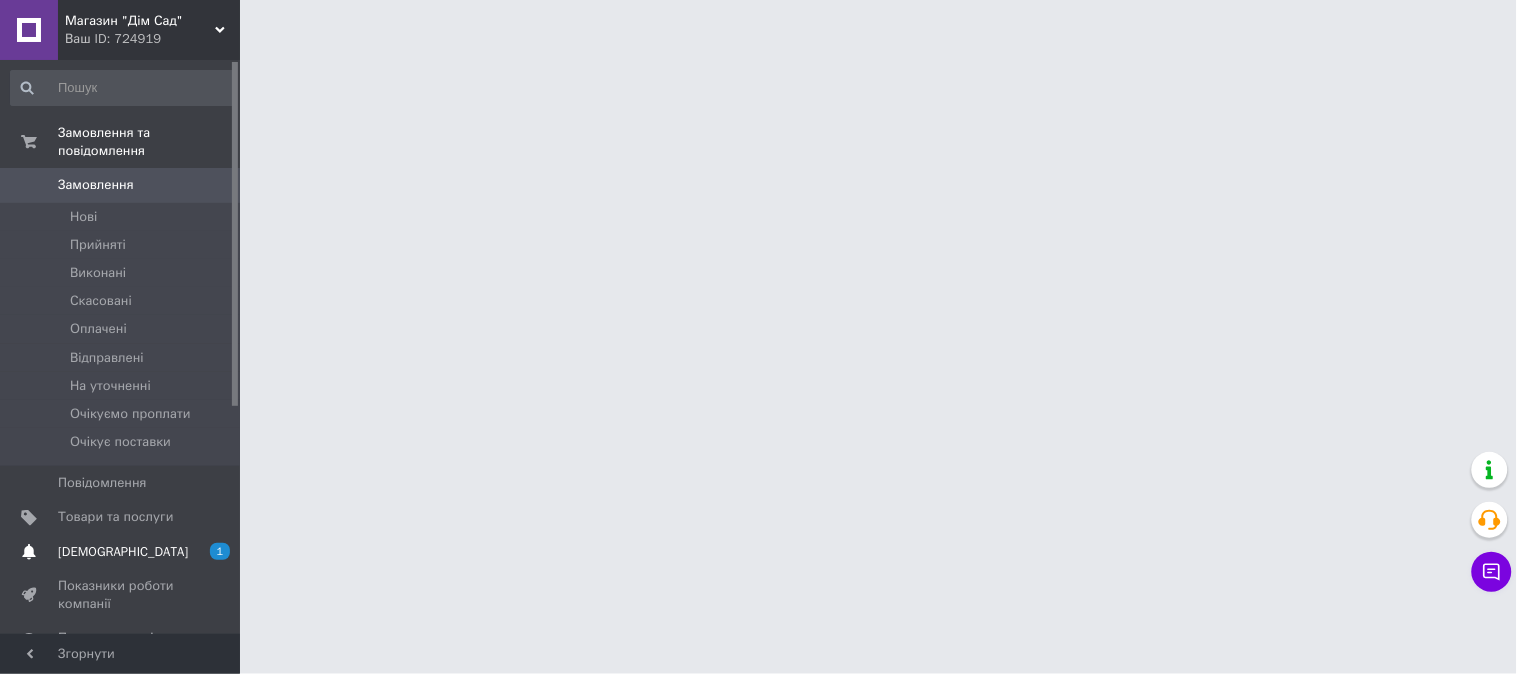 click on "[DEMOGRAPHIC_DATA]" at bounding box center [123, 552] 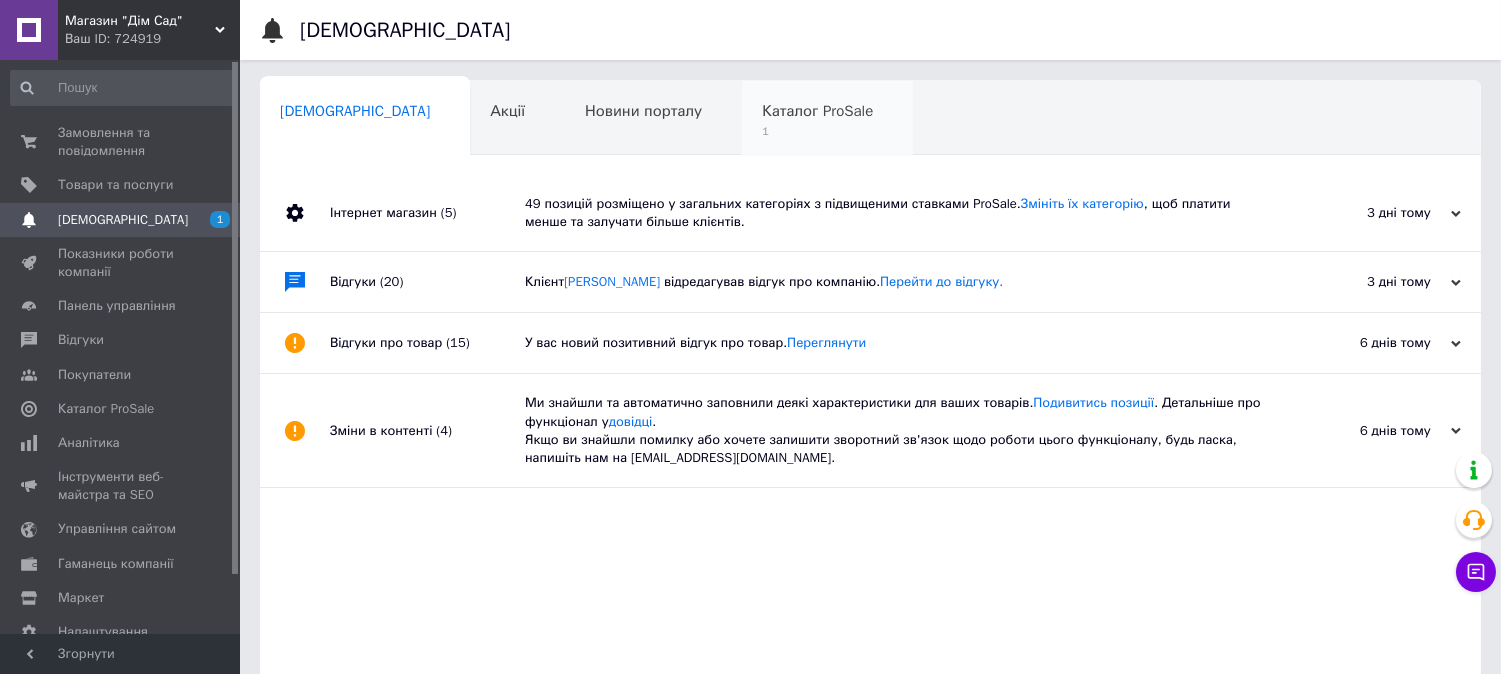 click on "Каталог ProSale" at bounding box center [817, 111] 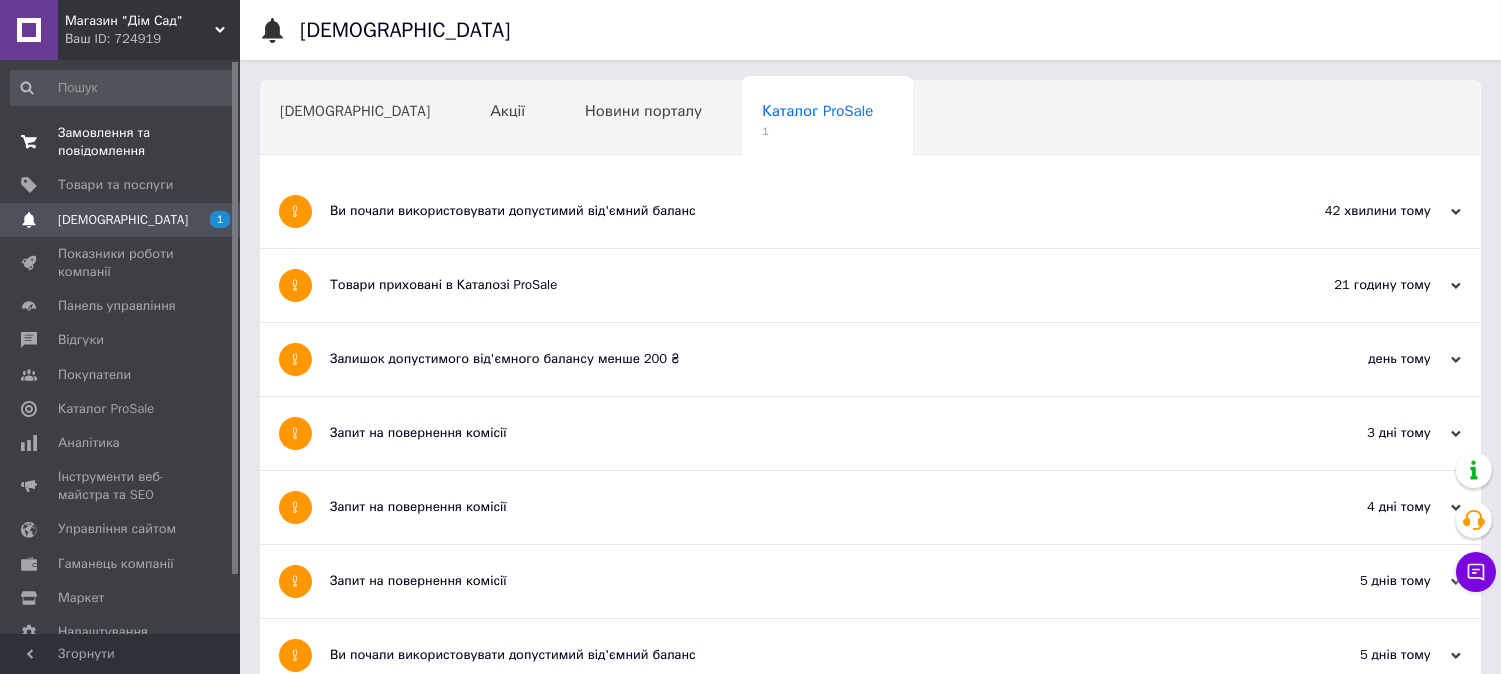 click on "Замовлення та повідомлення" at bounding box center [121, 142] 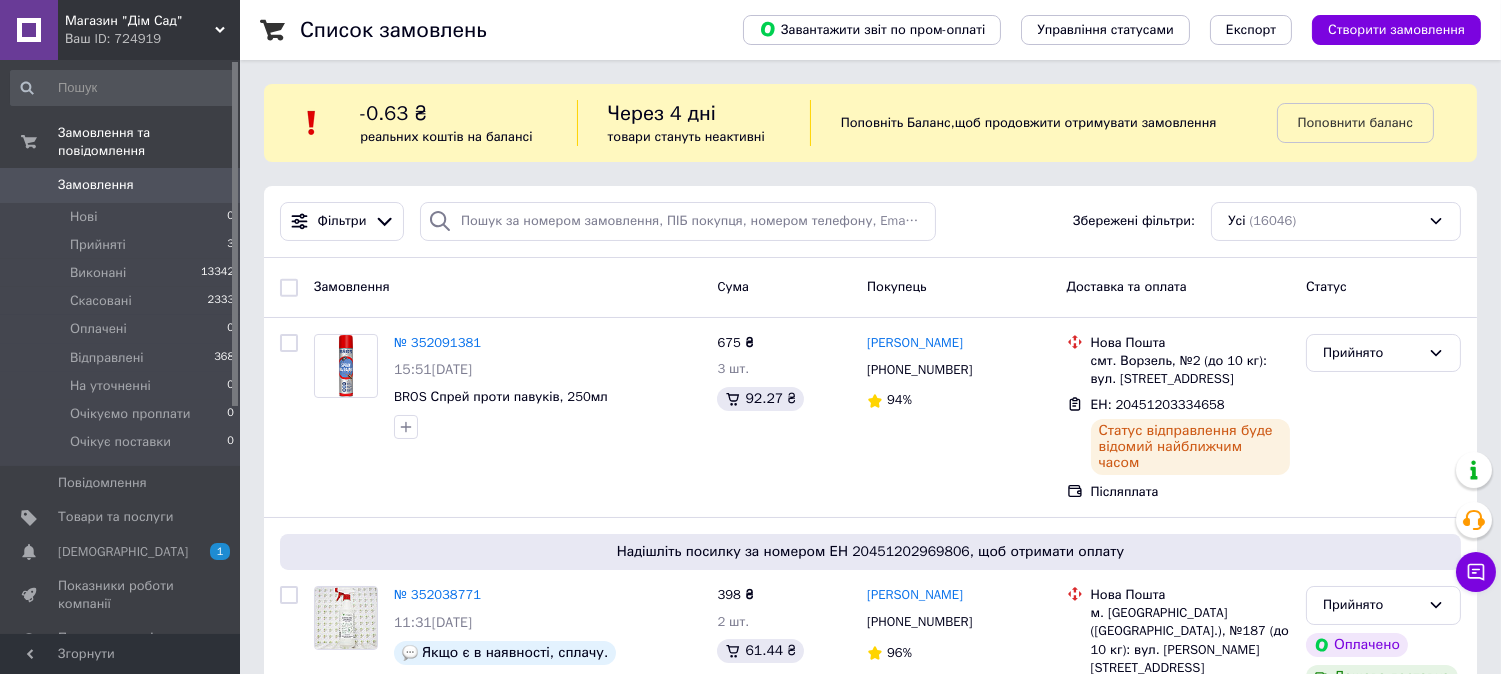 scroll, scrollTop: 258, scrollLeft: 0, axis: vertical 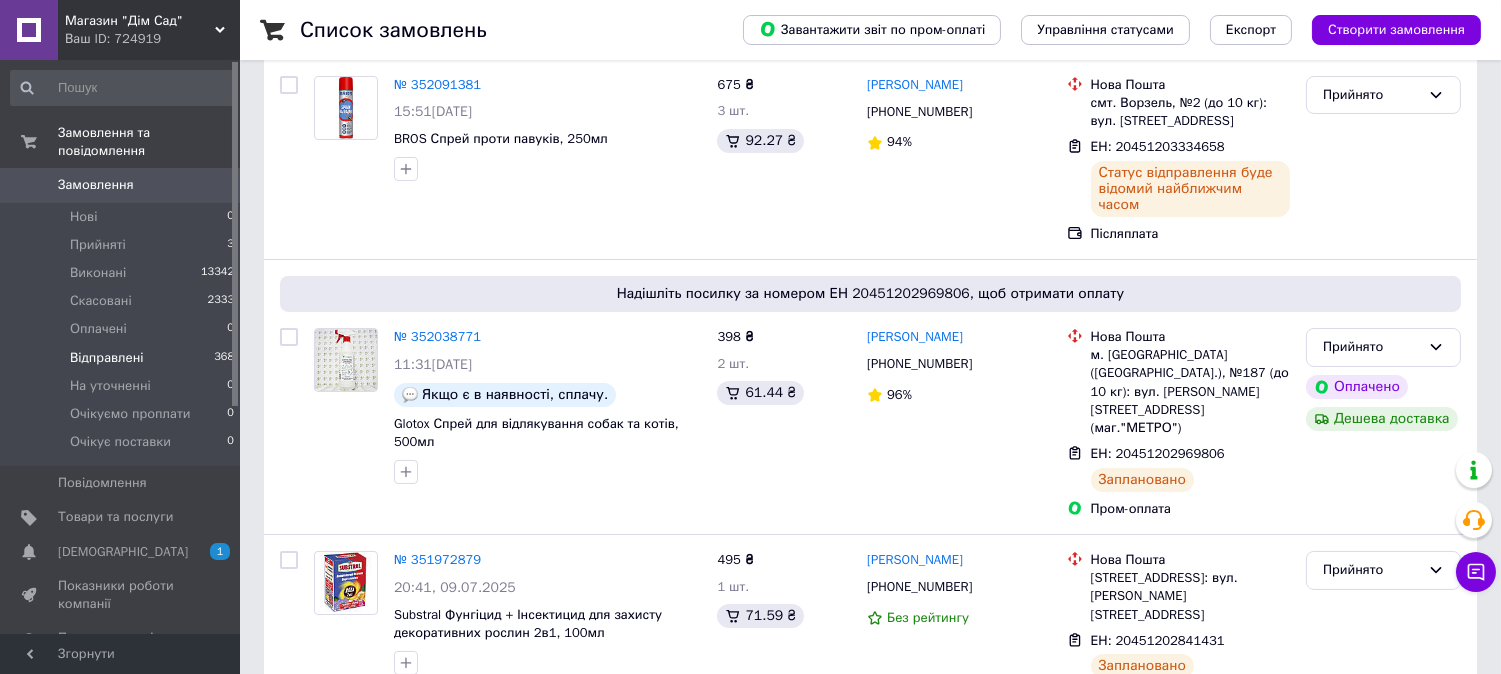 click on "Відправлені" at bounding box center [107, 358] 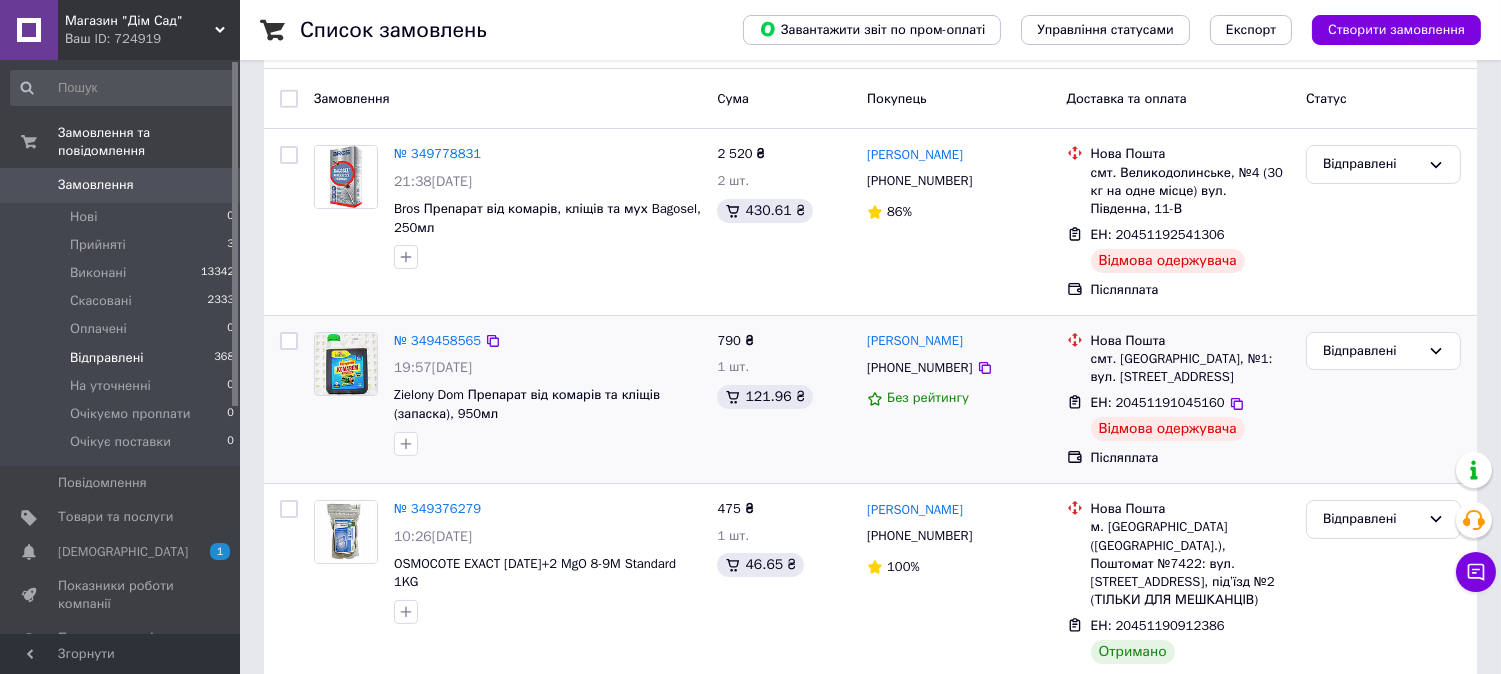 scroll, scrollTop: 518, scrollLeft: 0, axis: vertical 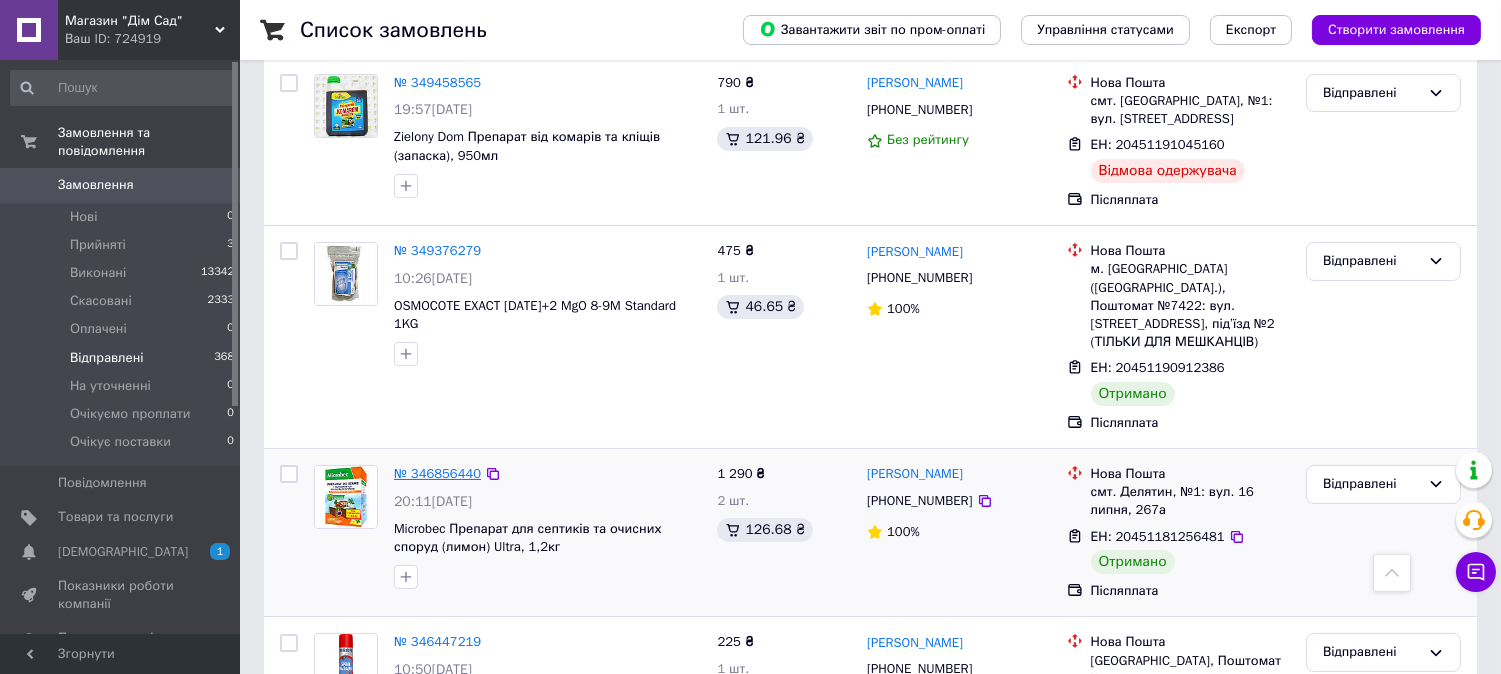 click on "№ 346856440" at bounding box center [437, 473] 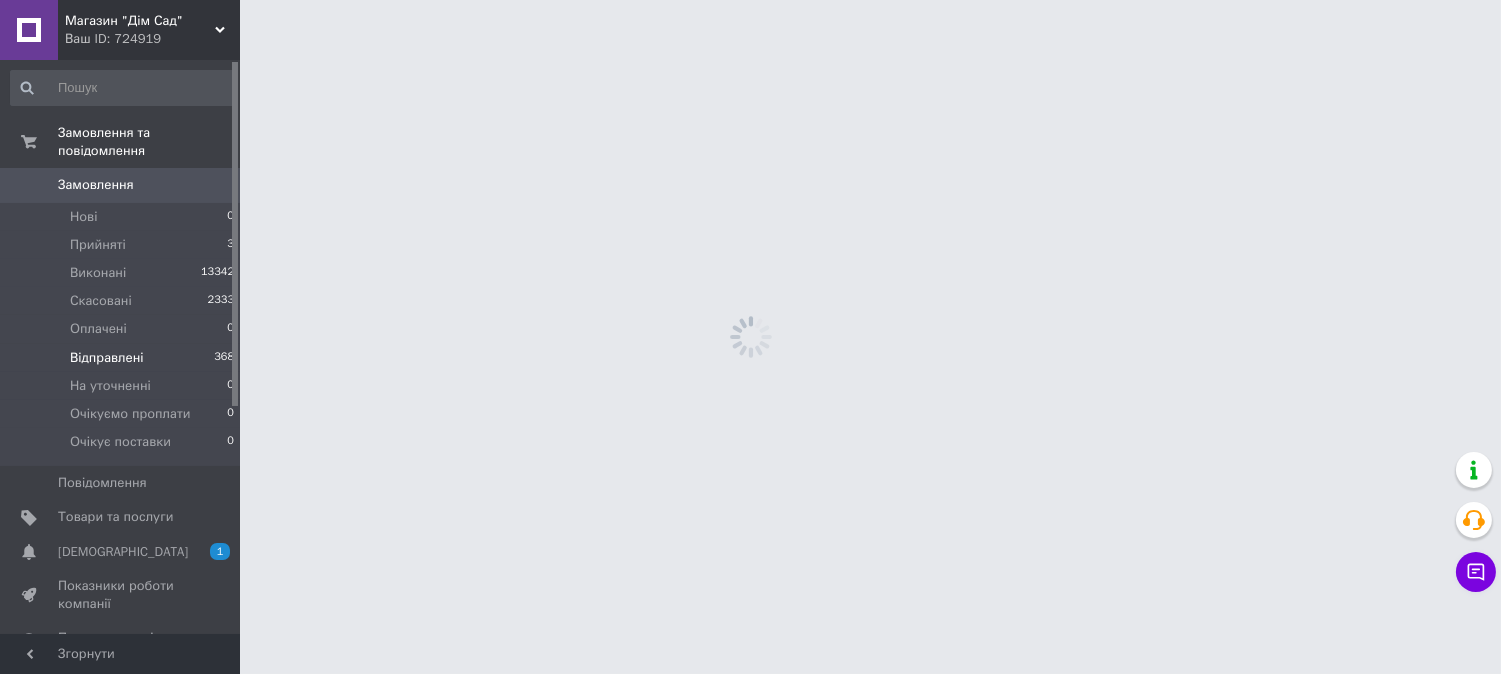 scroll, scrollTop: 0, scrollLeft: 0, axis: both 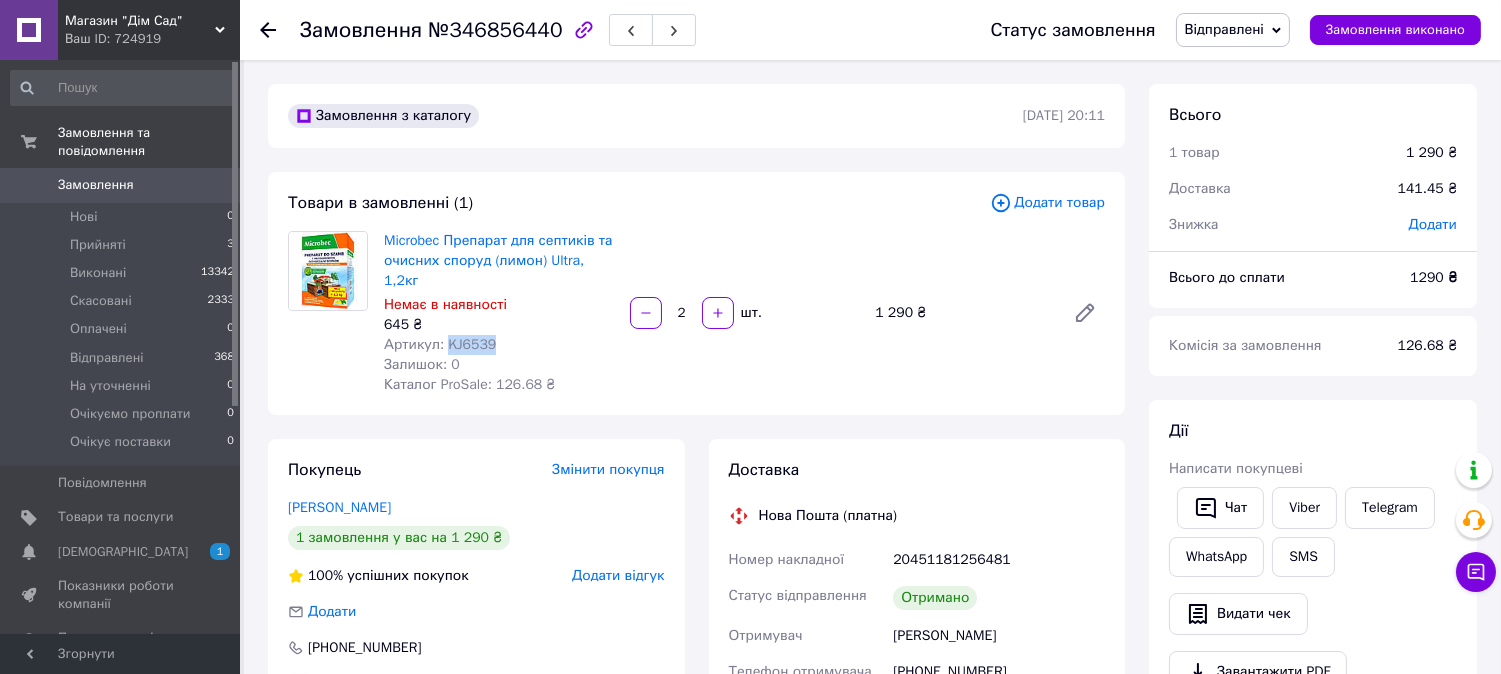 drag, startPoint x: 488, startPoint y: 324, endPoint x: 445, endPoint y: 322, distance: 43.046486 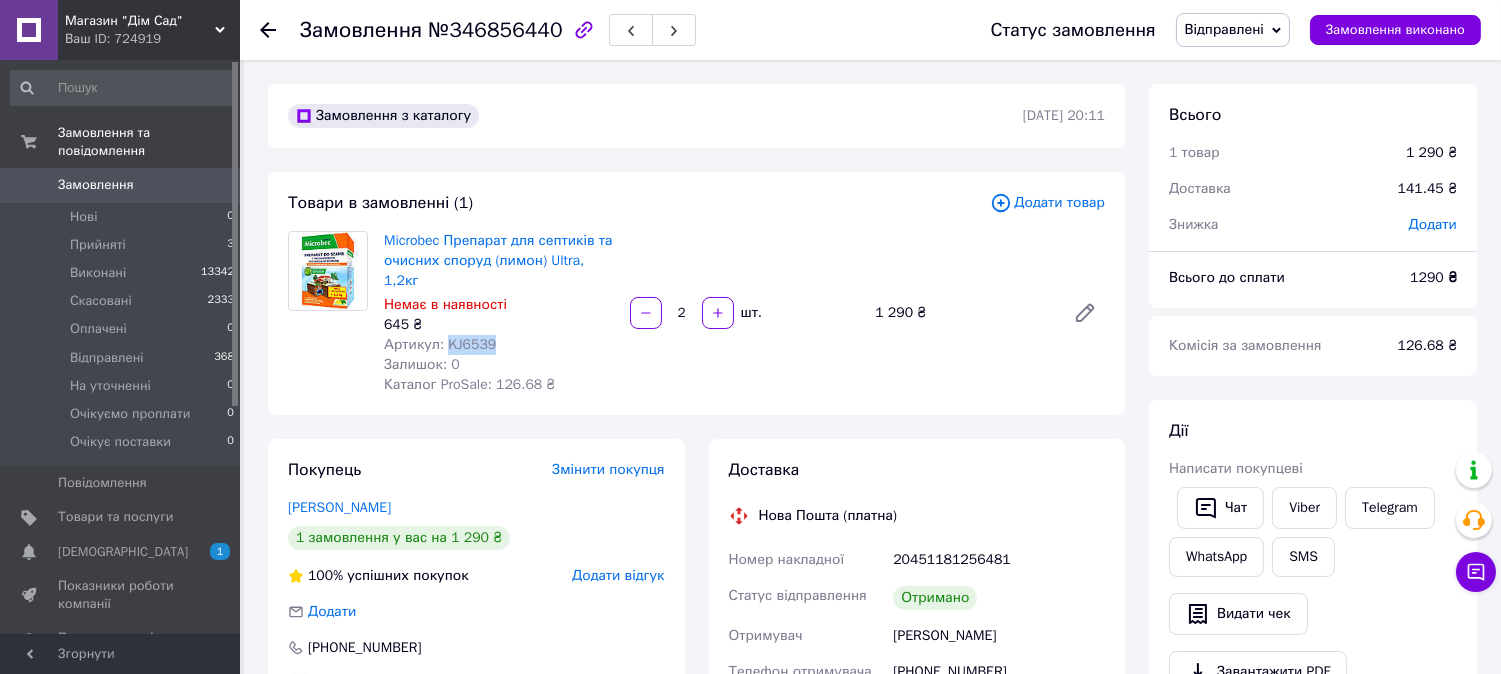copy on "KJ6539" 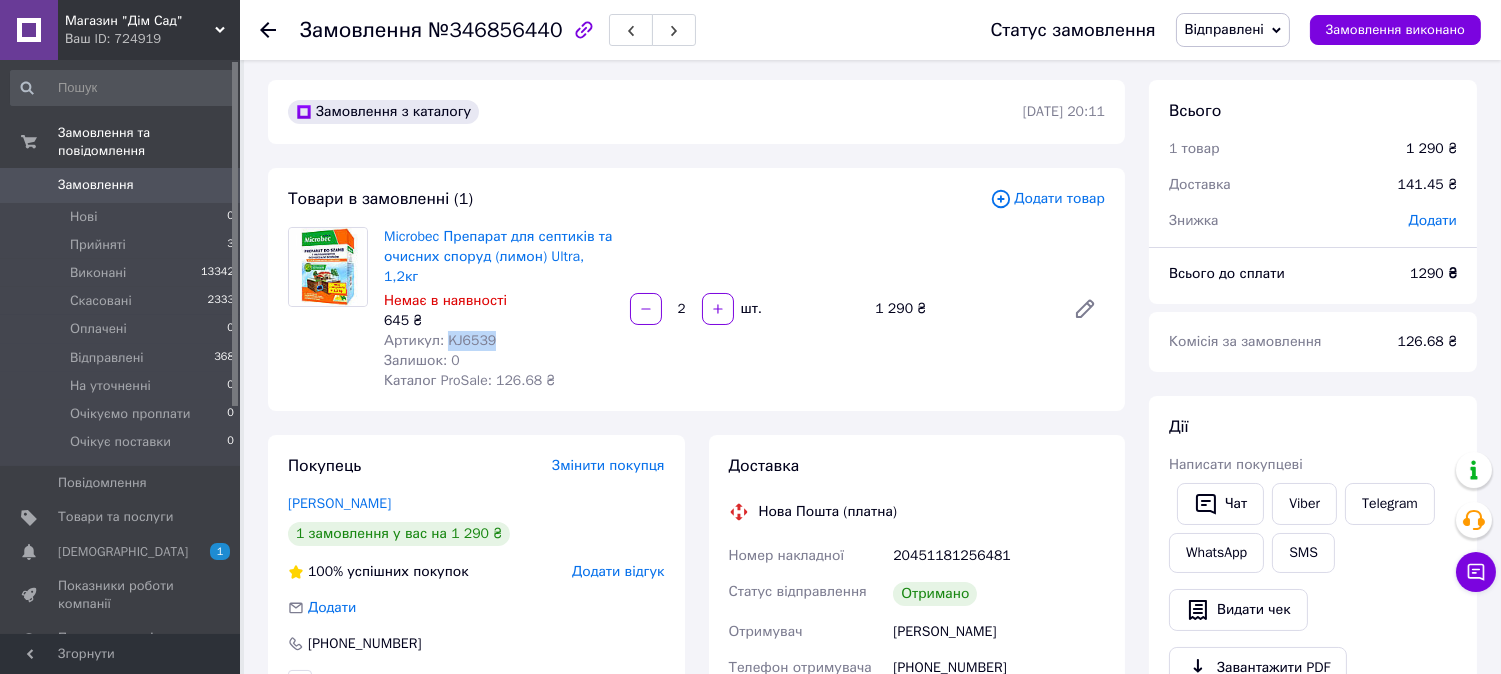 scroll, scrollTop: 0, scrollLeft: 0, axis: both 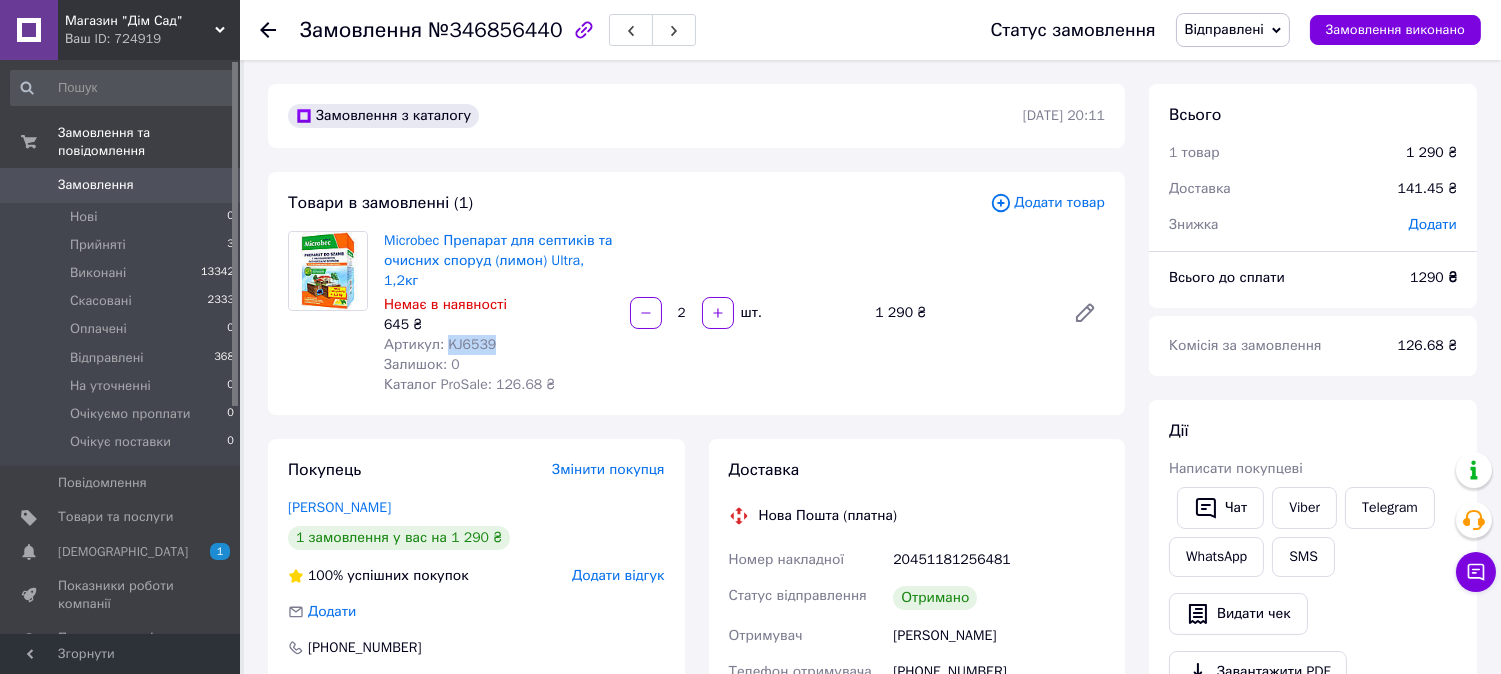 drag, startPoint x: 1000, startPoint y: 618, endPoint x: 891, endPoint y: 616, distance: 109.01835 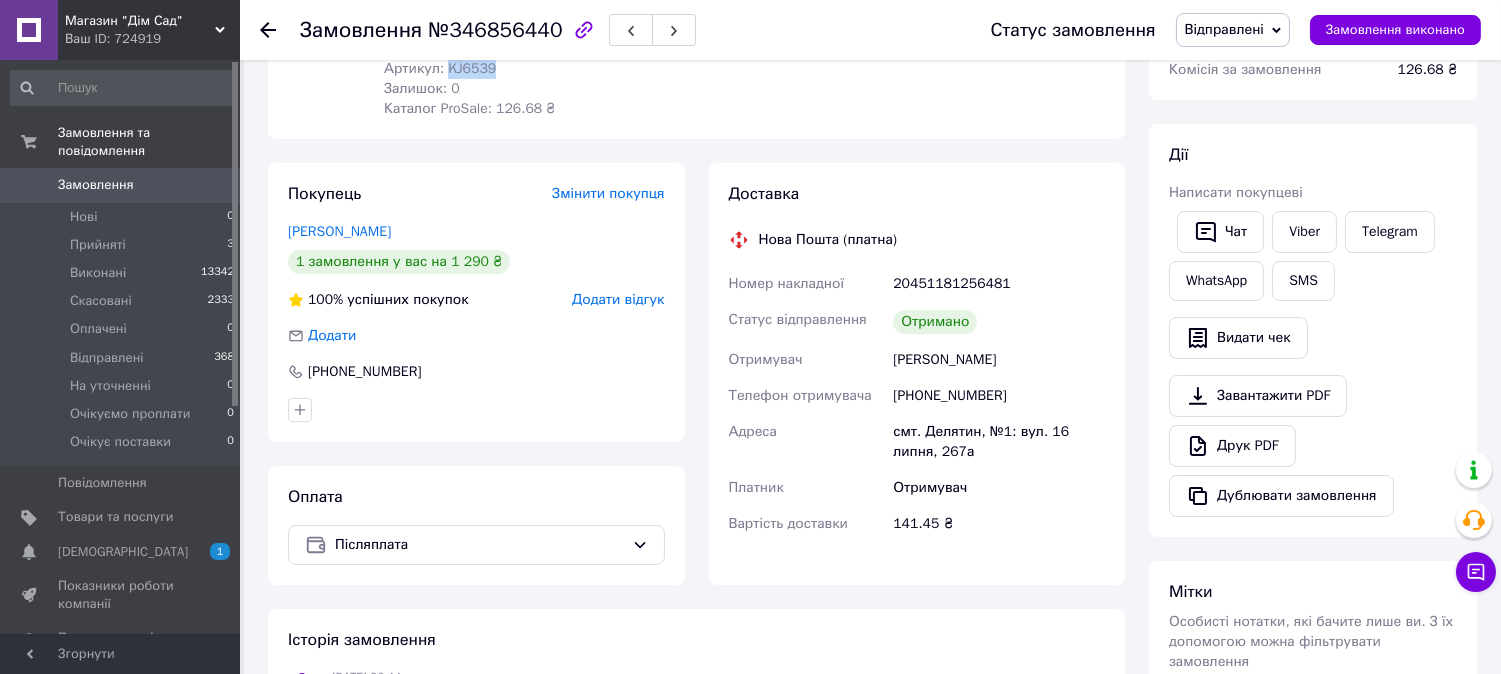 scroll, scrollTop: 518, scrollLeft: 0, axis: vertical 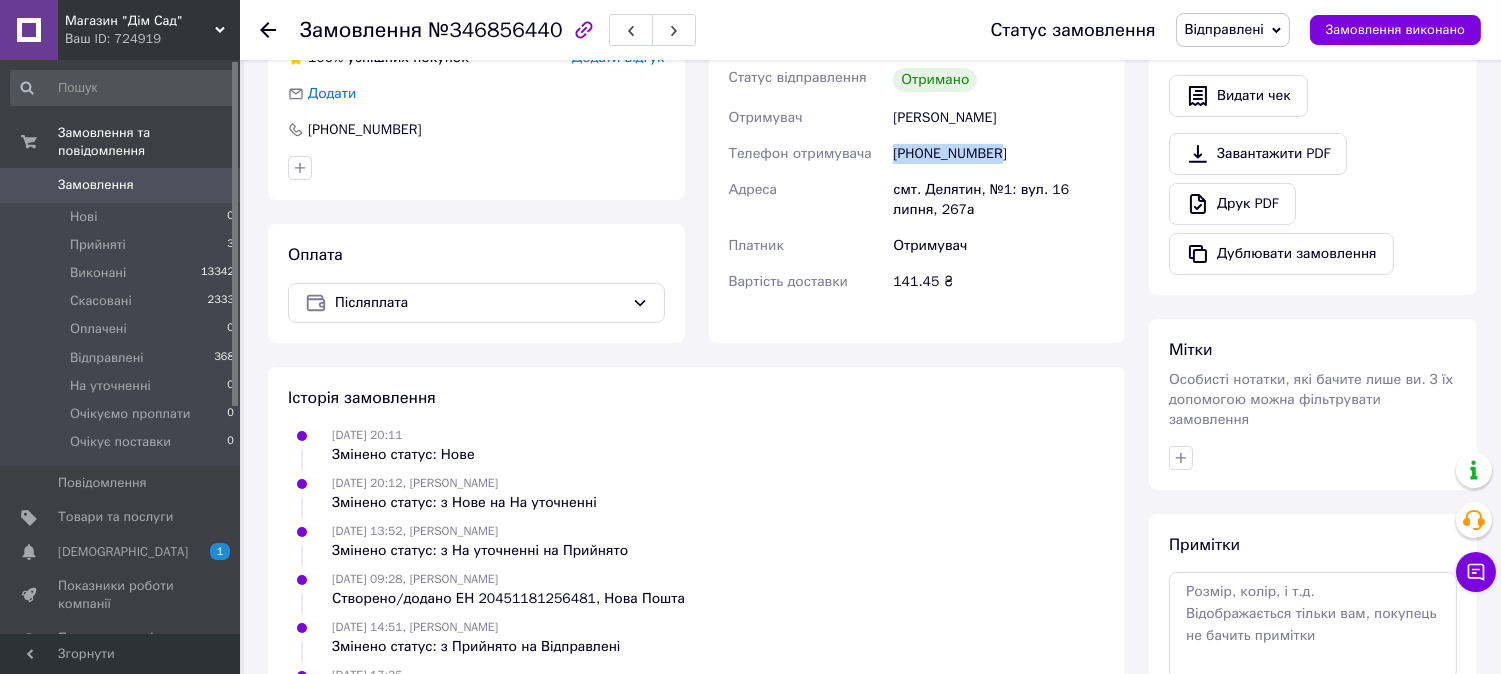 drag, startPoint x: 1002, startPoint y: 128, endPoint x: 897, endPoint y: 133, distance: 105.11898 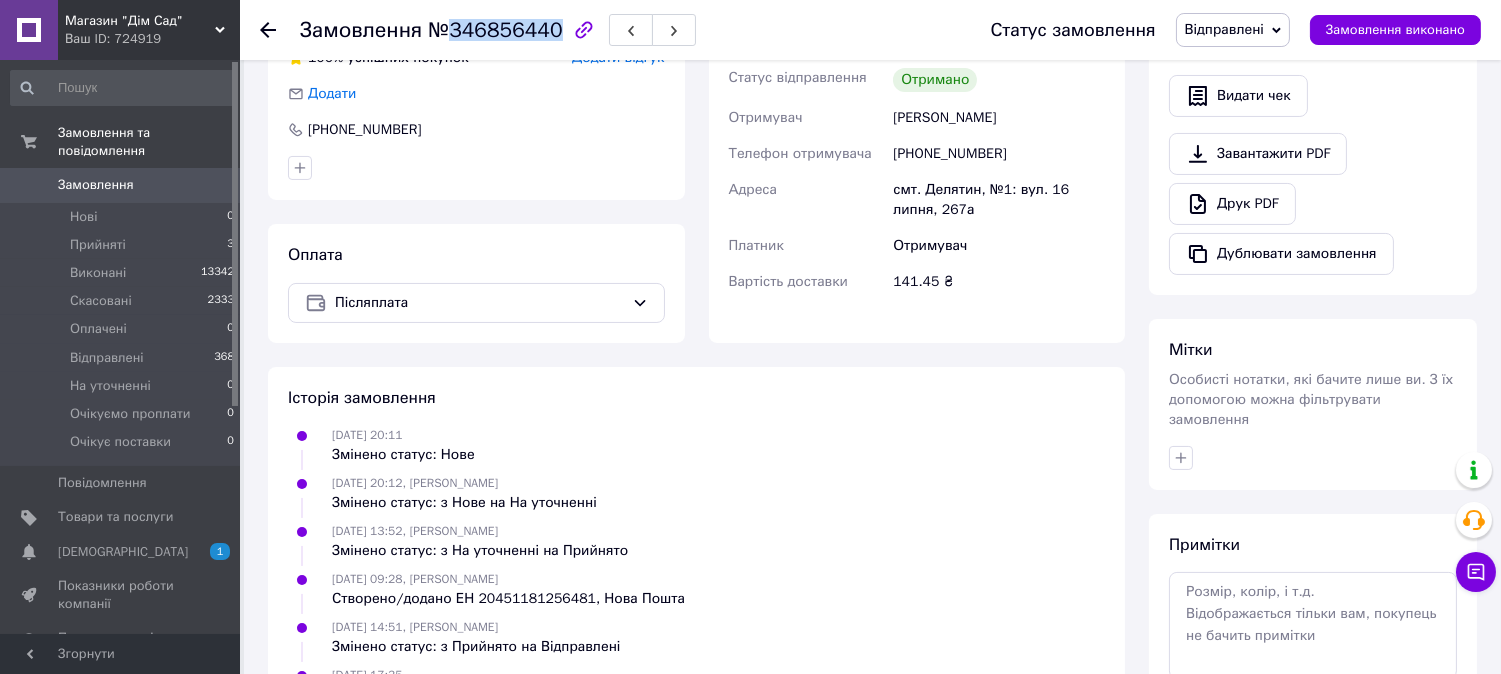 drag, startPoint x: 446, startPoint y: 26, endPoint x: 545, endPoint y: 28, distance: 99.0202 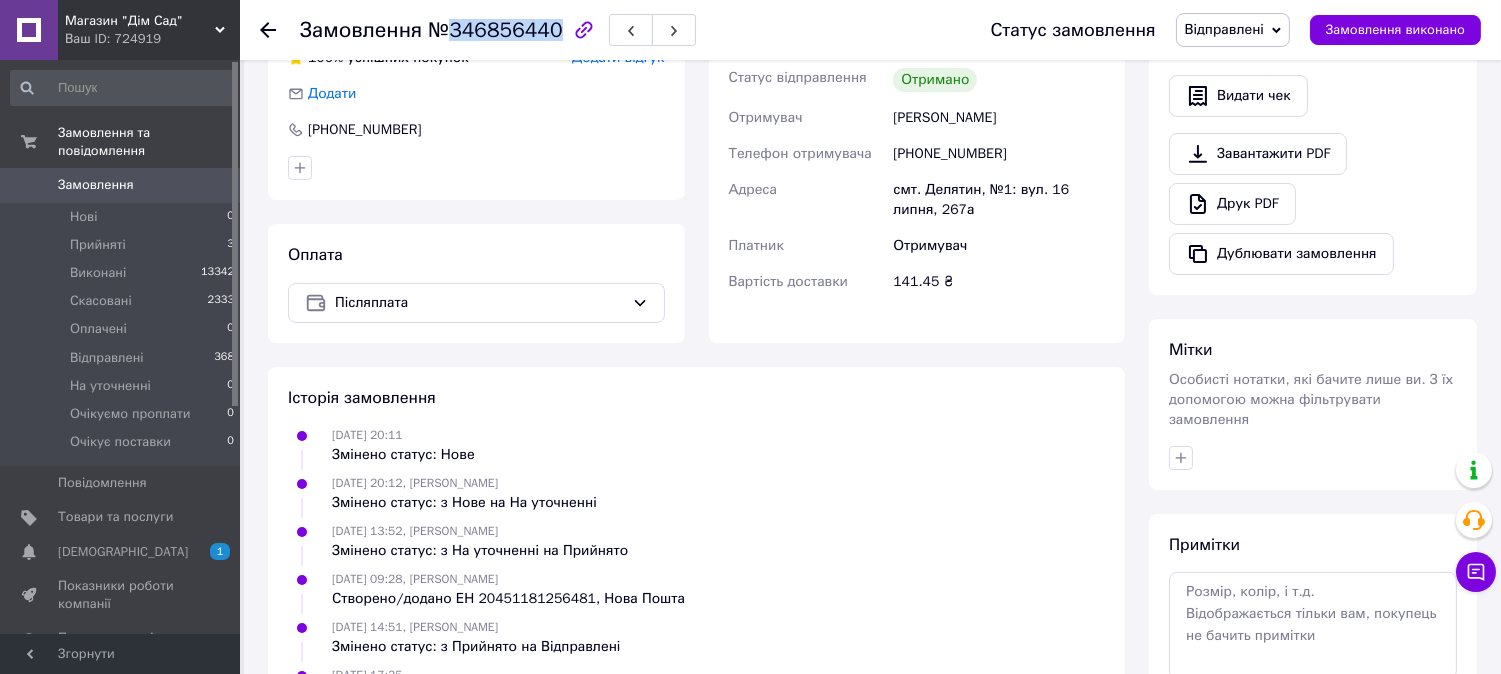 copy on "346856440" 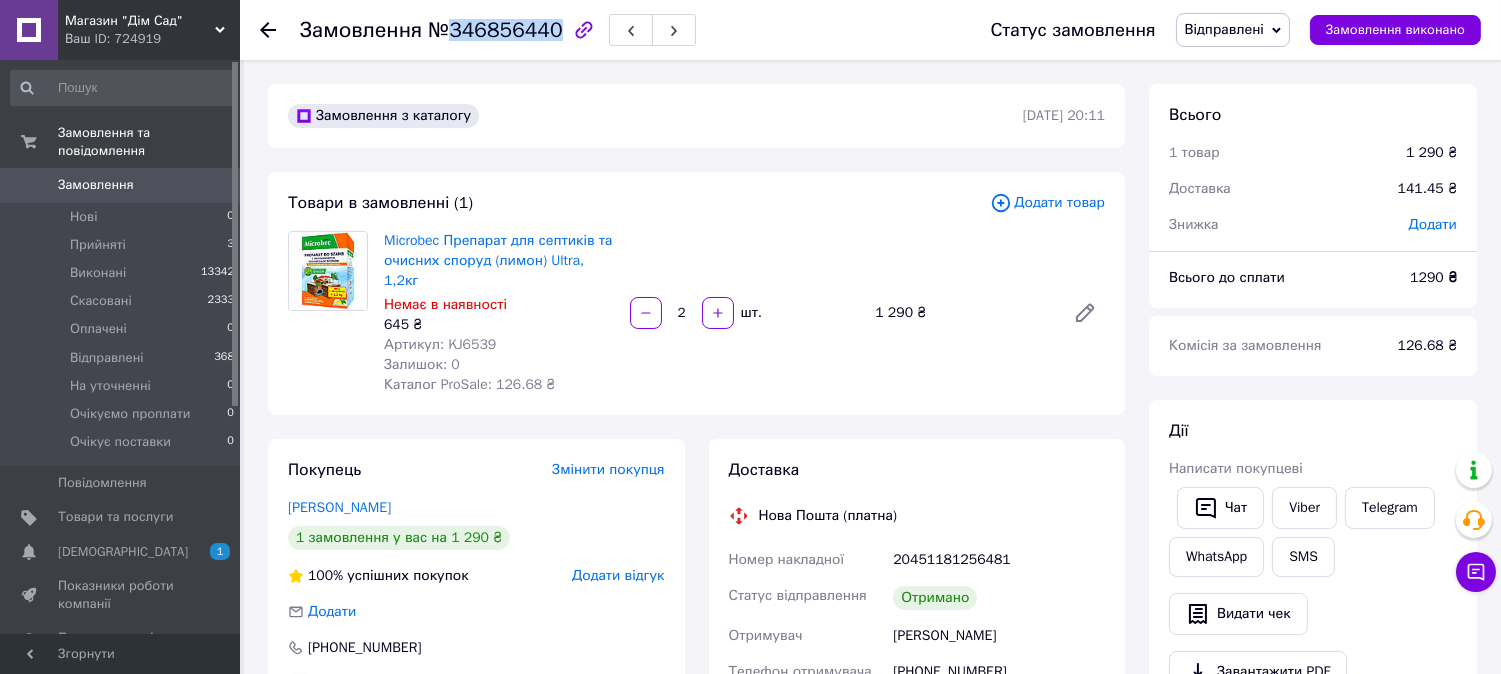scroll, scrollTop: 258, scrollLeft: 0, axis: vertical 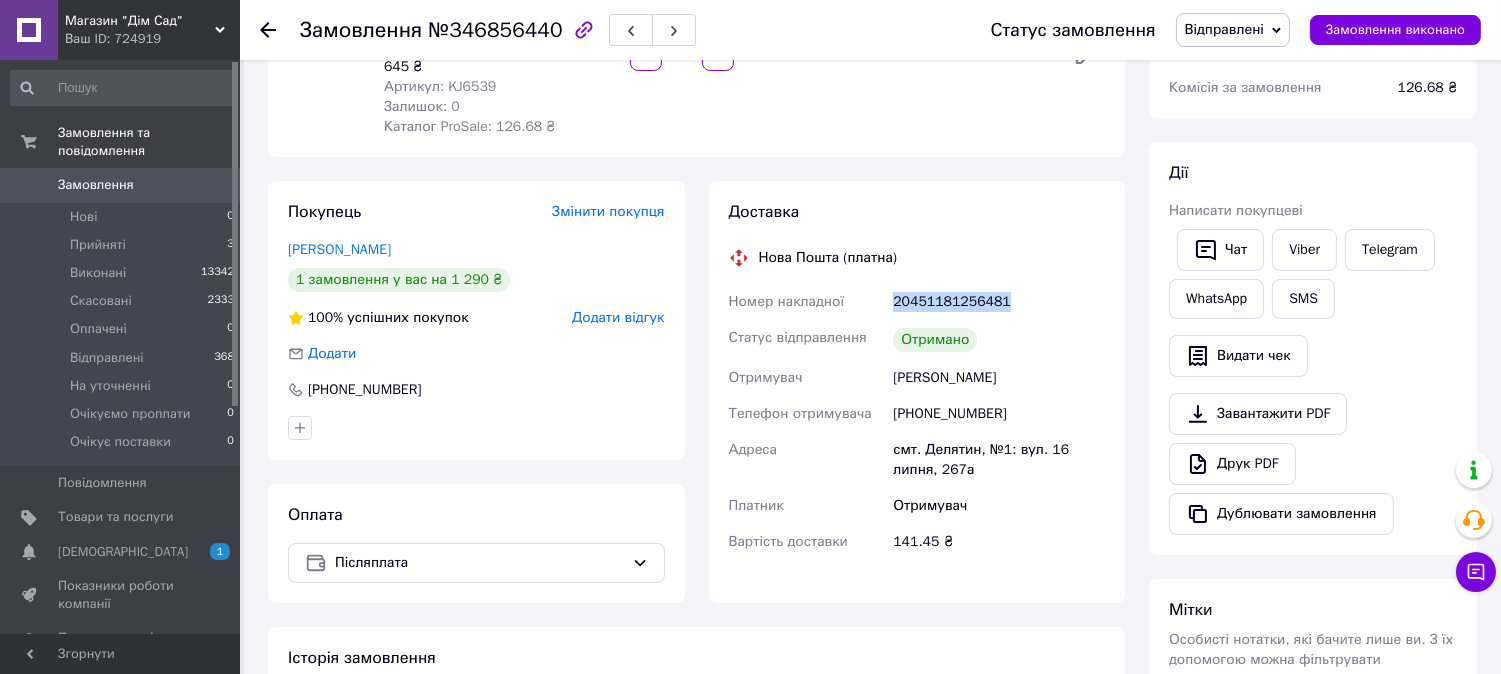 drag, startPoint x: 893, startPoint y: 277, endPoint x: 1002, endPoint y: 283, distance: 109.165016 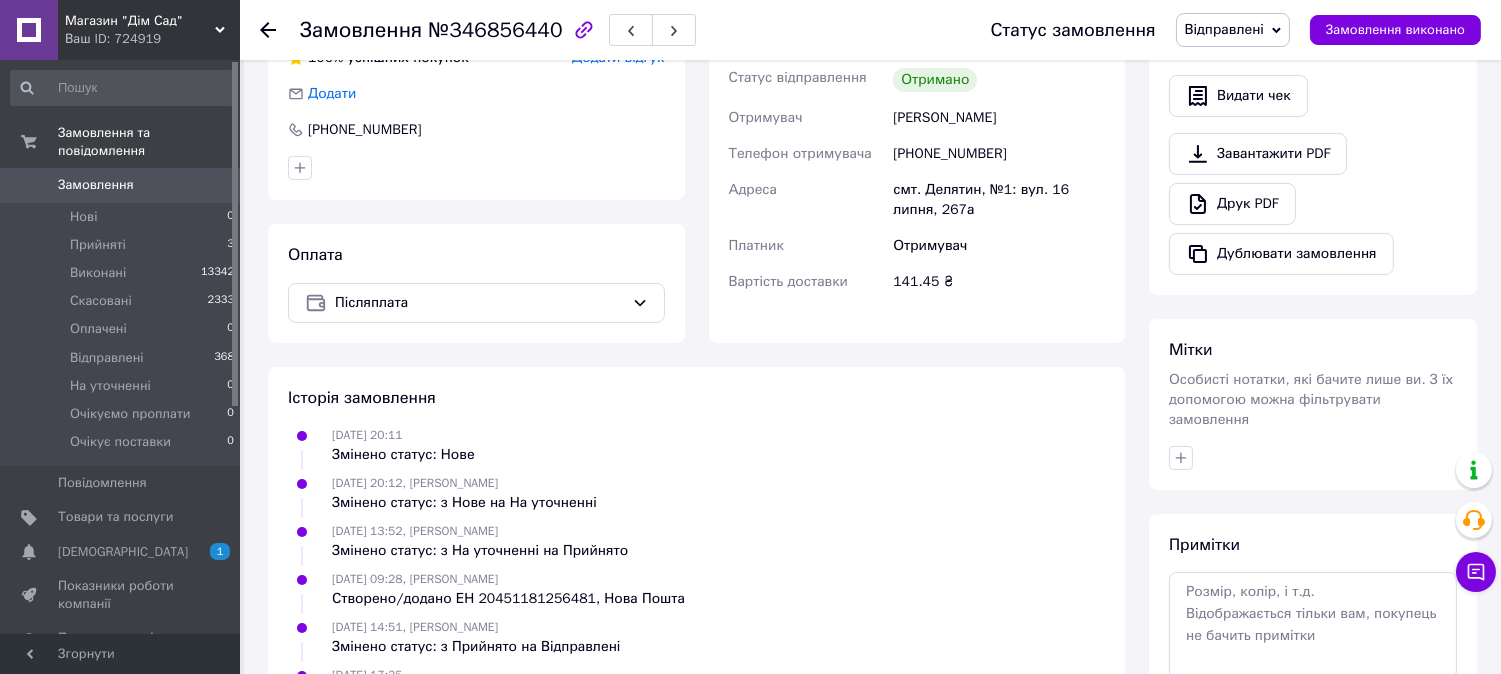 scroll, scrollTop: 0, scrollLeft: 0, axis: both 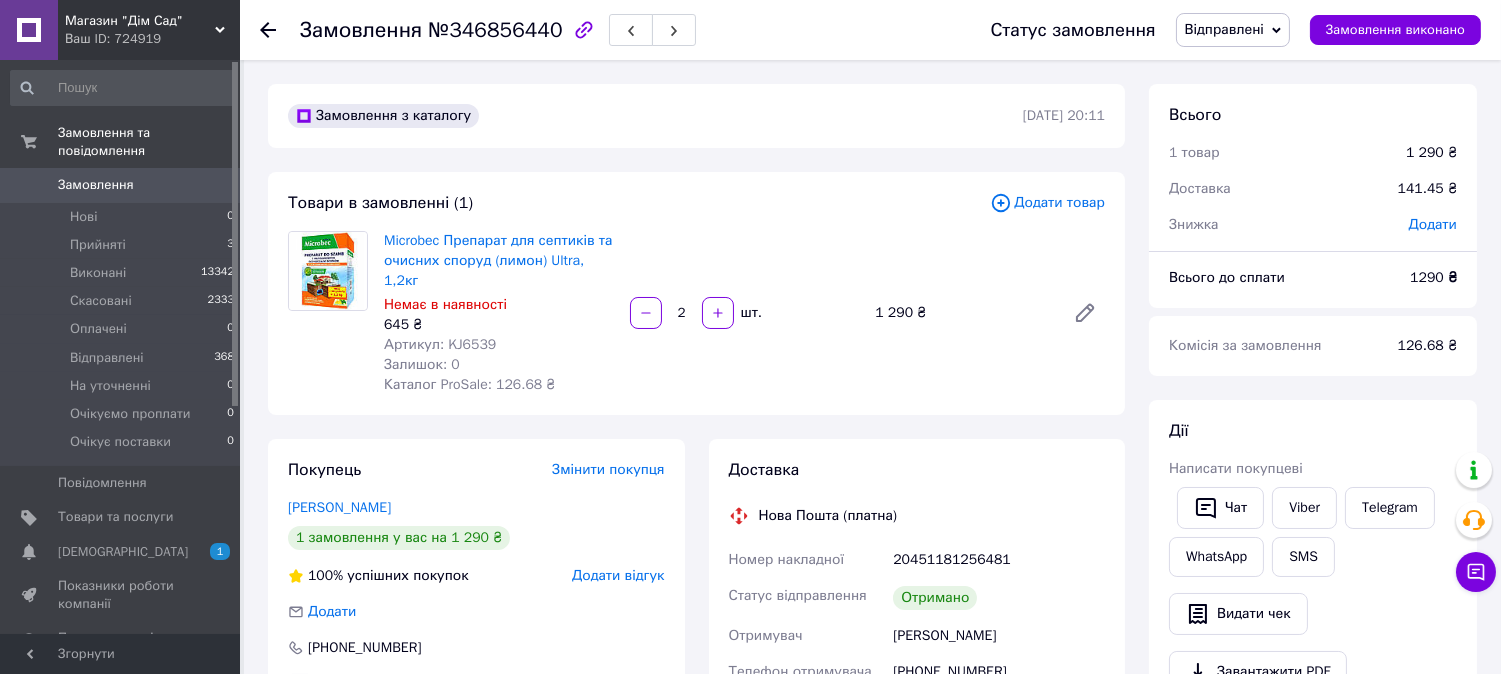 click 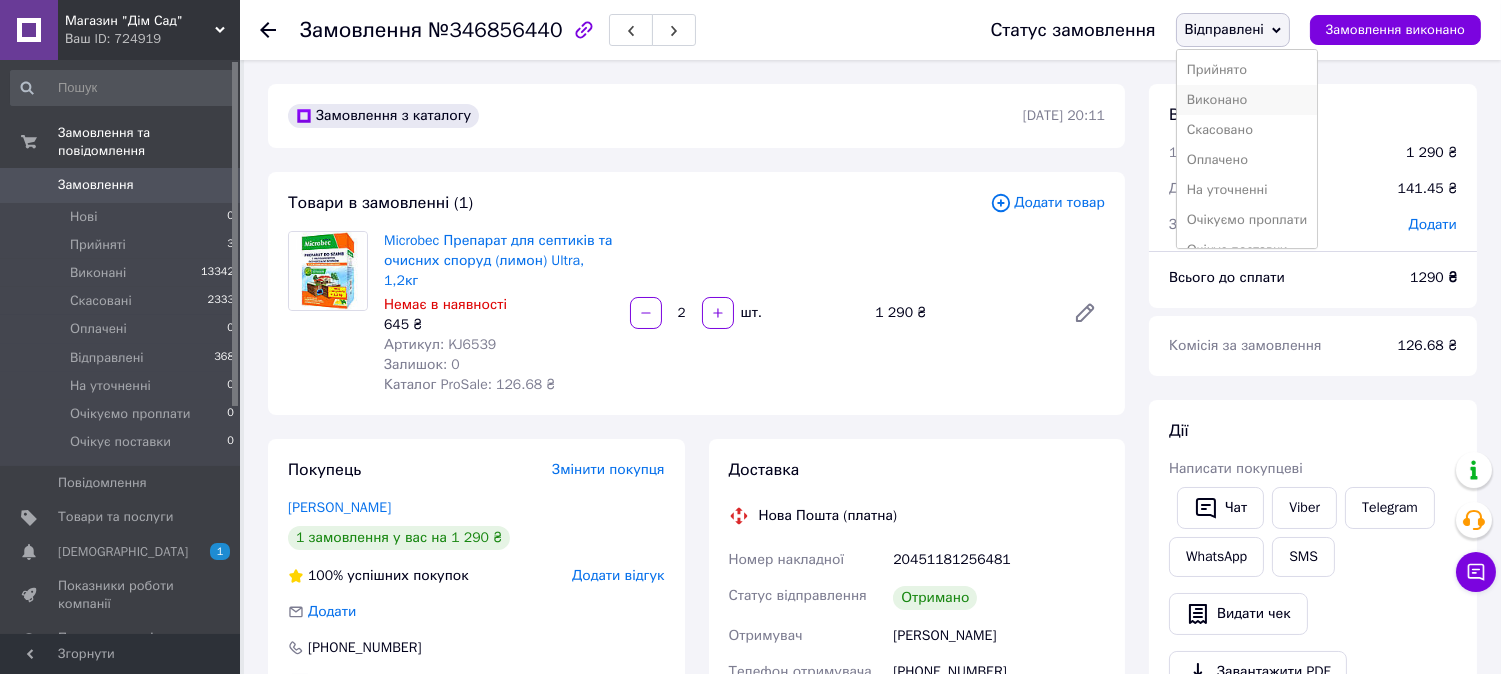 click on "Виконано" at bounding box center (1247, 100) 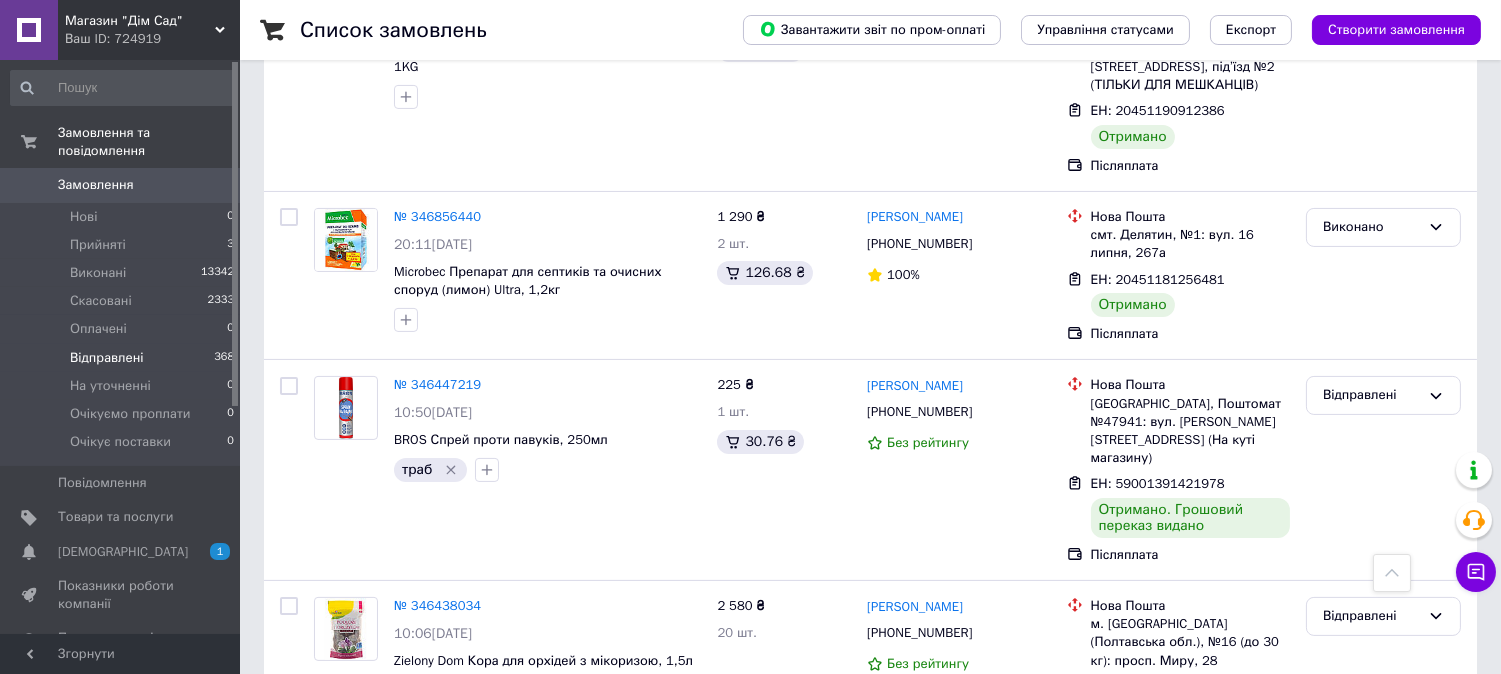 scroll, scrollTop: 777, scrollLeft: 0, axis: vertical 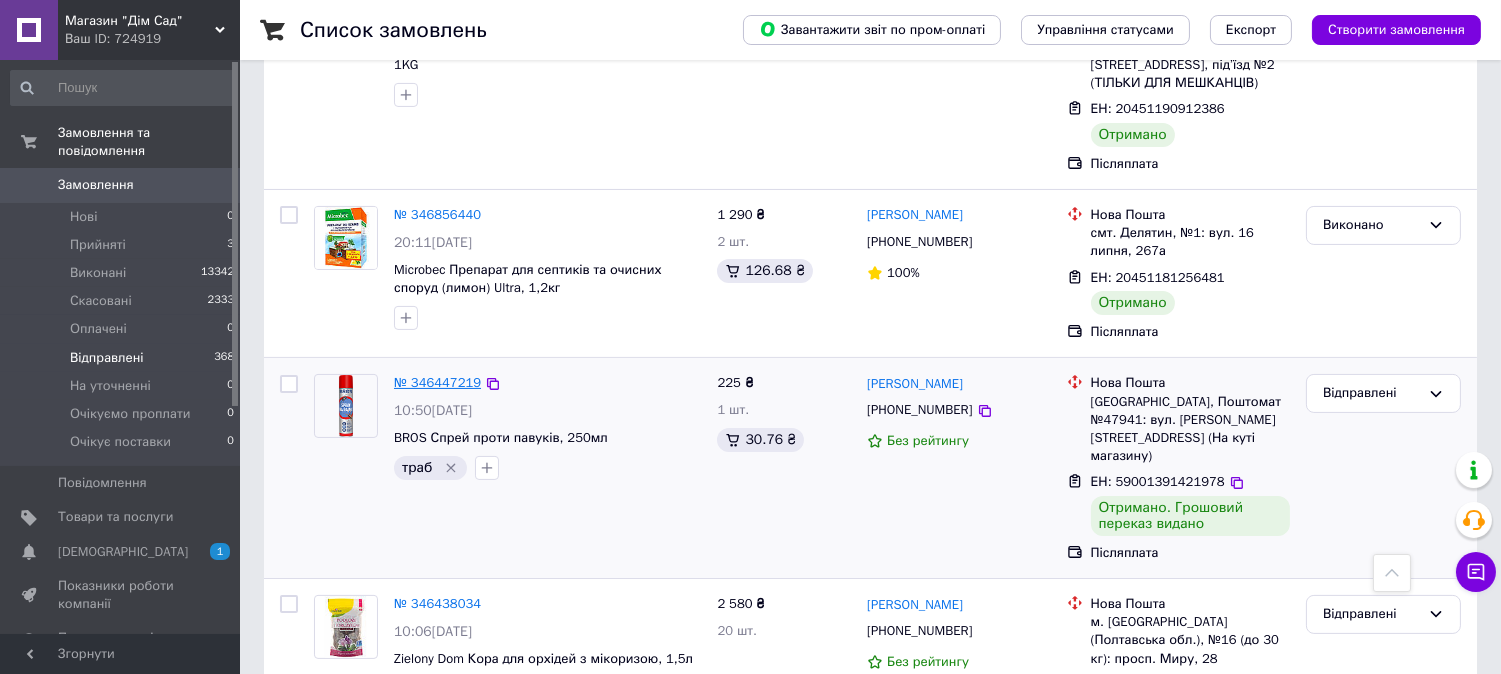 click on "№ 346447219" at bounding box center [437, 382] 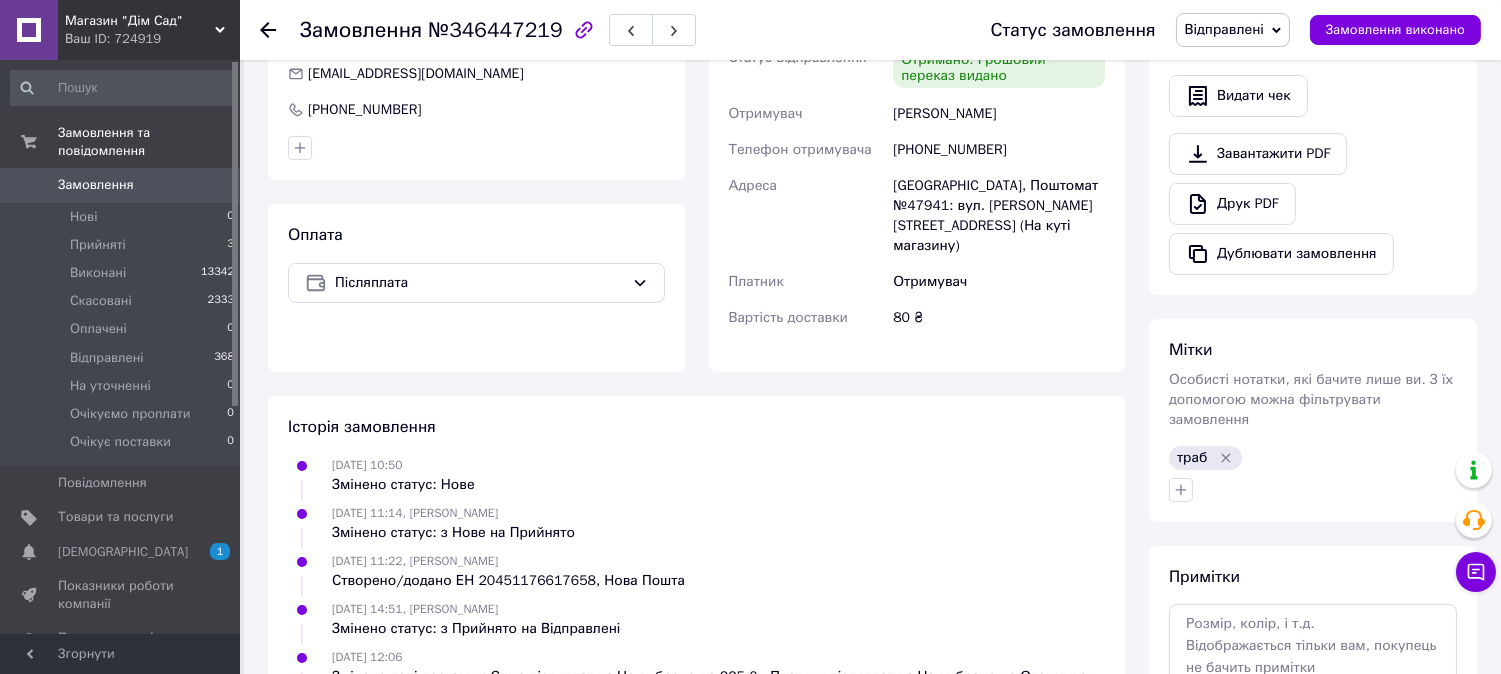 scroll, scrollTop: 0, scrollLeft: 0, axis: both 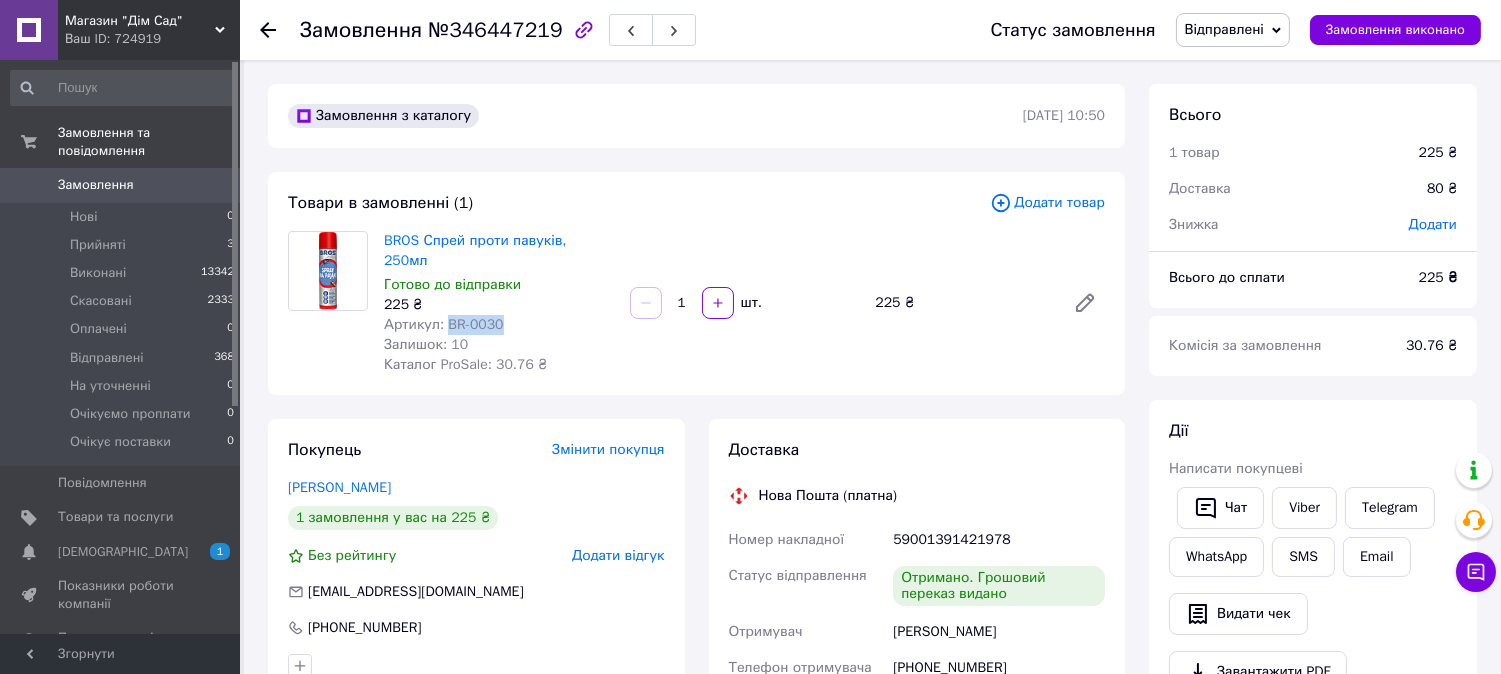 drag, startPoint x: 494, startPoint y: 305, endPoint x: 444, endPoint y: 298, distance: 50.48762 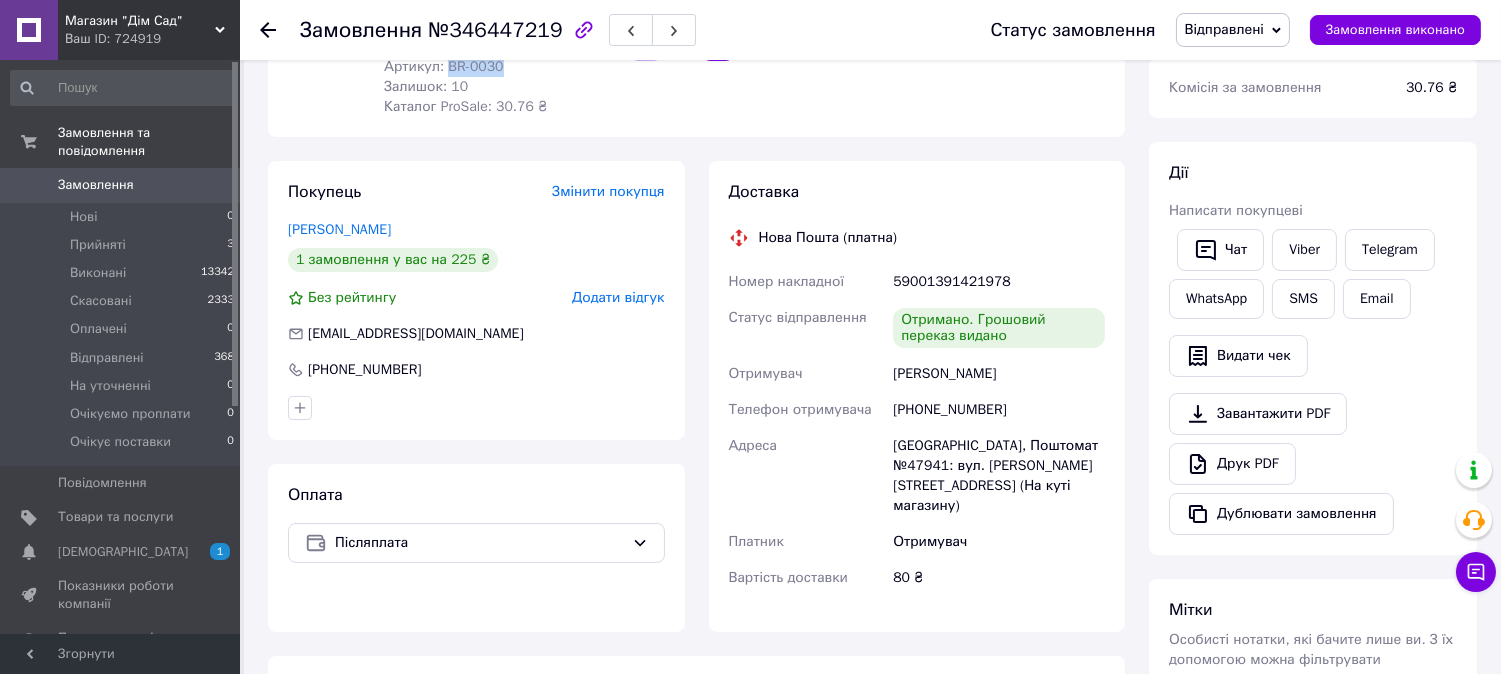 scroll, scrollTop: 0, scrollLeft: 0, axis: both 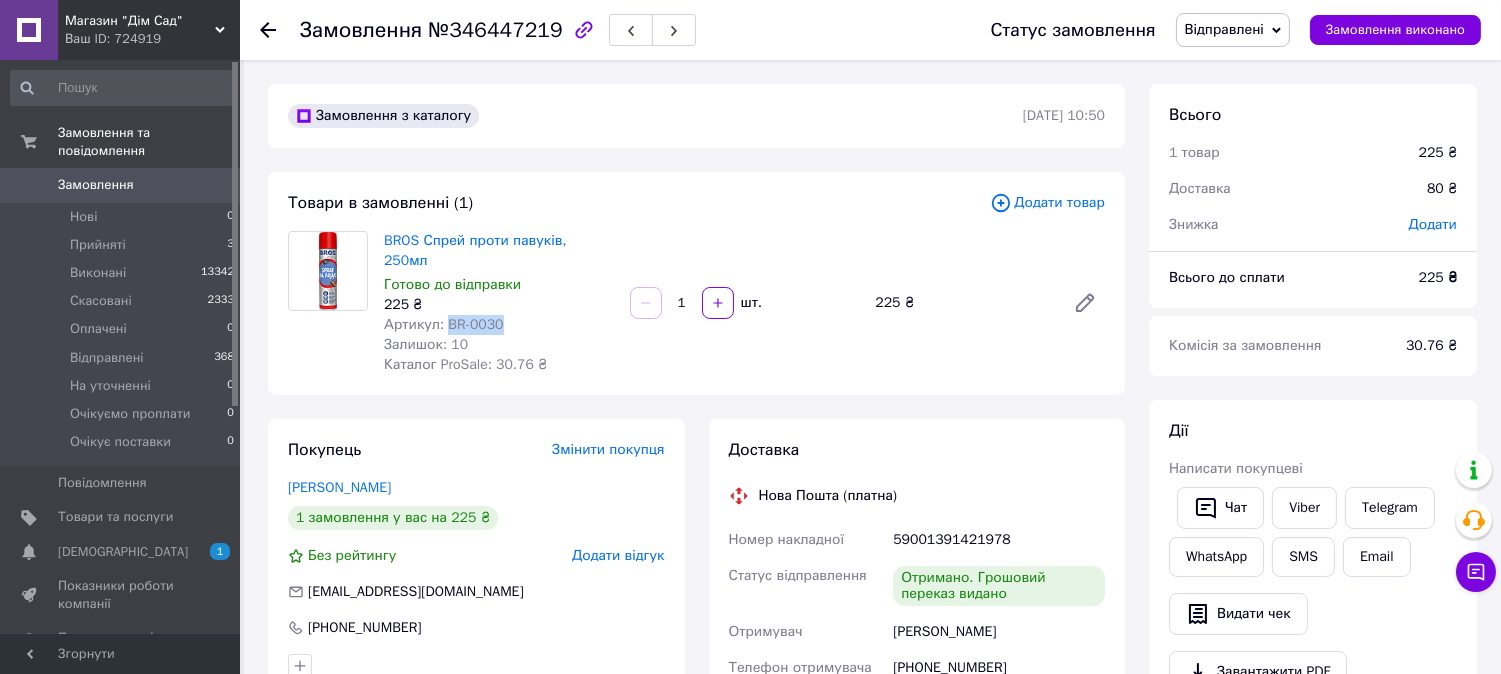 drag, startPoint x: 1023, startPoint y: 614, endPoint x: 887, endPoint y: 613, distance: 136.00368 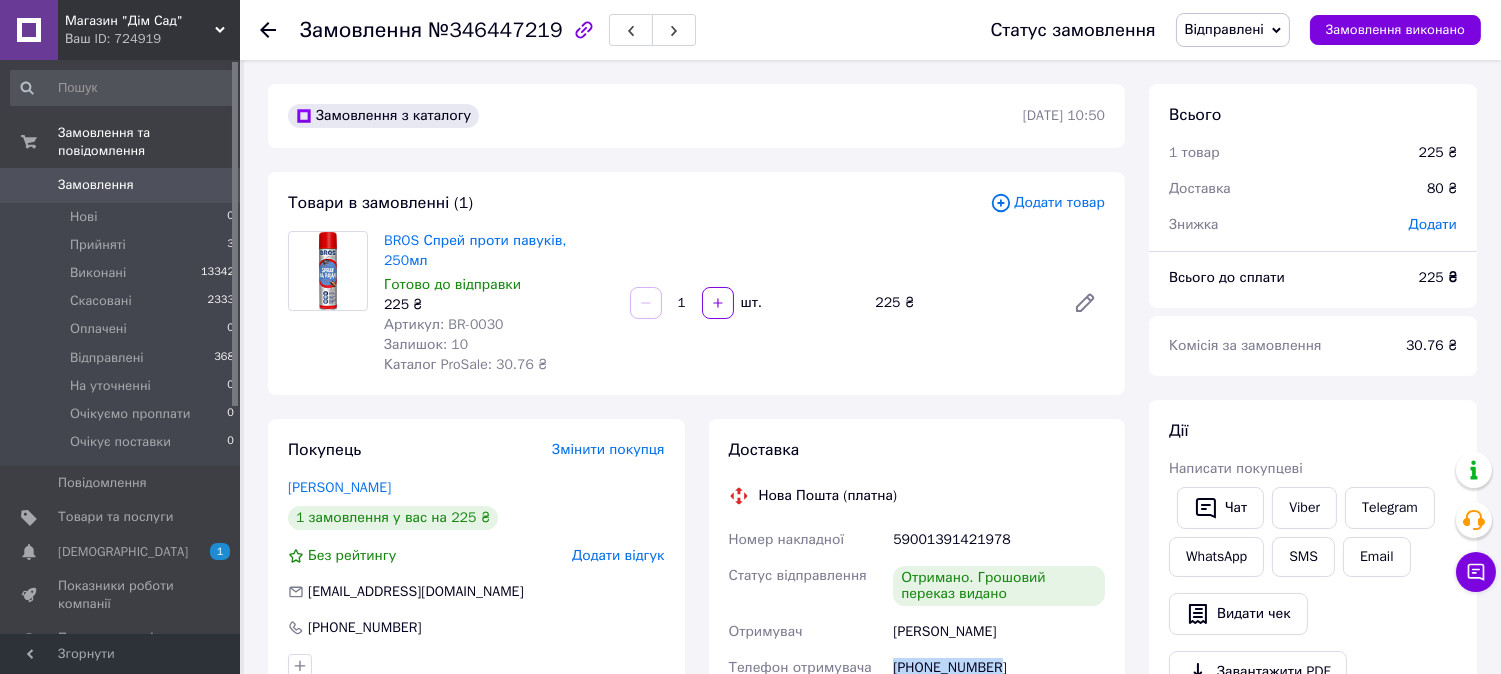 drag, startPoint x: 1000, startPoint y: 645, endPoint x: 885, endPoint y: 646, distance: 115.00435 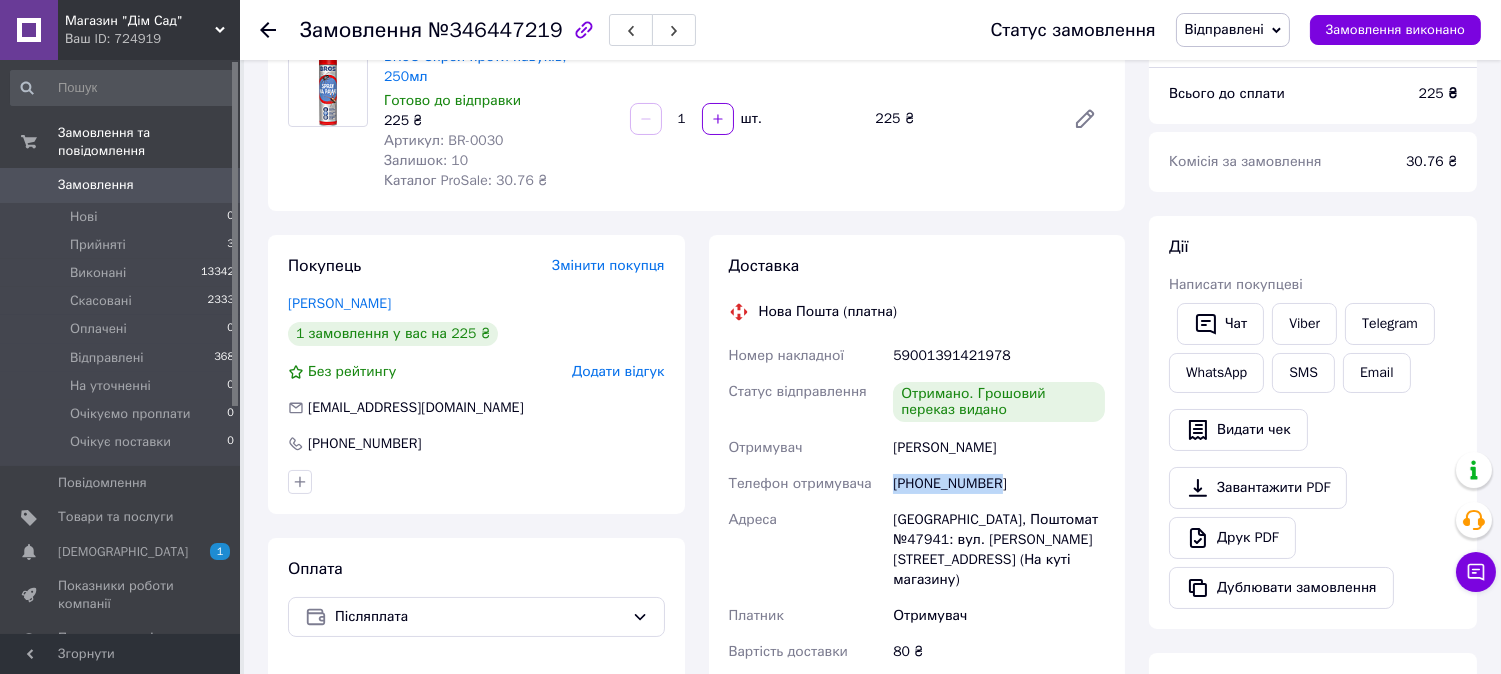 scroll, scrollTop: 518, scrollLeft: 0, axis: vertical 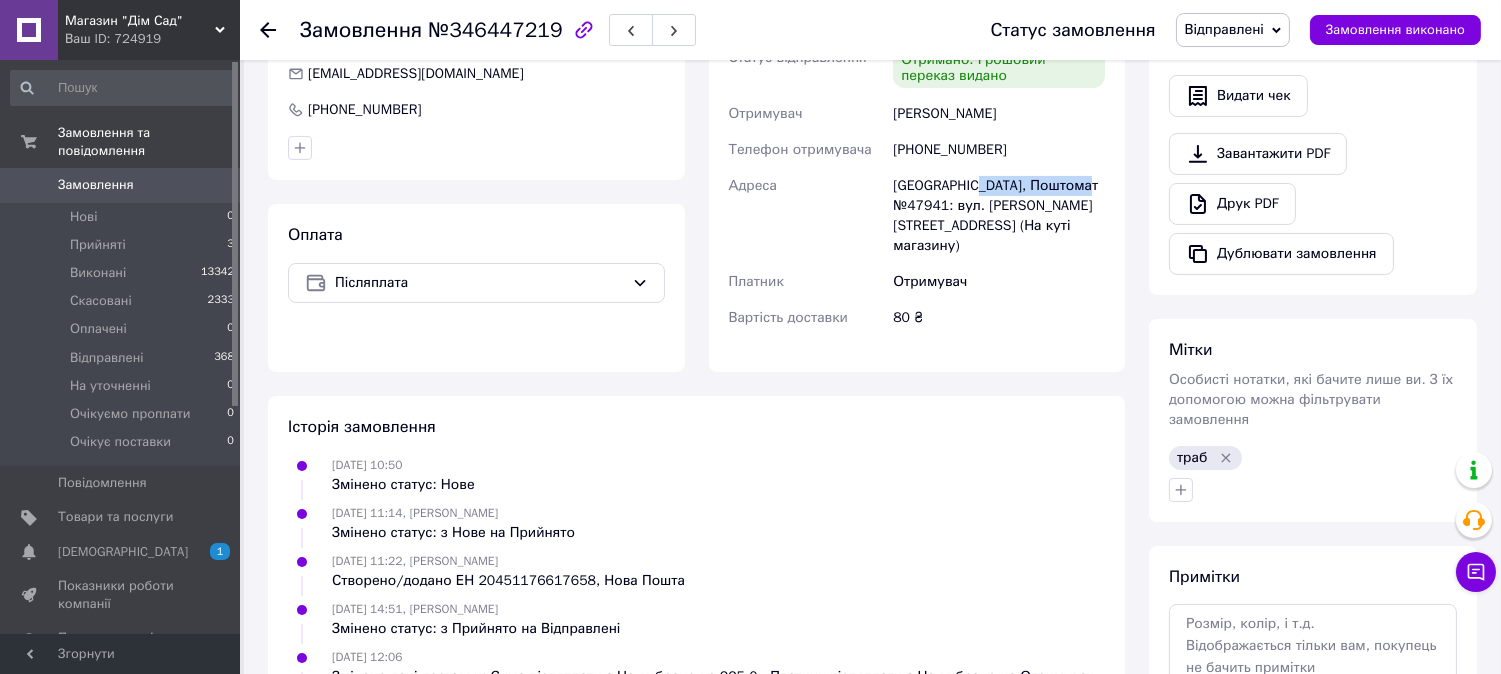 drag, startPoint x: 966, startPoint y: 162, endPoint x: 1085, endPoint y: 161, distance: 119.0042 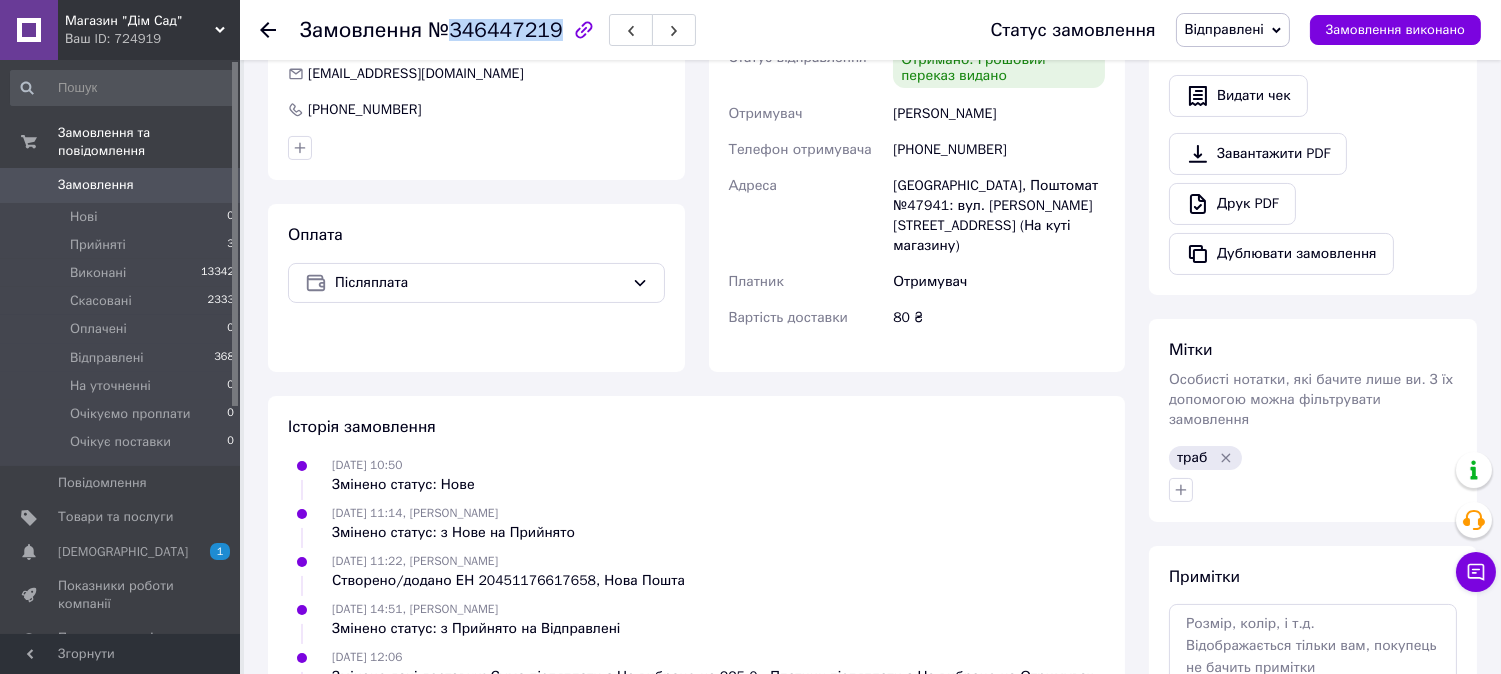 drag, startPoint x: 445, startPoint y: 27, endPoint x: 546, endPoint y: 34, distance: 101.24229 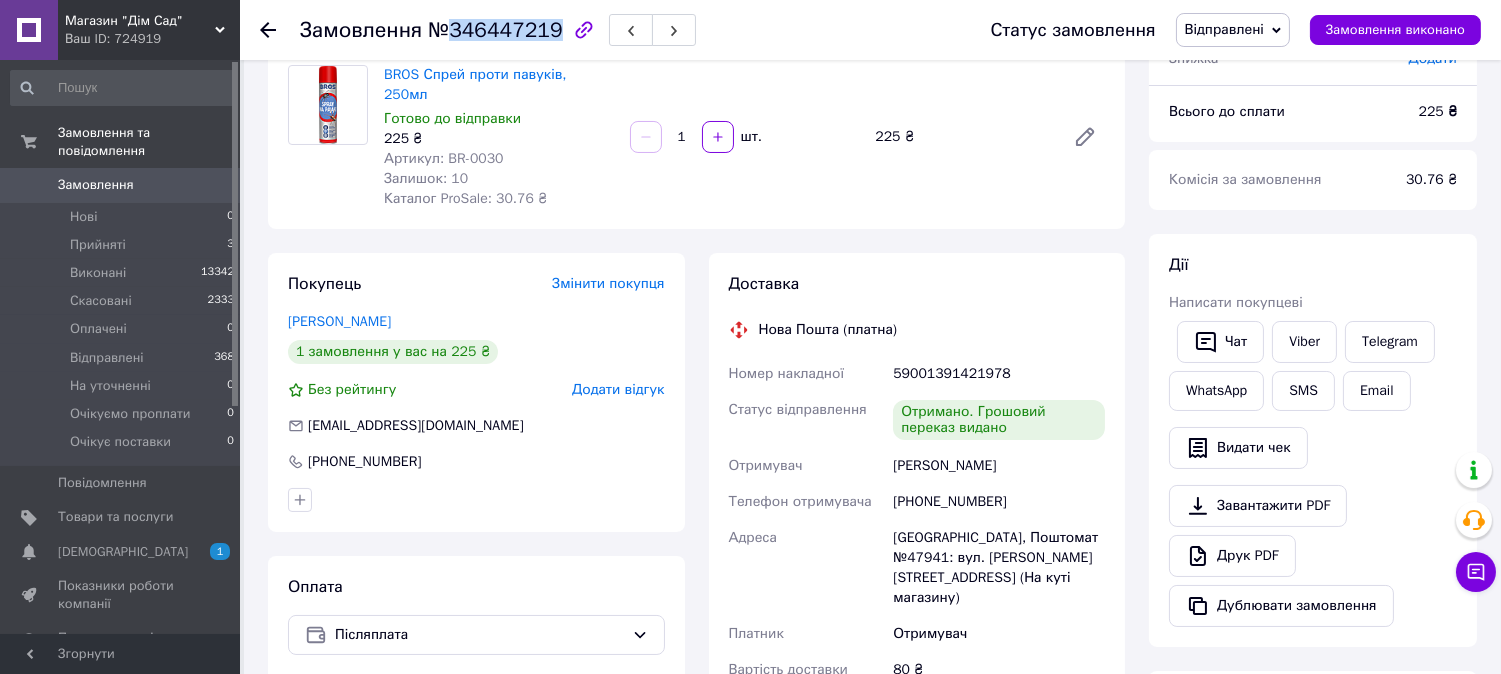 scroll, scrollTop: 0, scrollLeft: 0, axis: both 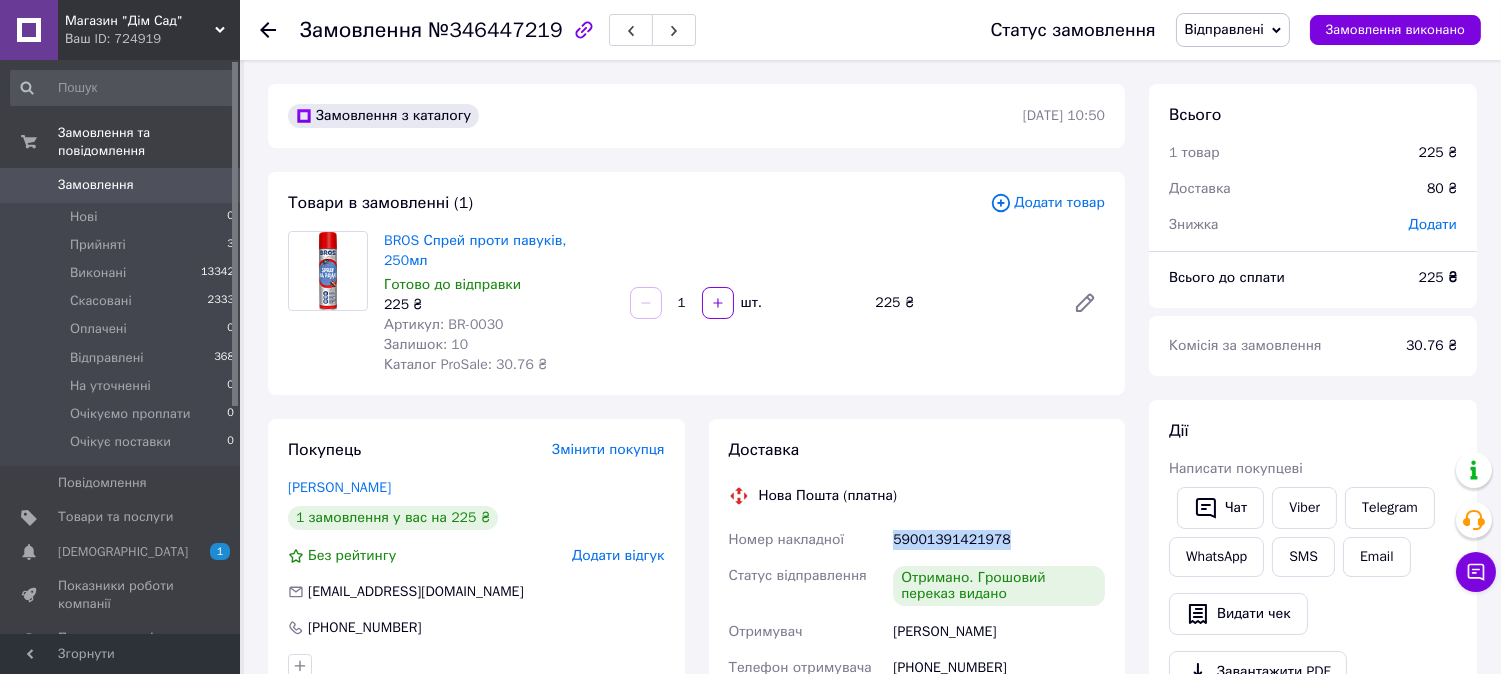 drag, startPoint x: 892, startPoint y: 515, endPoint x: 1006, endPoint y: 522, distance: 114.21471 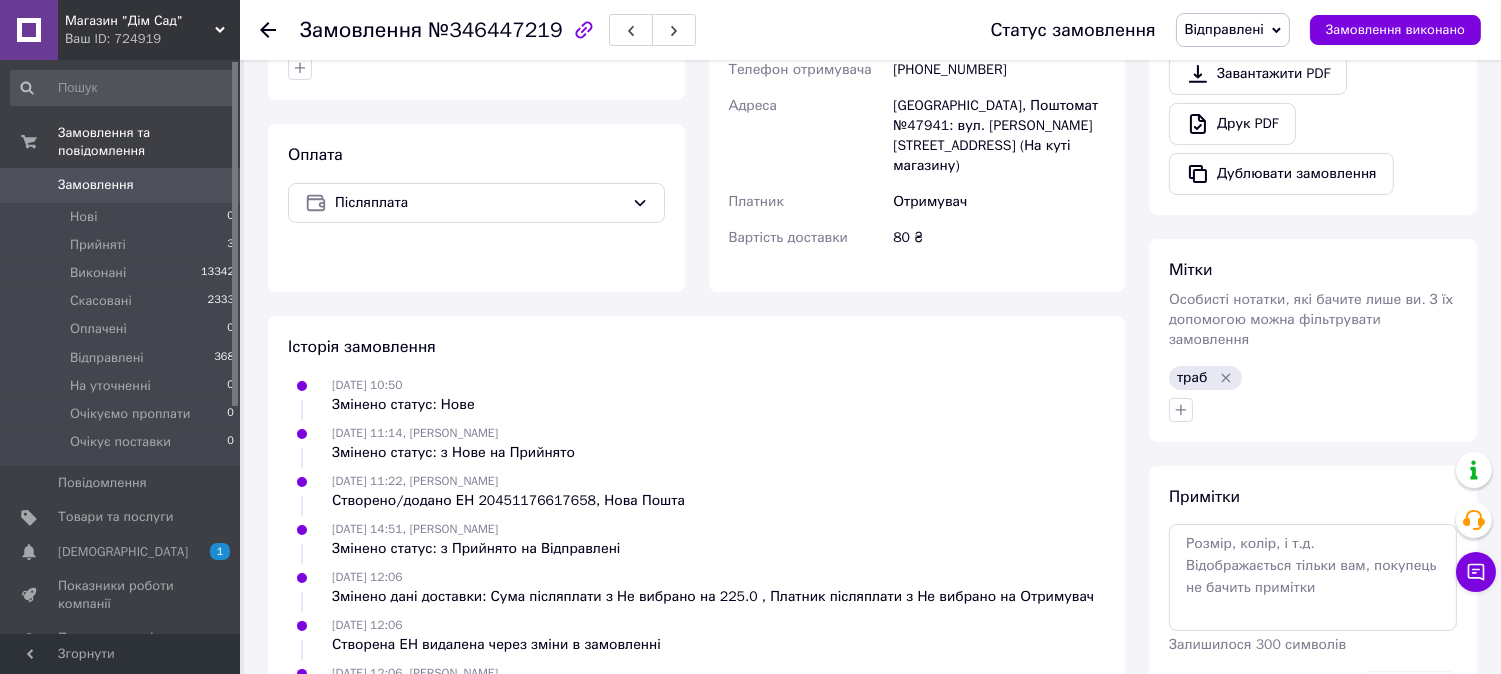 scroll, scrollTop: 853, scrollLeft: 0, axis: vertical 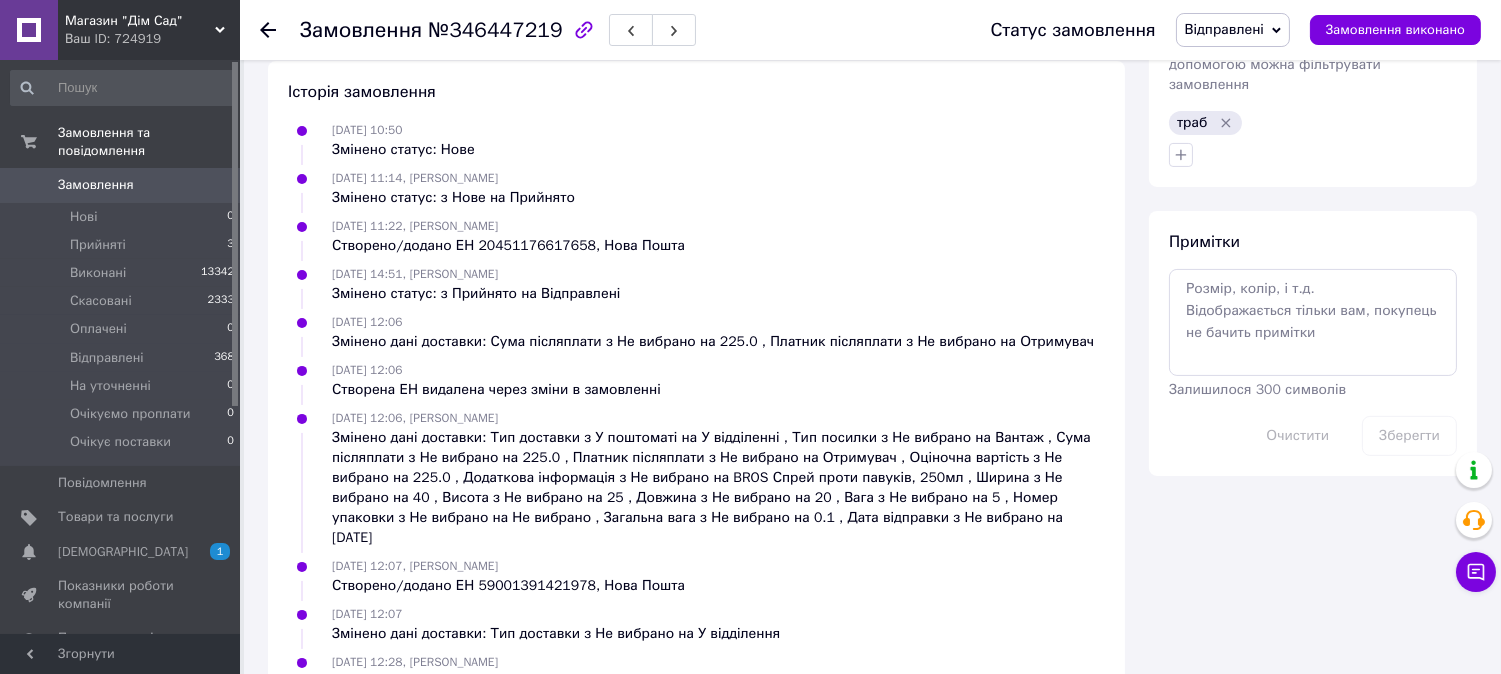 click on "Відправлені" at bounding box center [1233, 30] 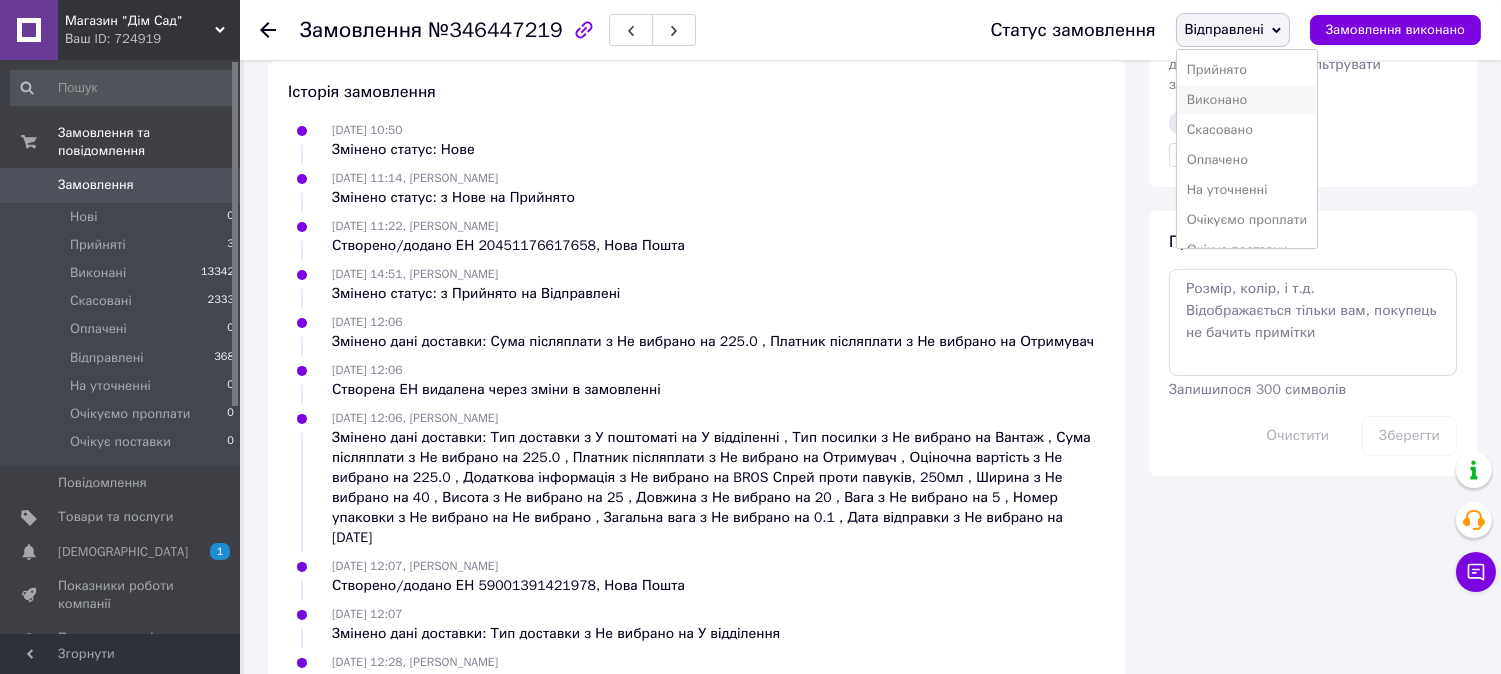 click on "Виконано" at bounding box center [1247, 100] 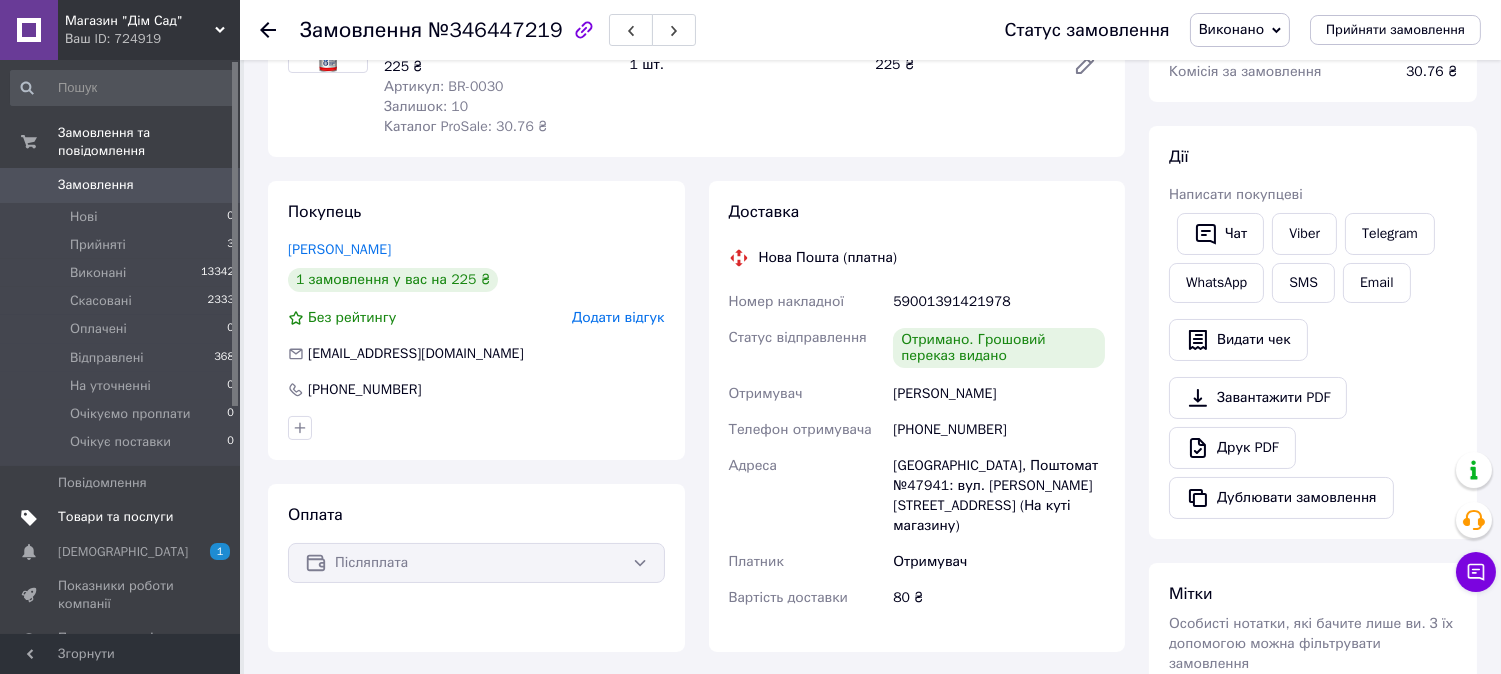 scroll, scrollTop: 75, scrollLeft: 0, axis: vertical 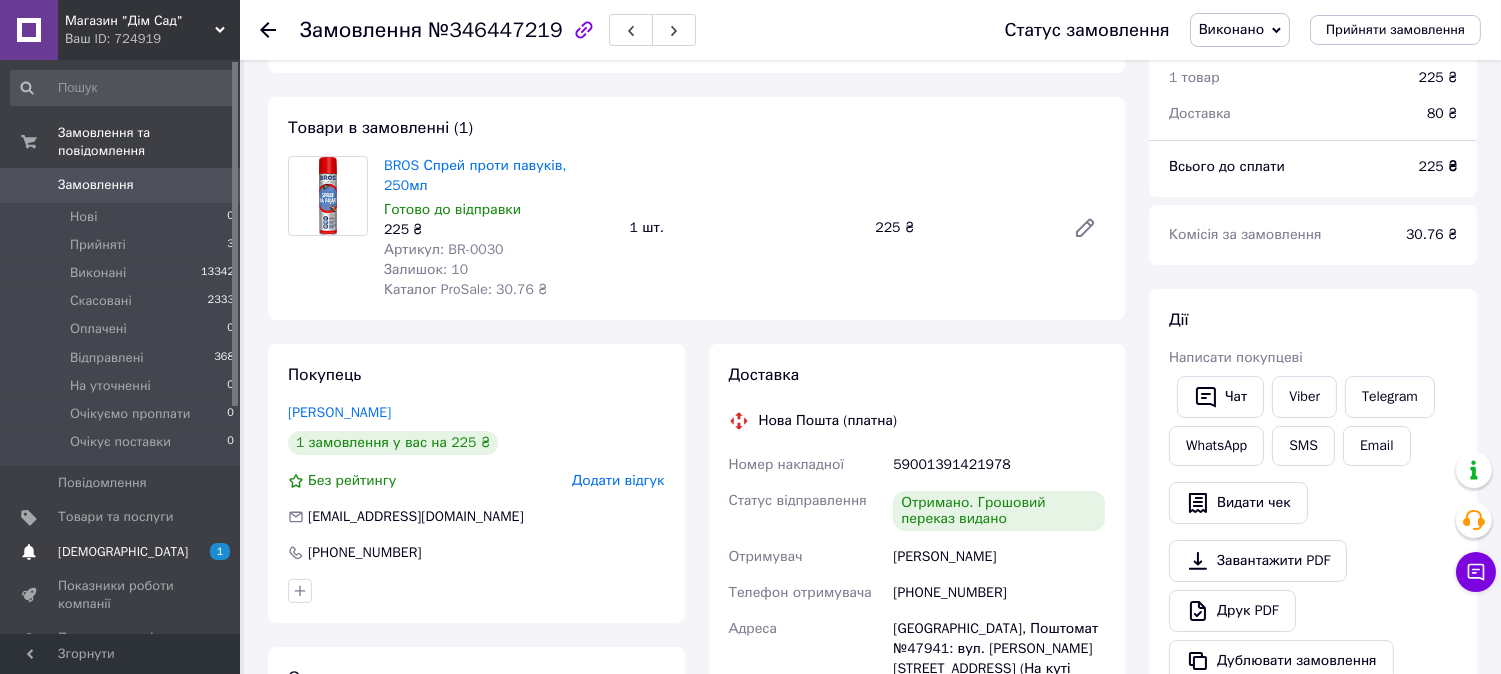 click on "[DEMOGRAPHIC_DATA]" at bounding box center (123, 552) 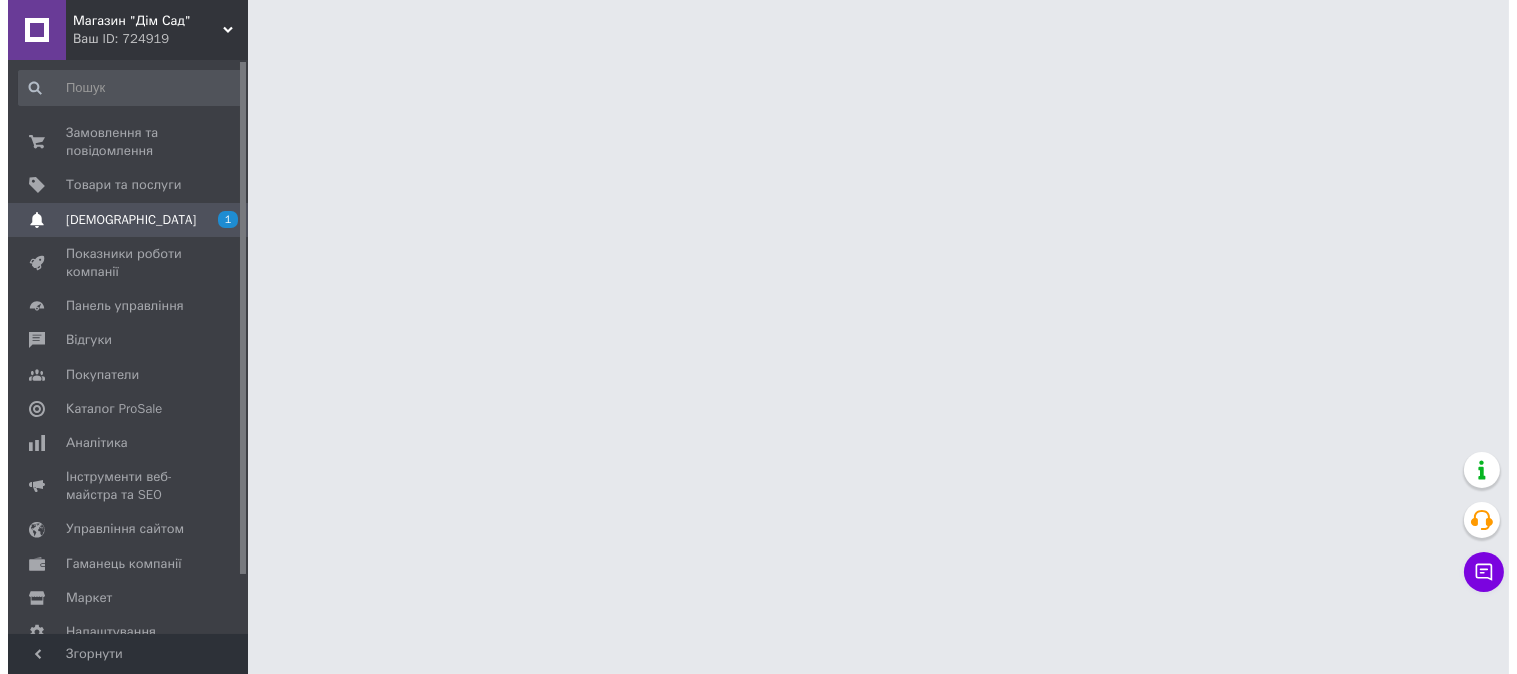 scroll, scrollTop: 0, scrollLeft: 0, axis: both 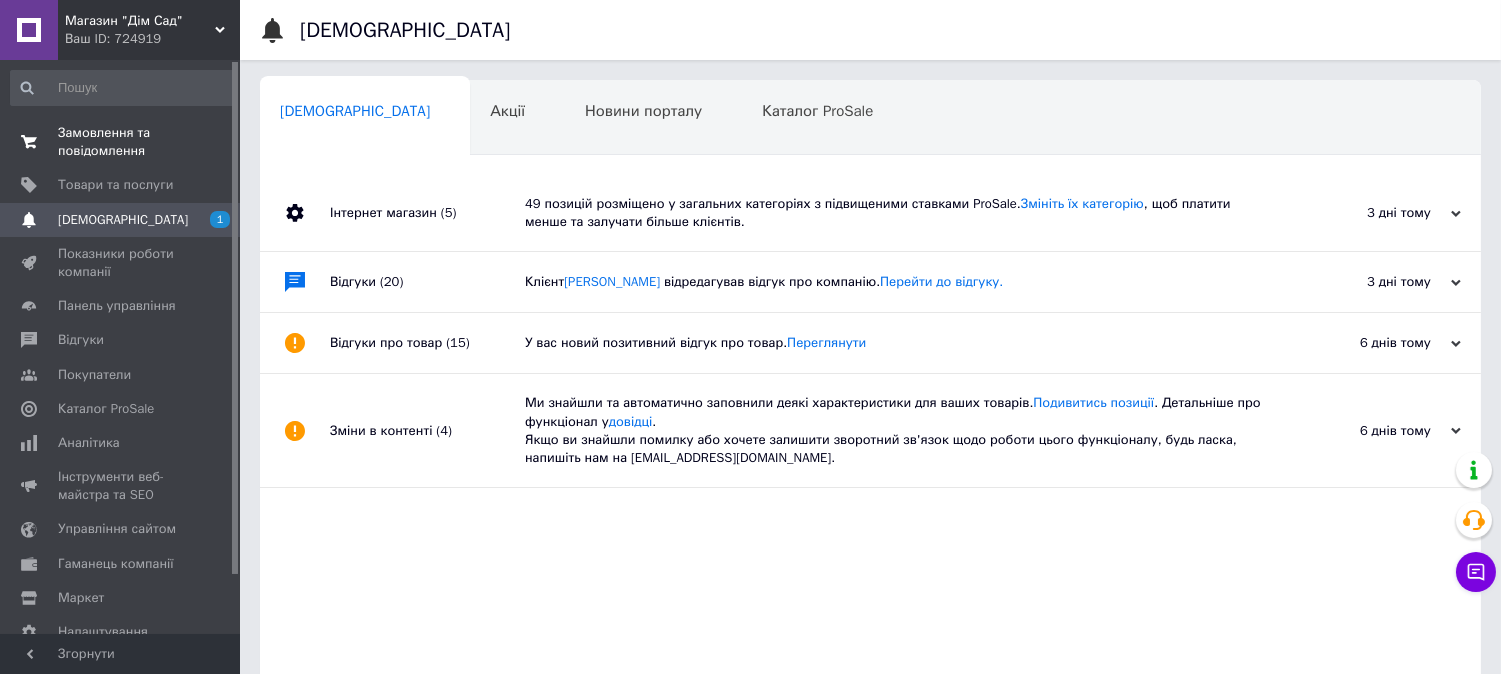 click on "Замовлення та повідомлення" at bounding box center (121, 142) 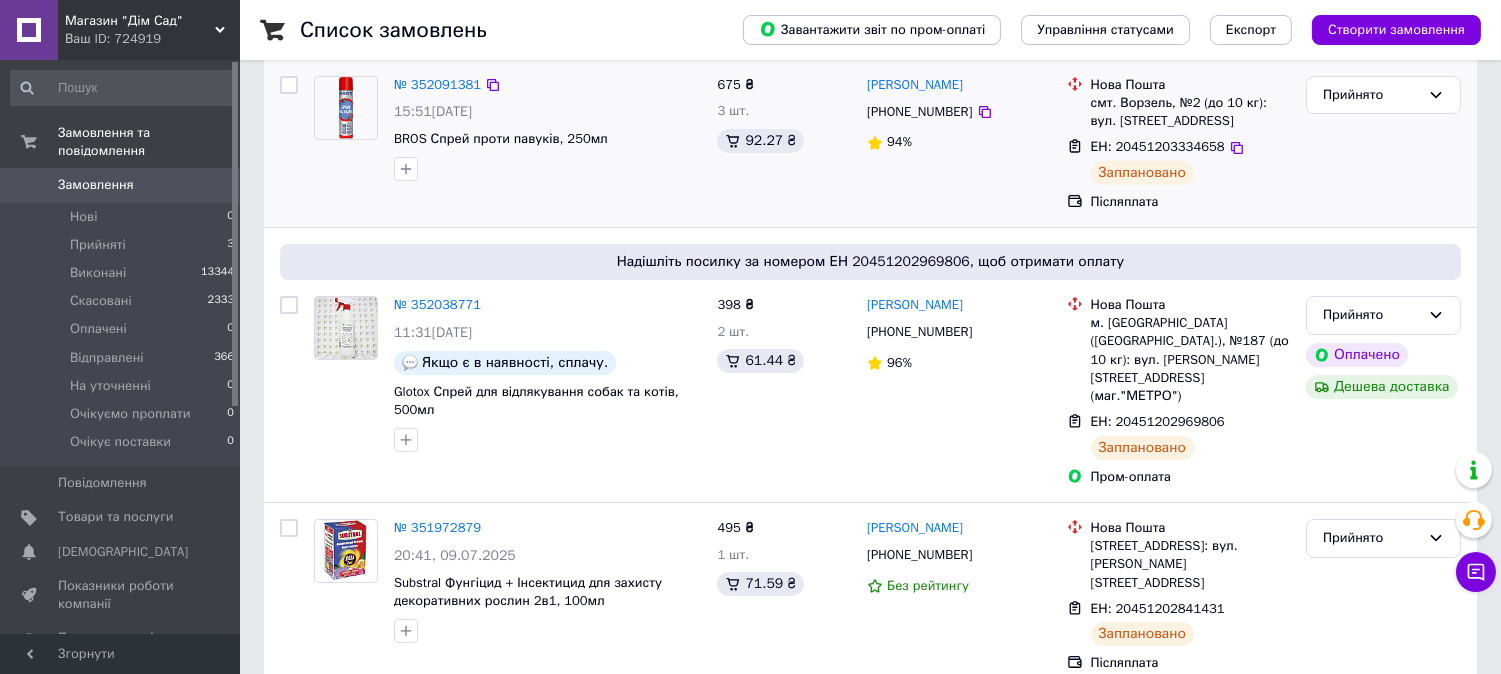 scroll, scrollTop: 1296, scrollLeft: 0, axis: vertical 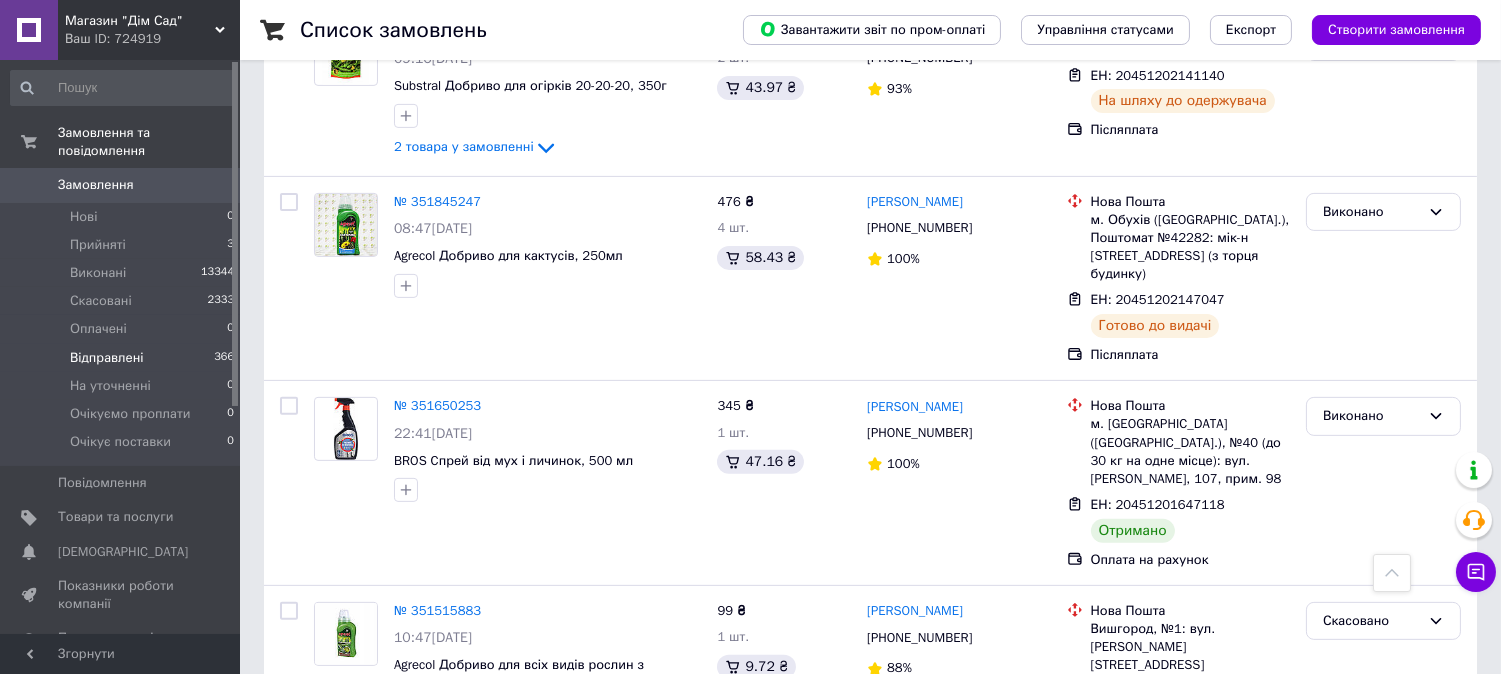 click on "Відправлені" at bounding box center [107, 358] 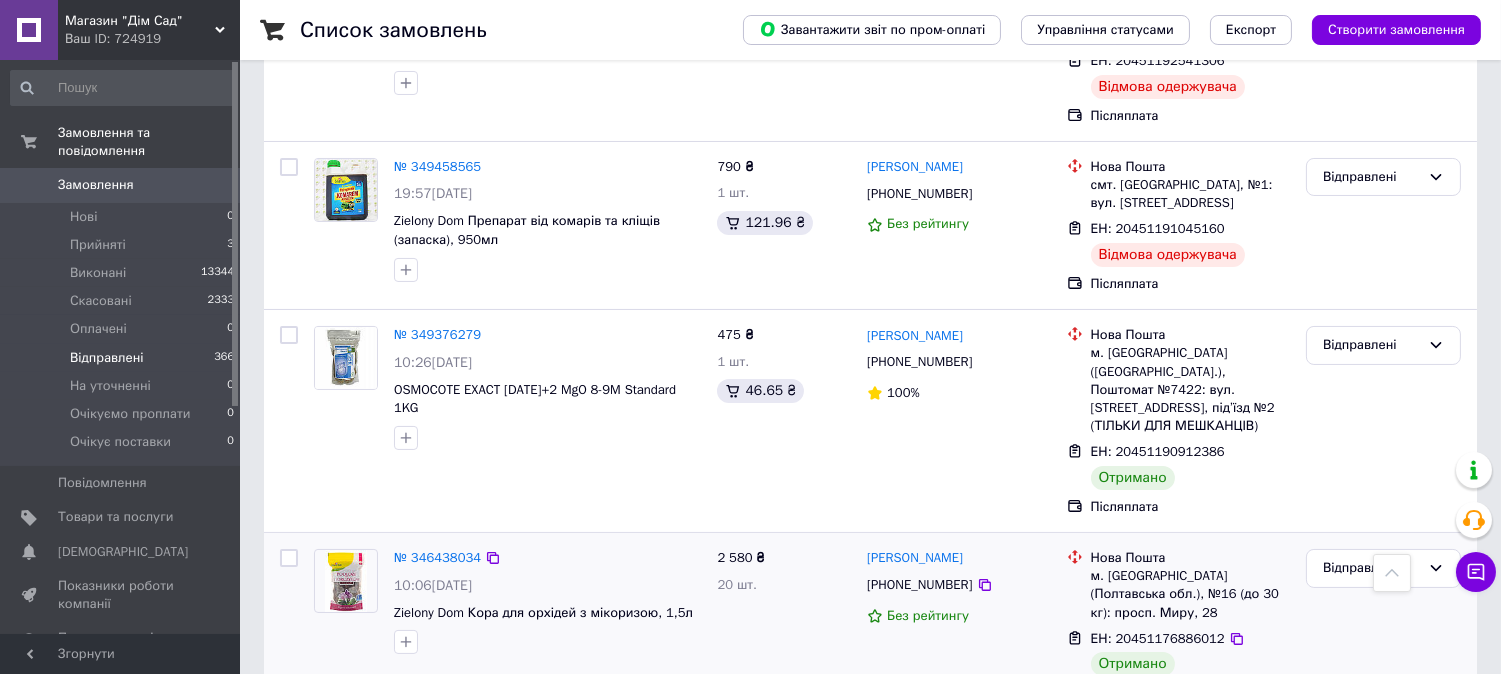 scroll, scrollTop: 0, scrollLeft: 0, axis: both 